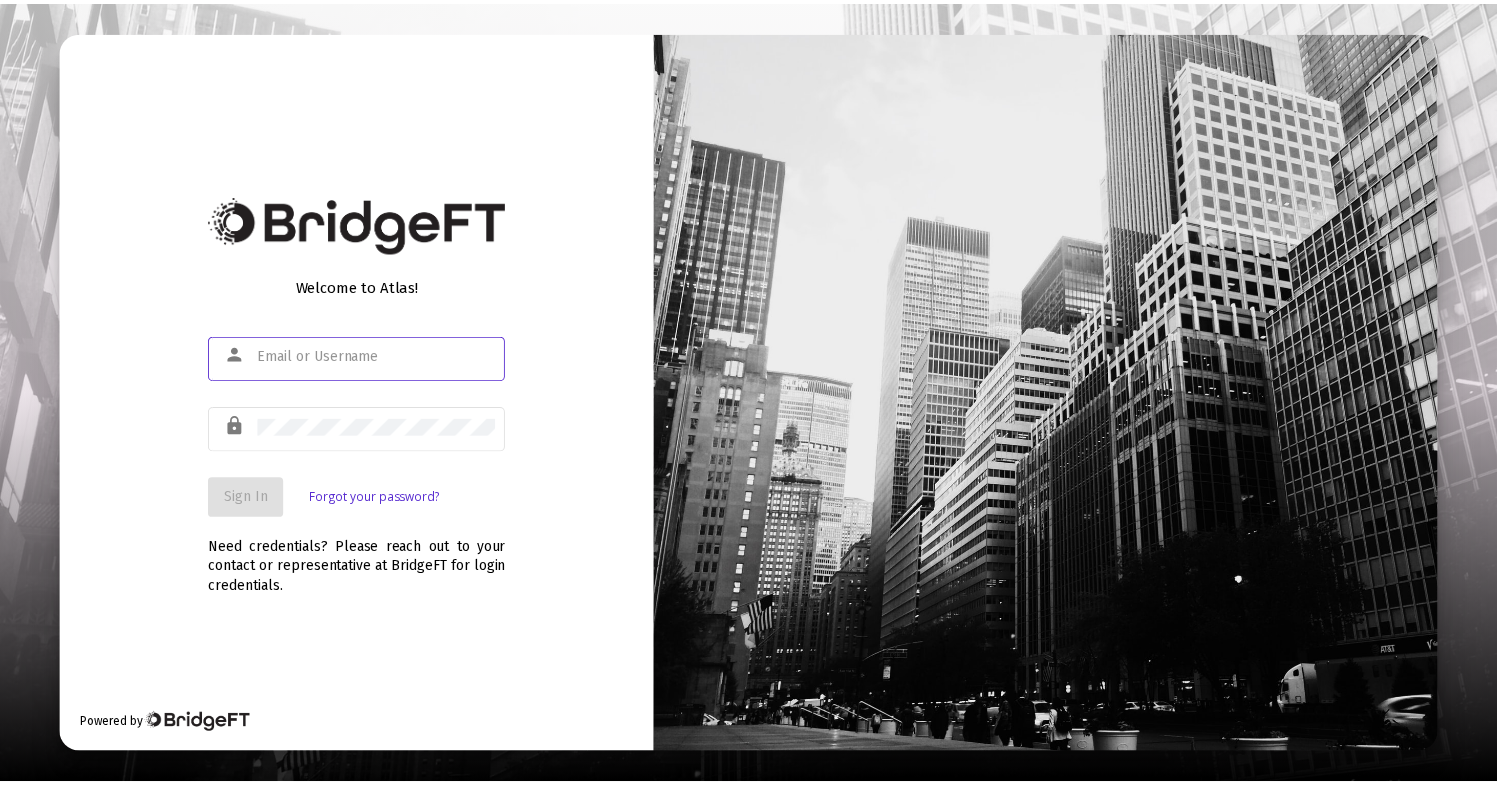 scroll, scrollTop: 0, scrollLeft: 0, axis: both 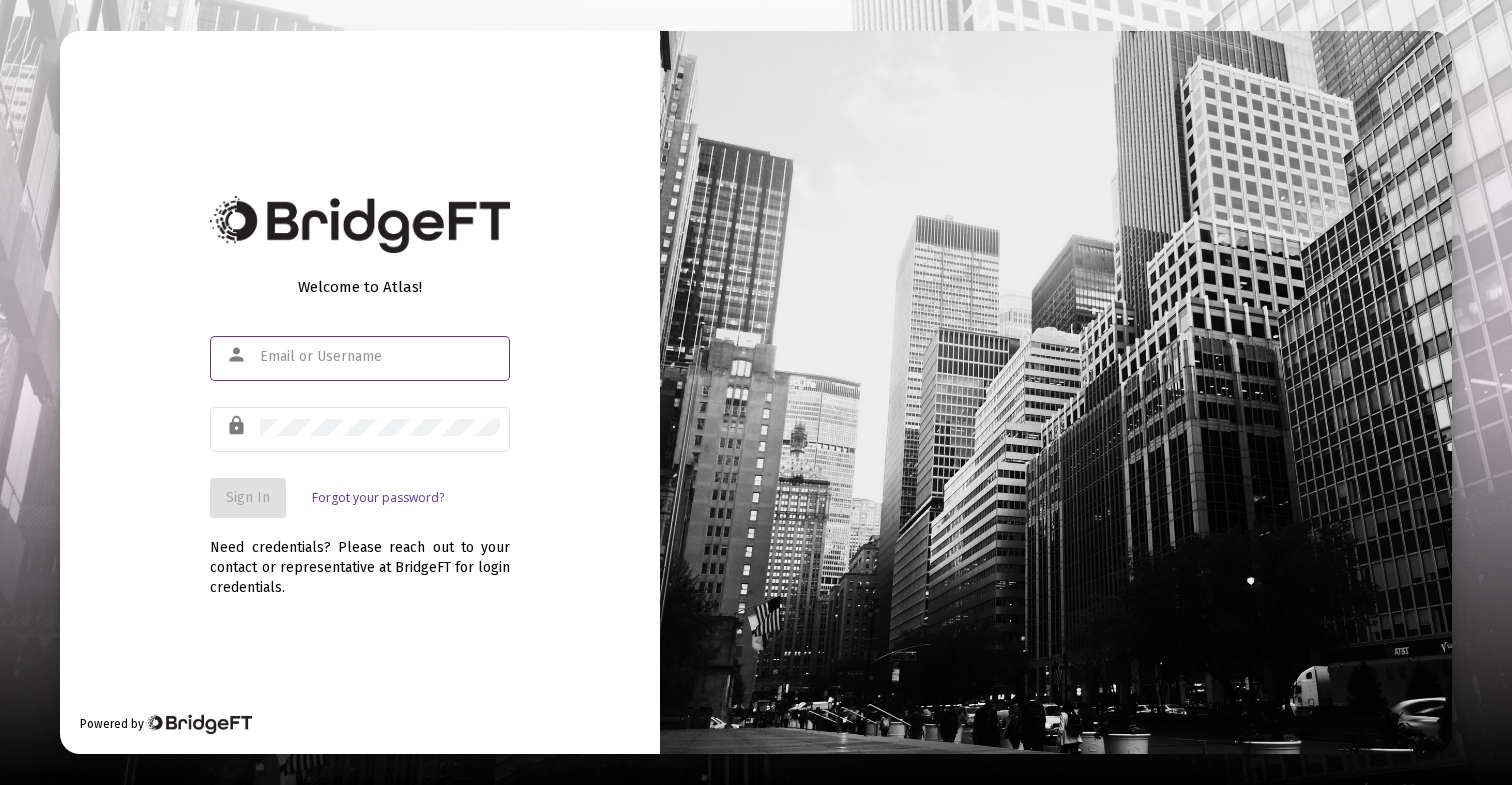 click at bounding box center [380, 357] 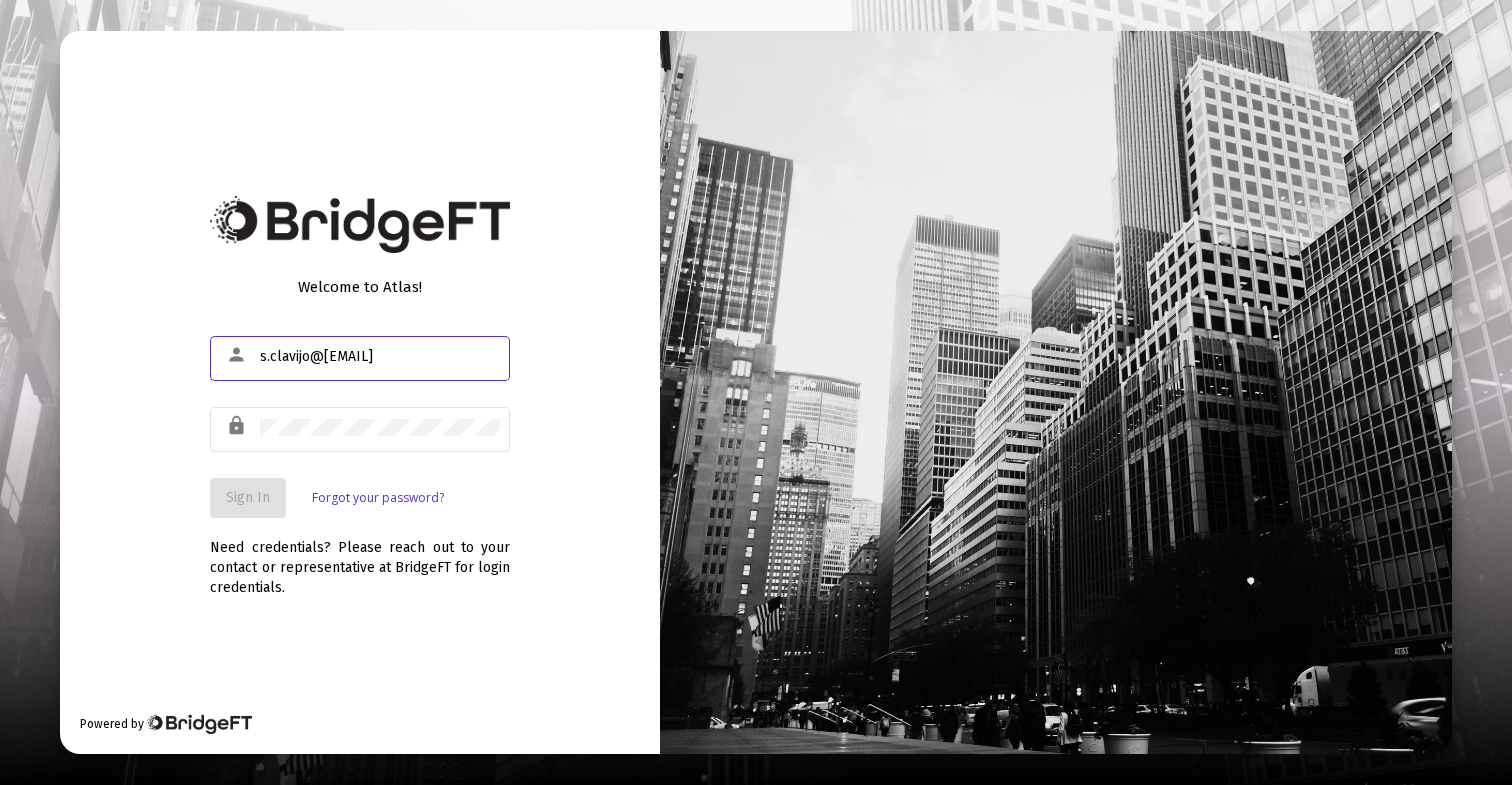 type on "s.clavijo@zoefin.com" 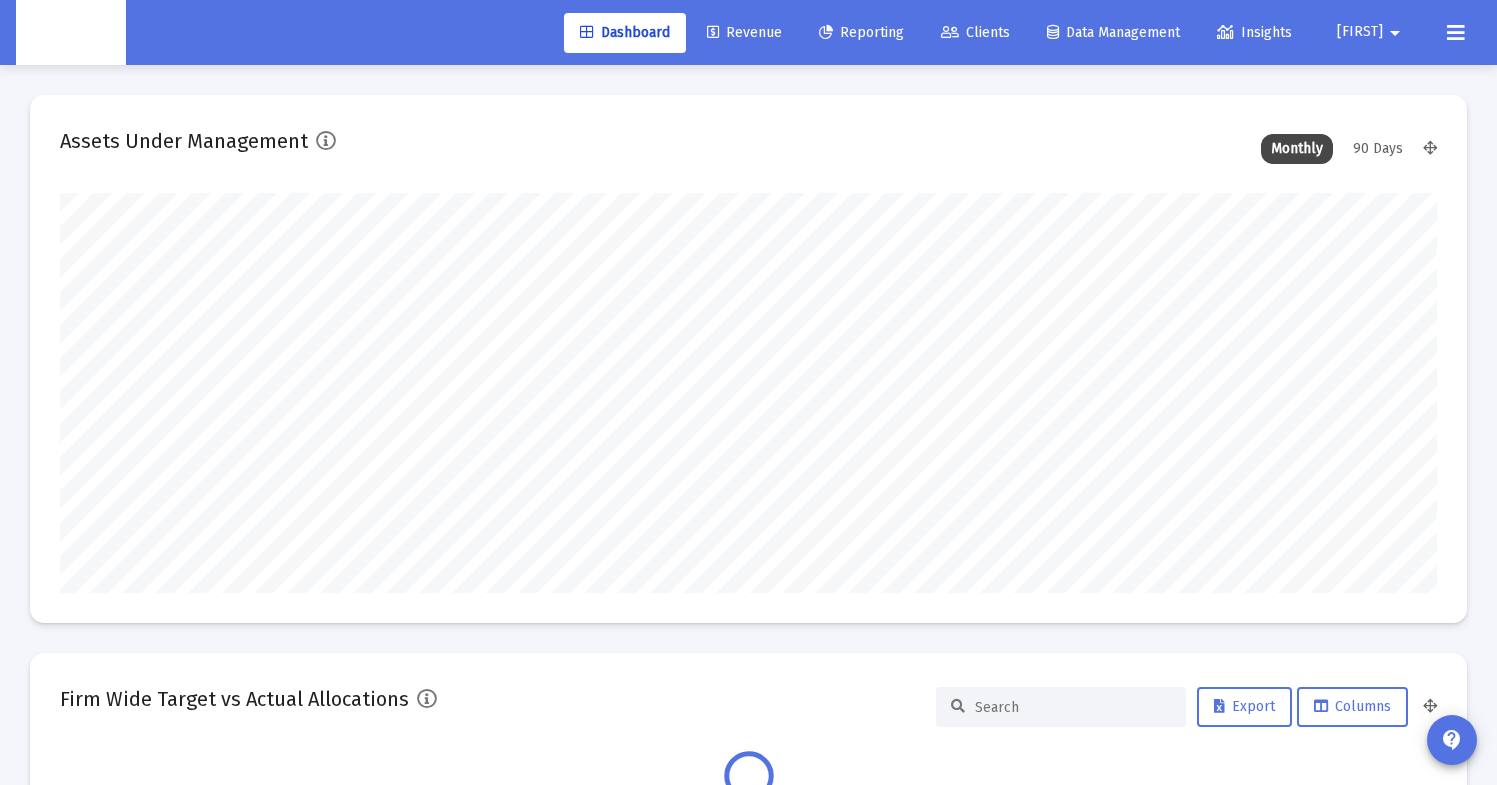 scroll, scrollTop: 999600, scrollLeft: 998623, axis: both 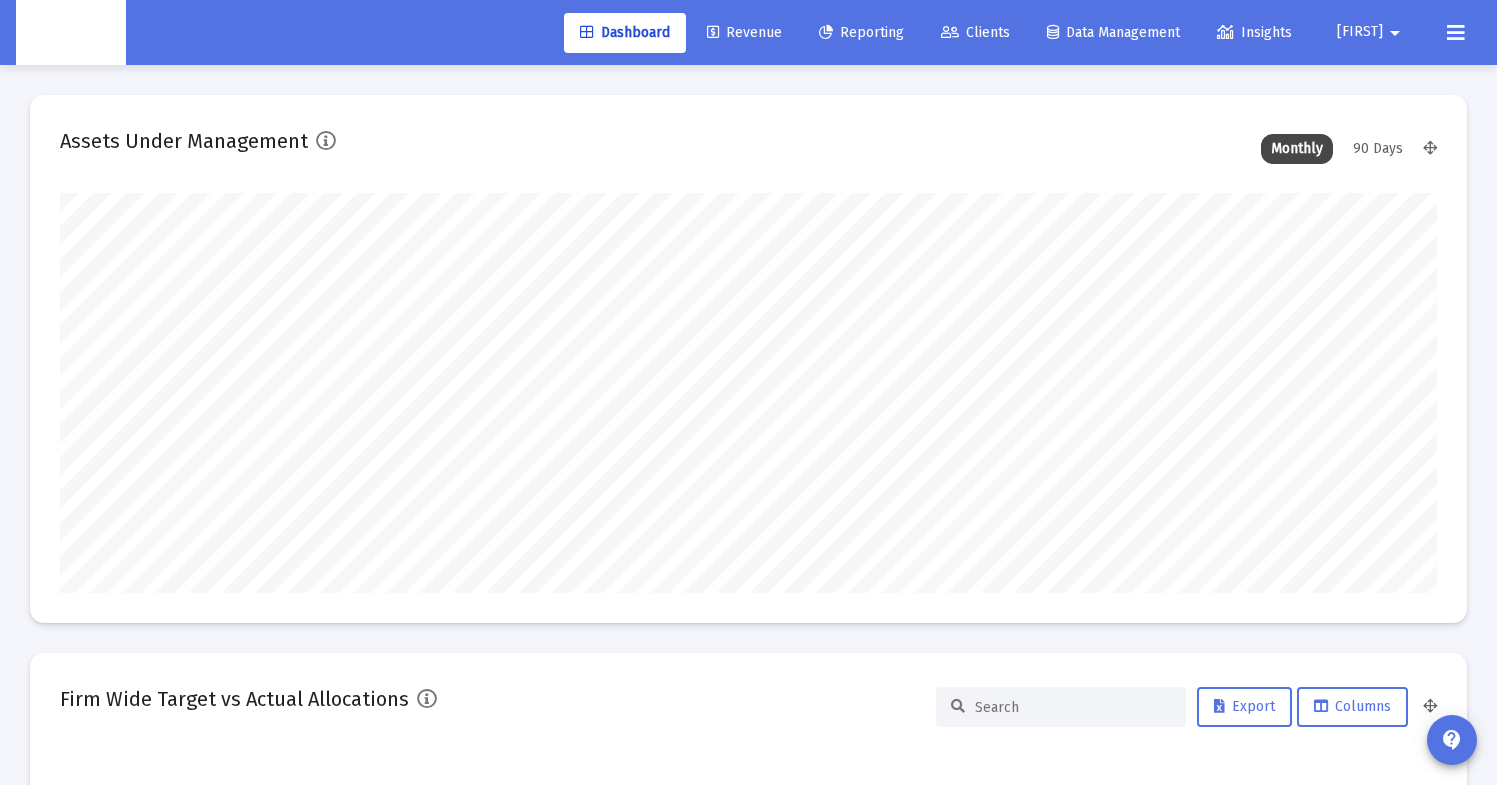 type on "2025-08-01" 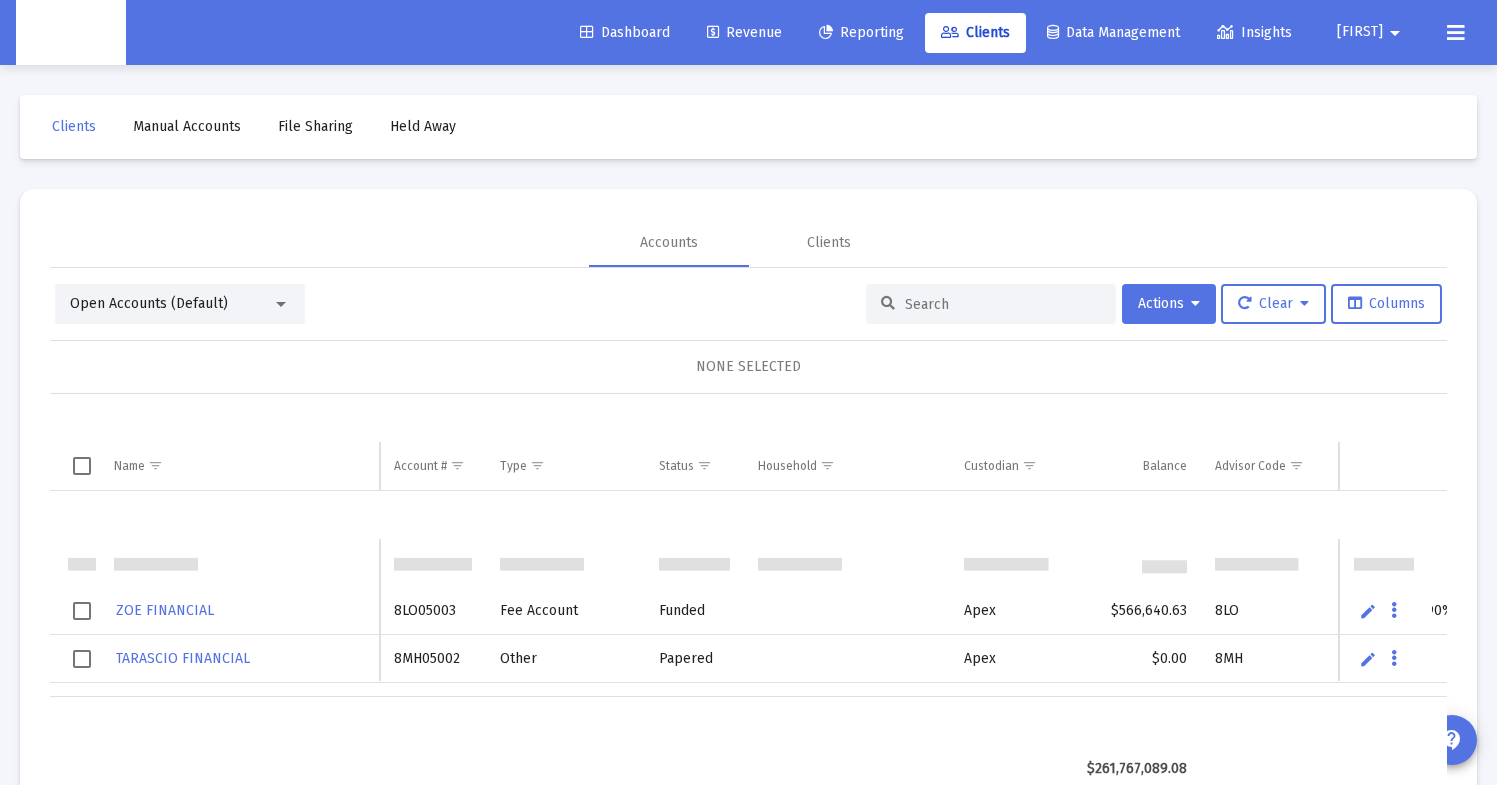 scroll, scrollTop: 48, scrollLeft: 0, axis: vertical 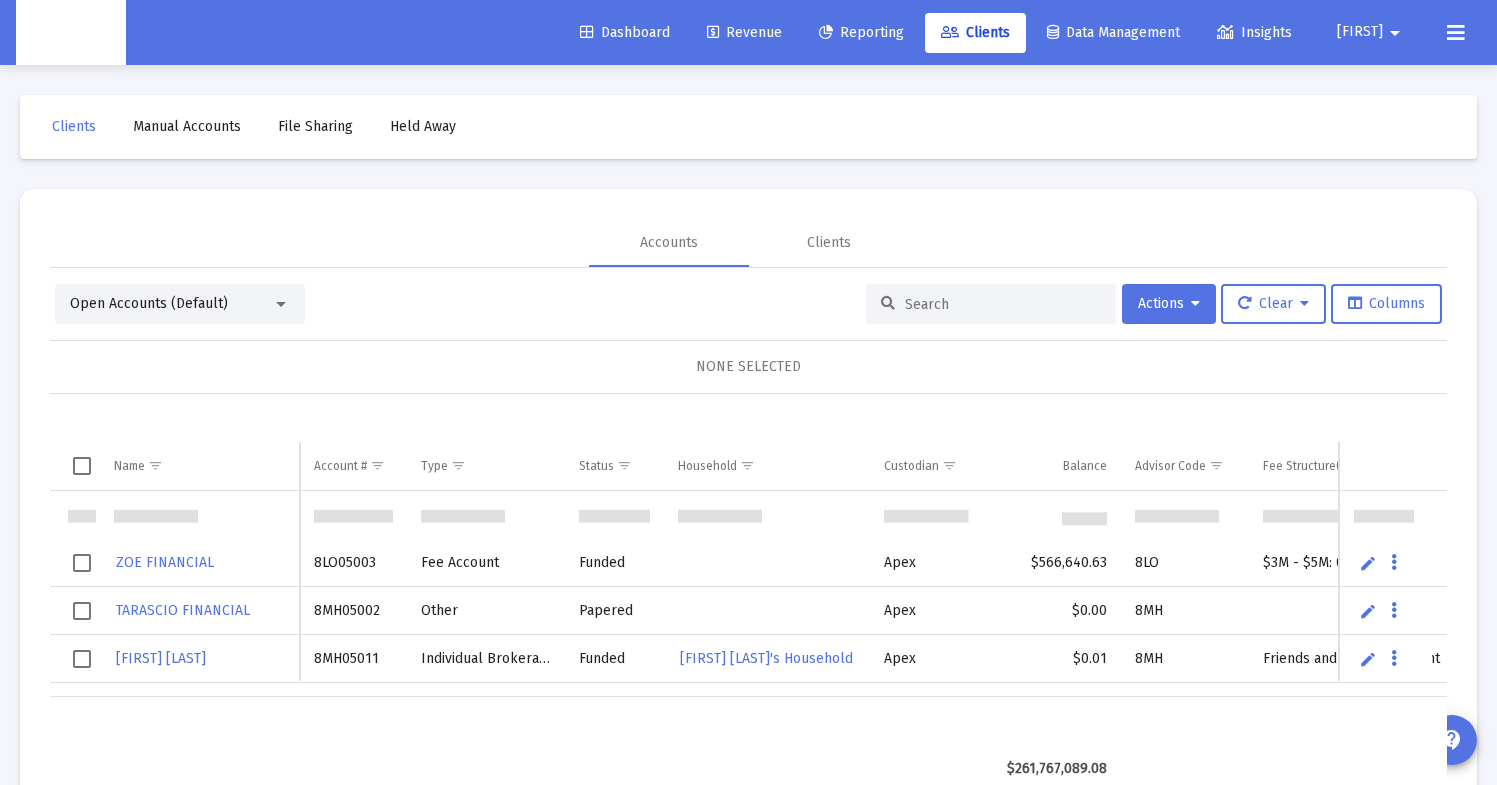 click at bounding box center [1003, 304] 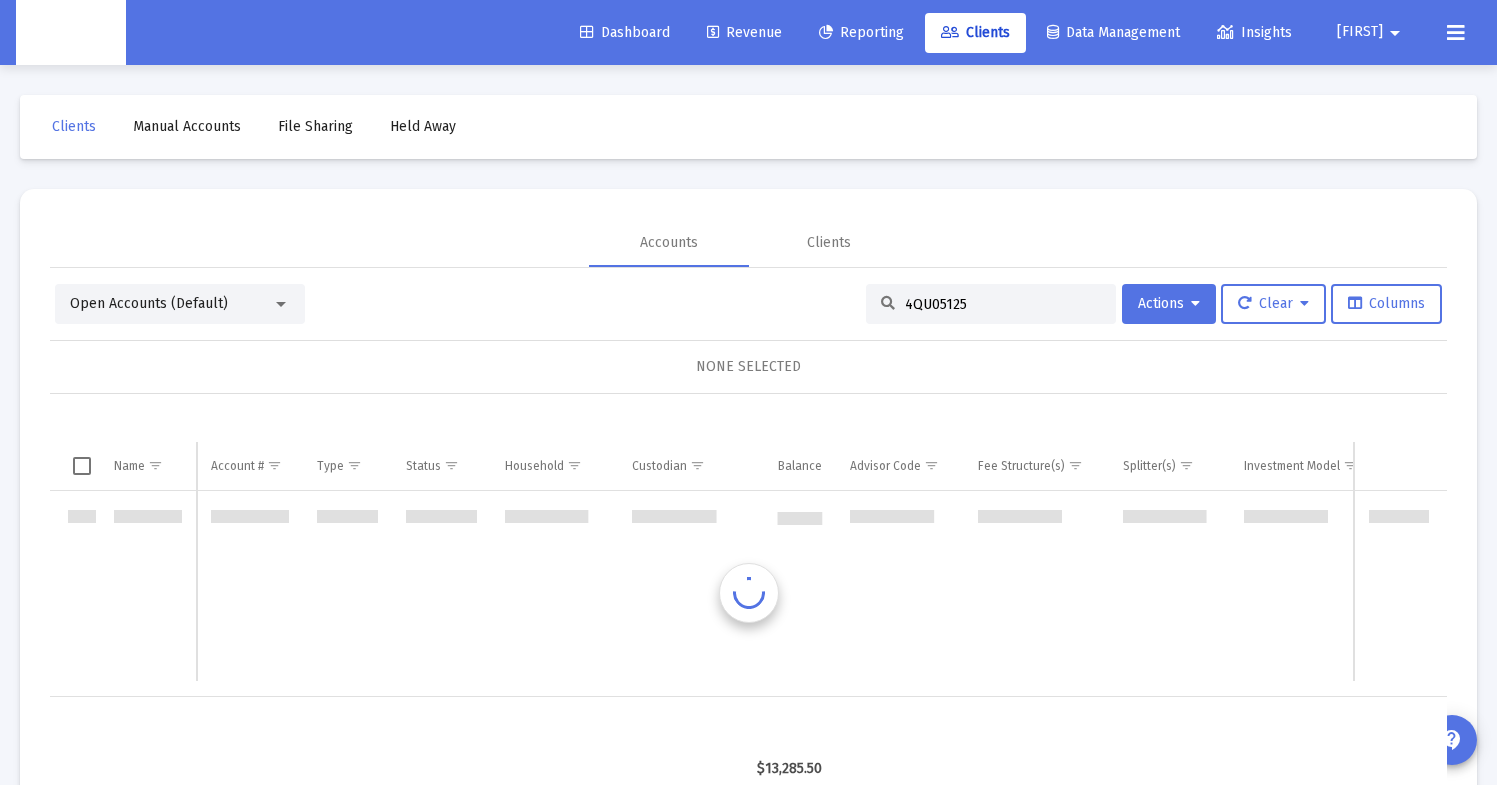 scroll, scrollTop: 0, scrollLeft: 0, axis: both 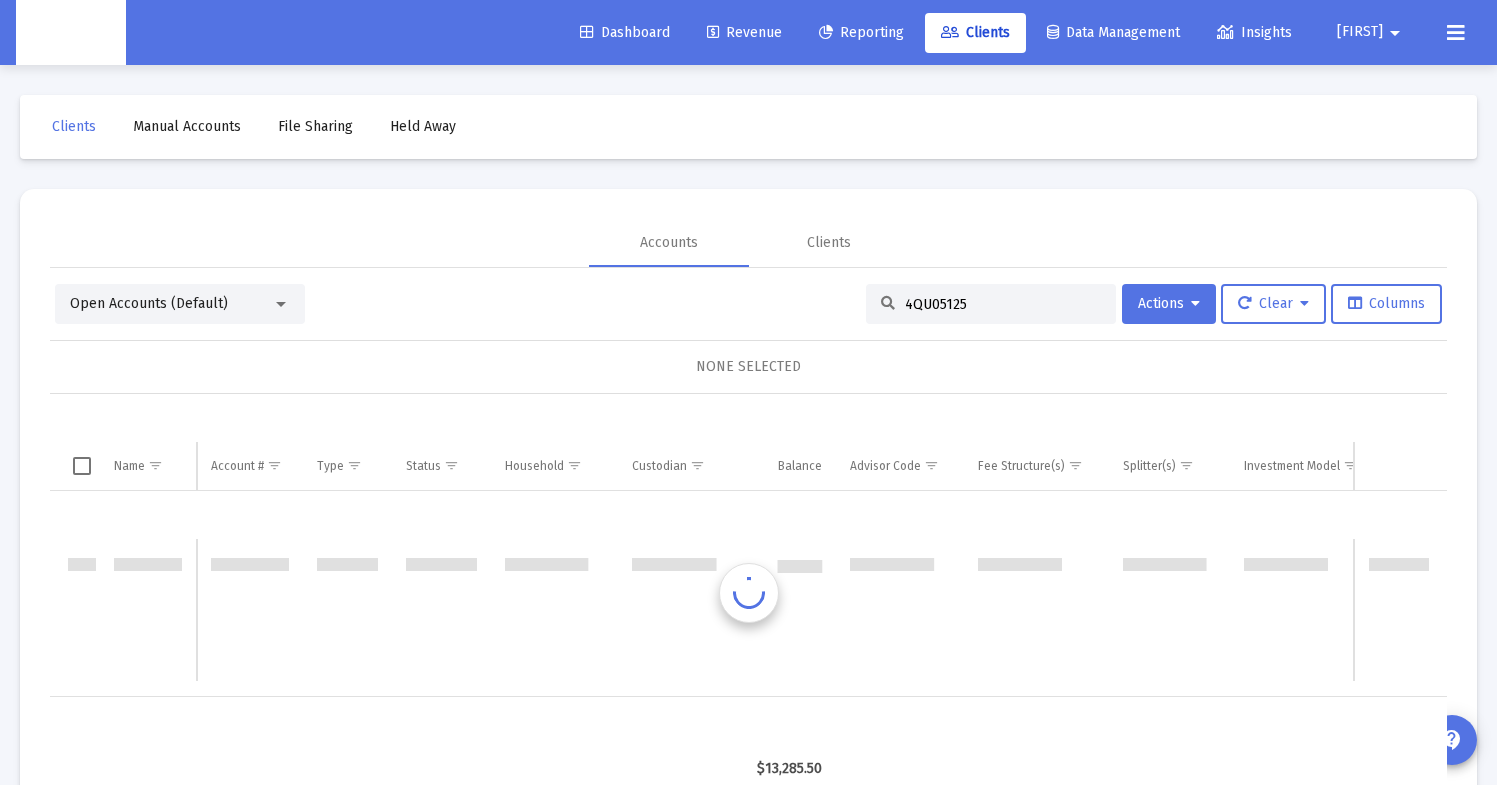 type on "4QU05125" 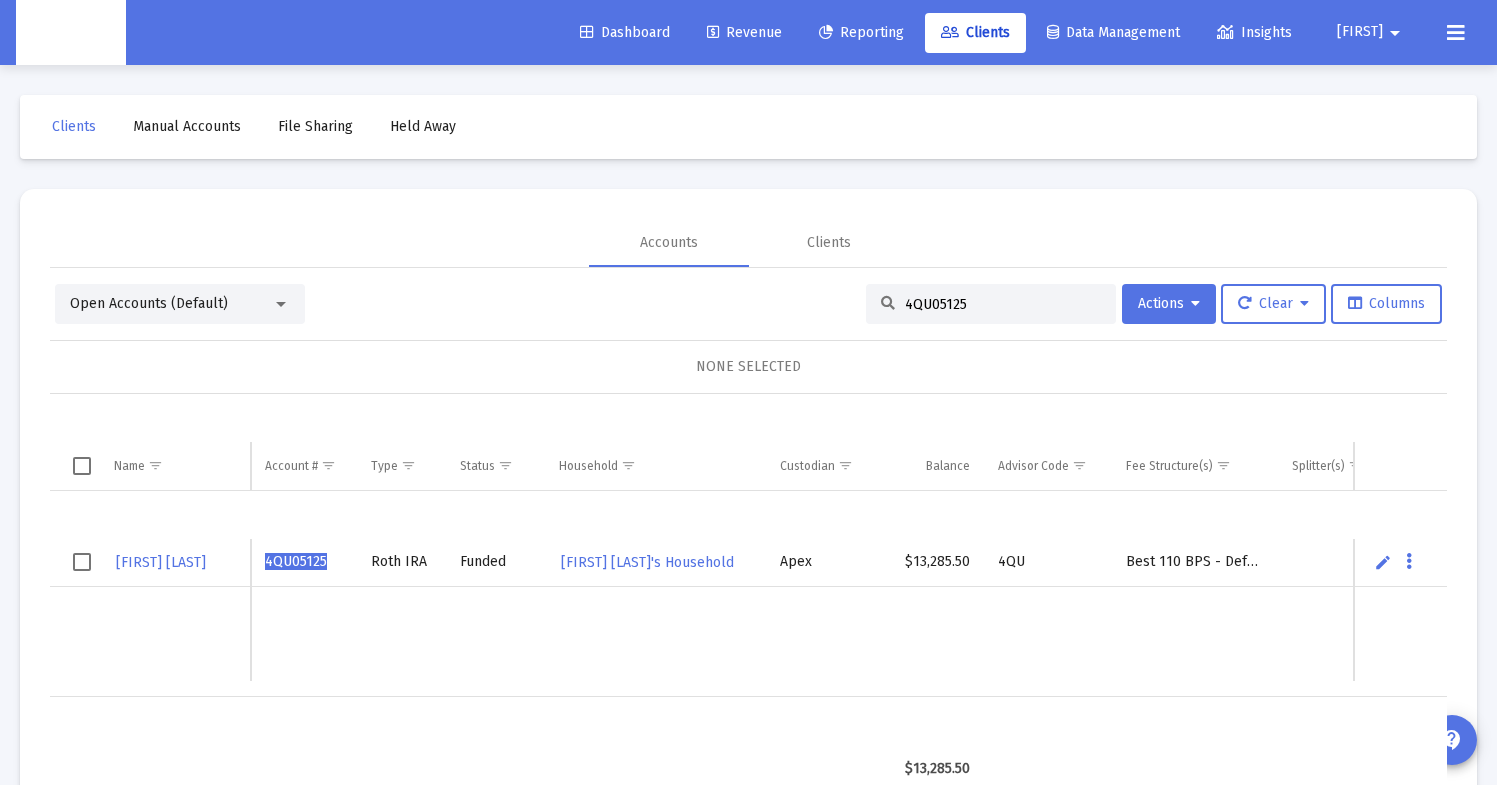 click on "JAMES WOODRING" at bounding box center (161, 562) 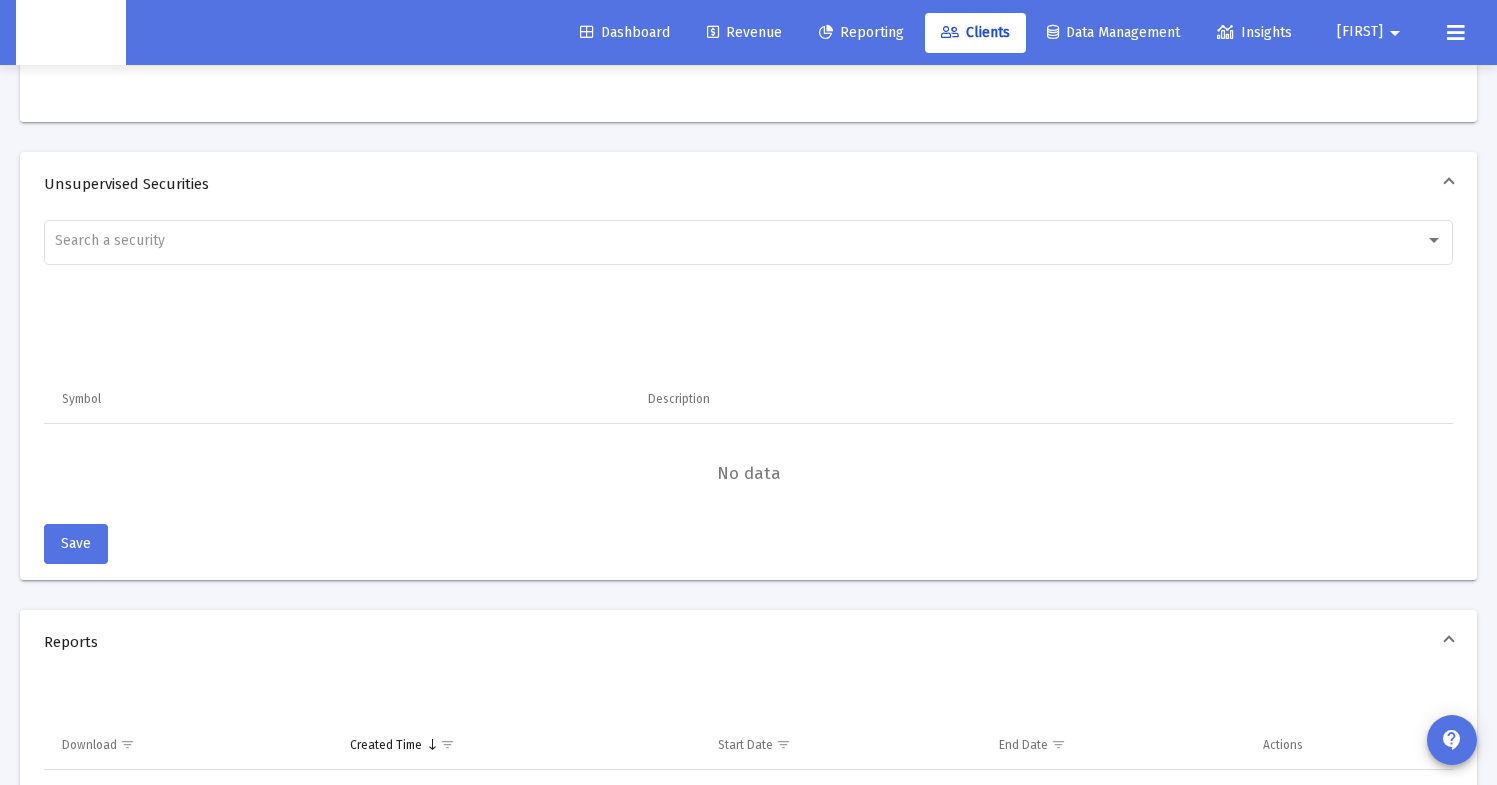 scroll, scrollTop: 0, scrollLeft: 0, axis: both 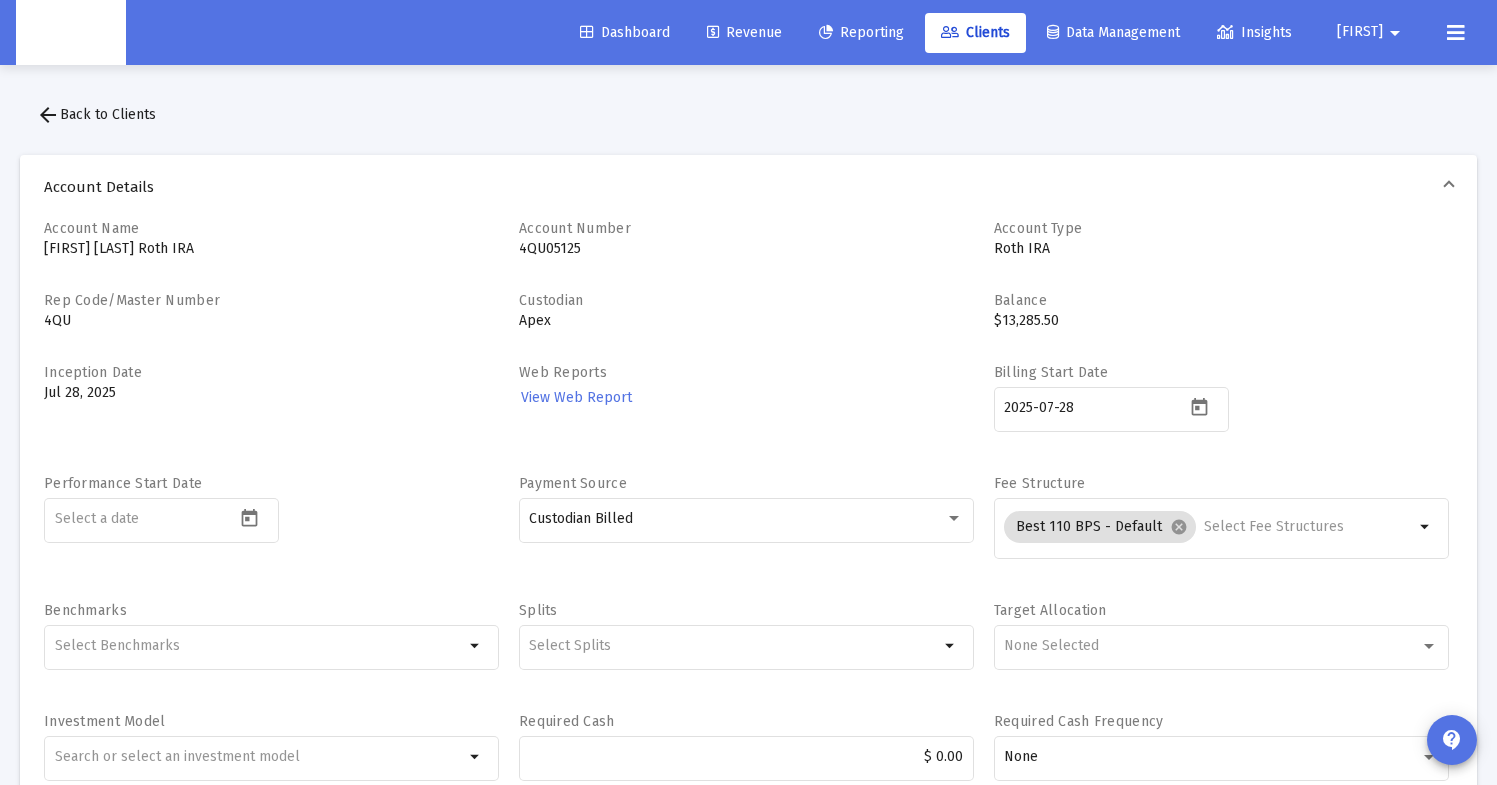 click on "arrow_back  Back to Clients" 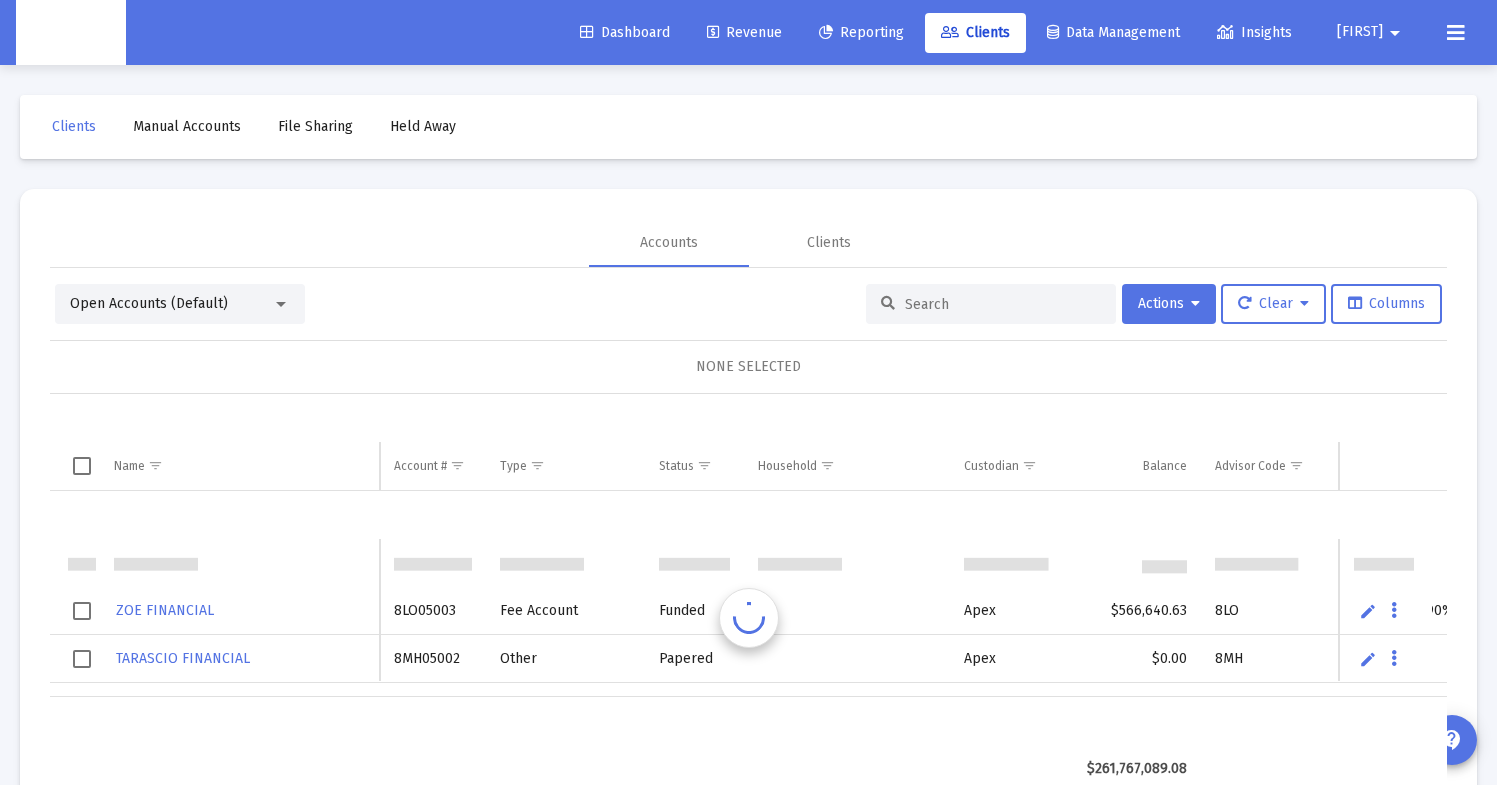 scroll, scrollTop: 48, scrollLeft: 0, axis: vertical 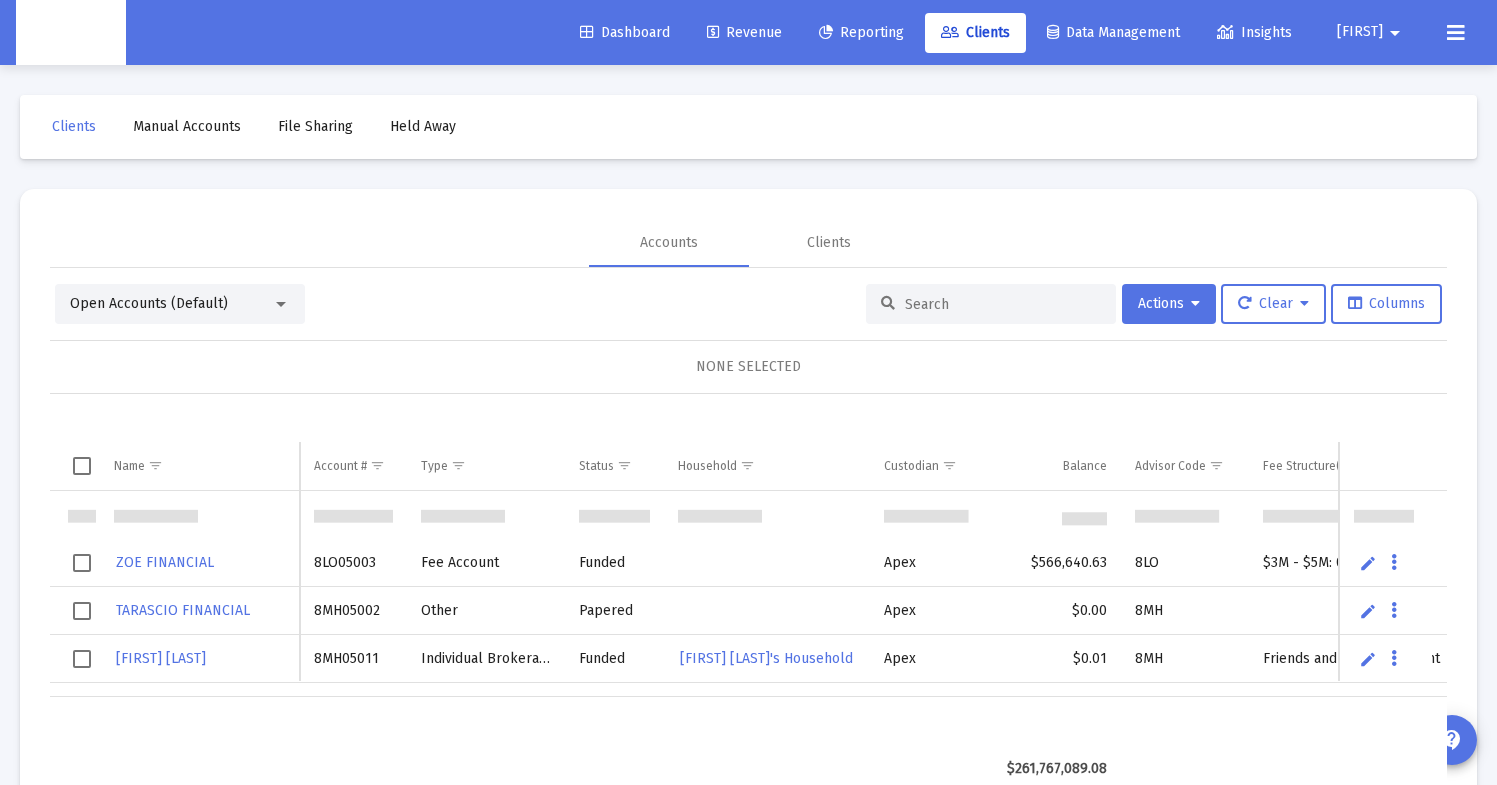 click at bounding box center (1003, 304) 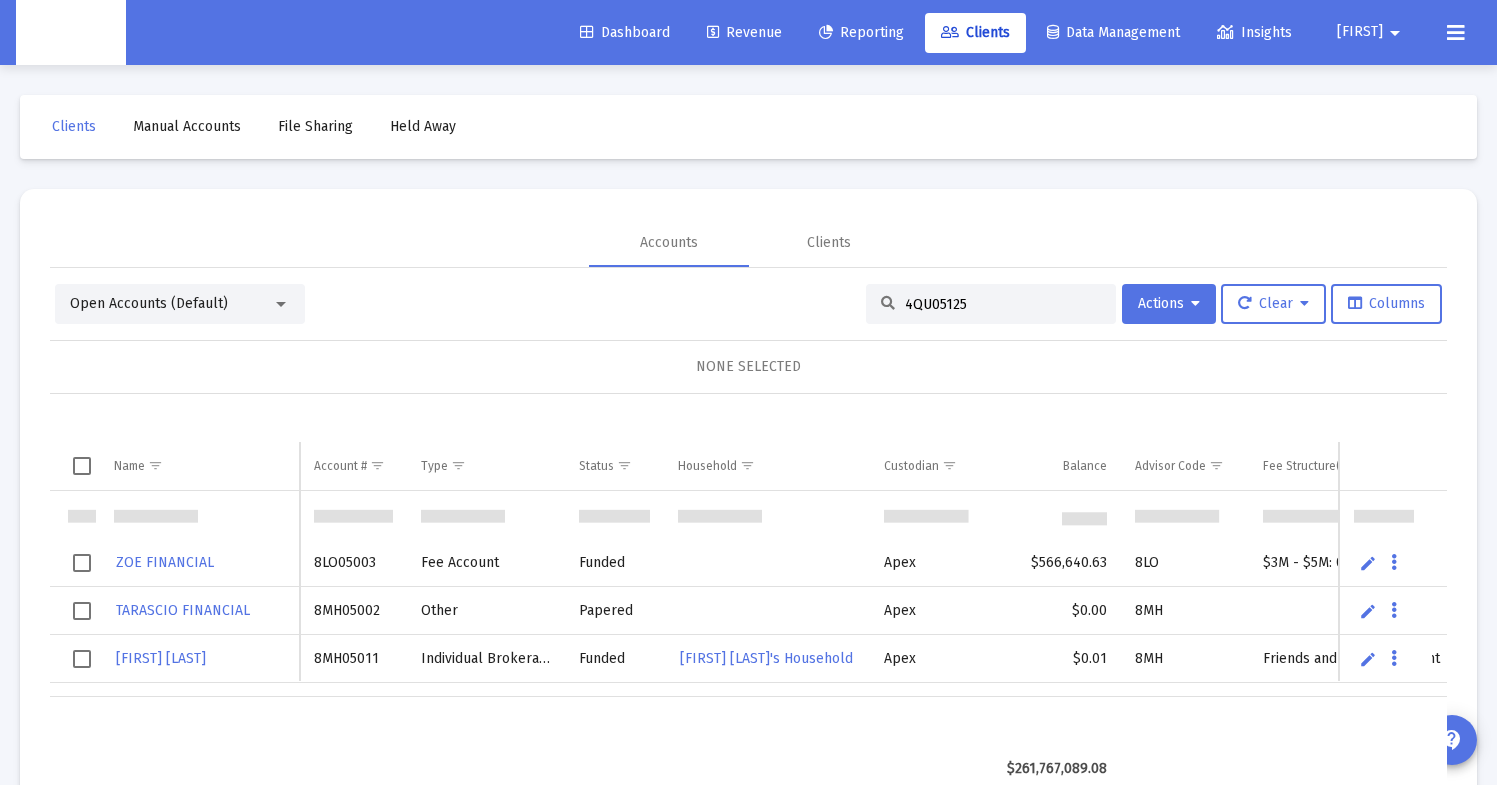 scroll, scrollTop: 0, scrollLeft: 0, axis: both 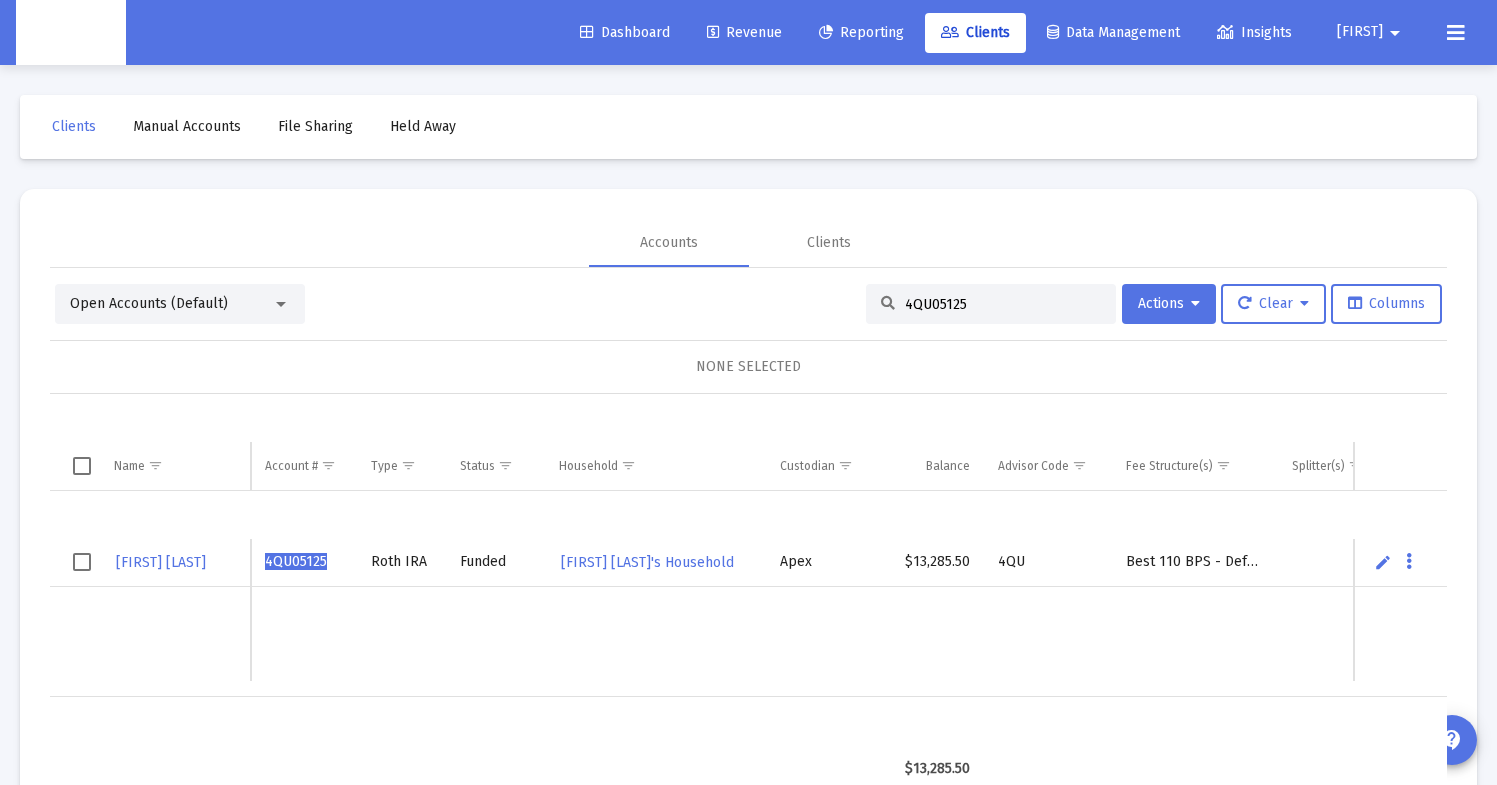 type on "4QU05125" 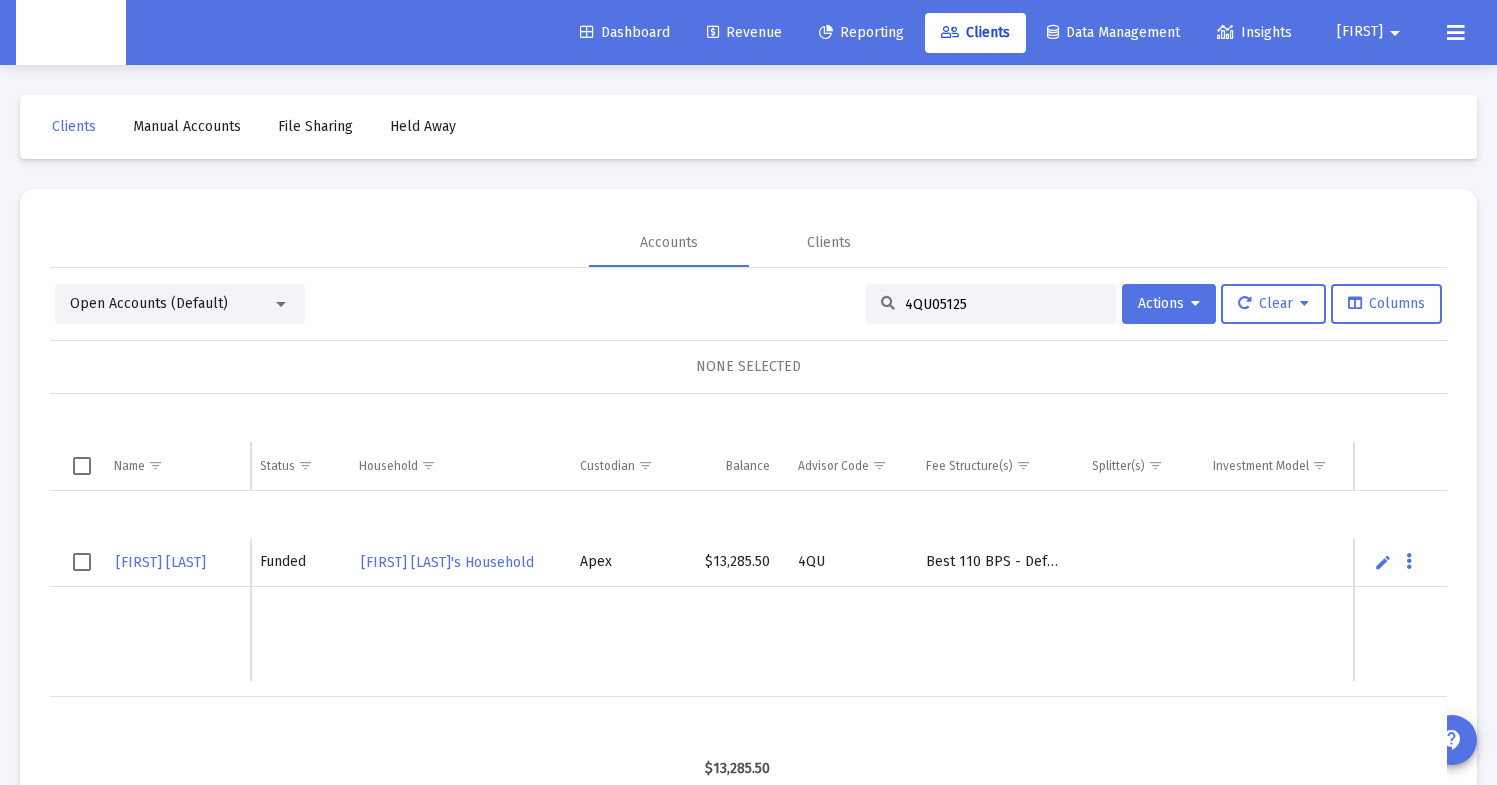 scroll, scrollTop: 0, scrollLeft: 204, axis: horizontal 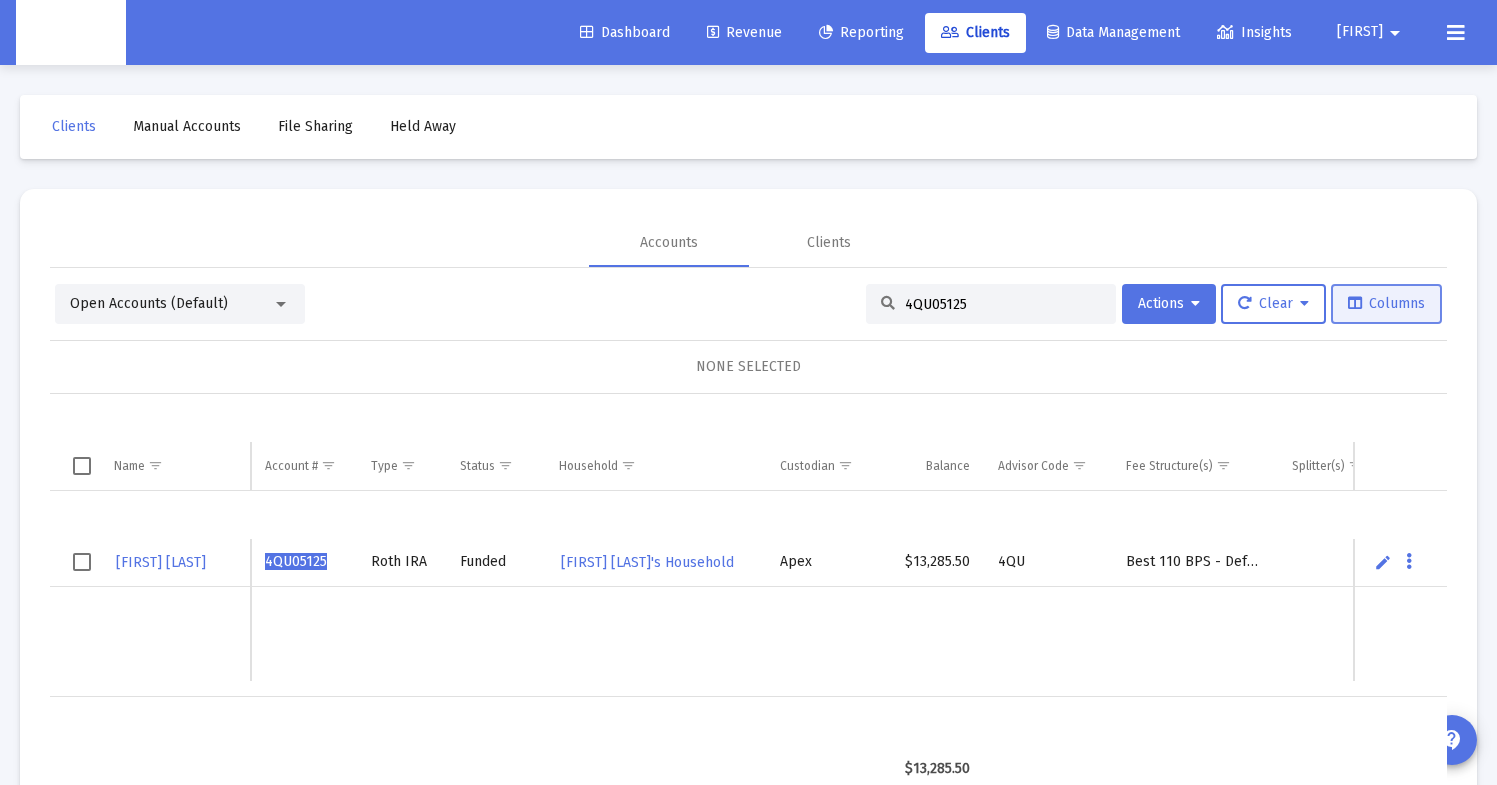 click on "Columns" at bounding box center [1386, 303] 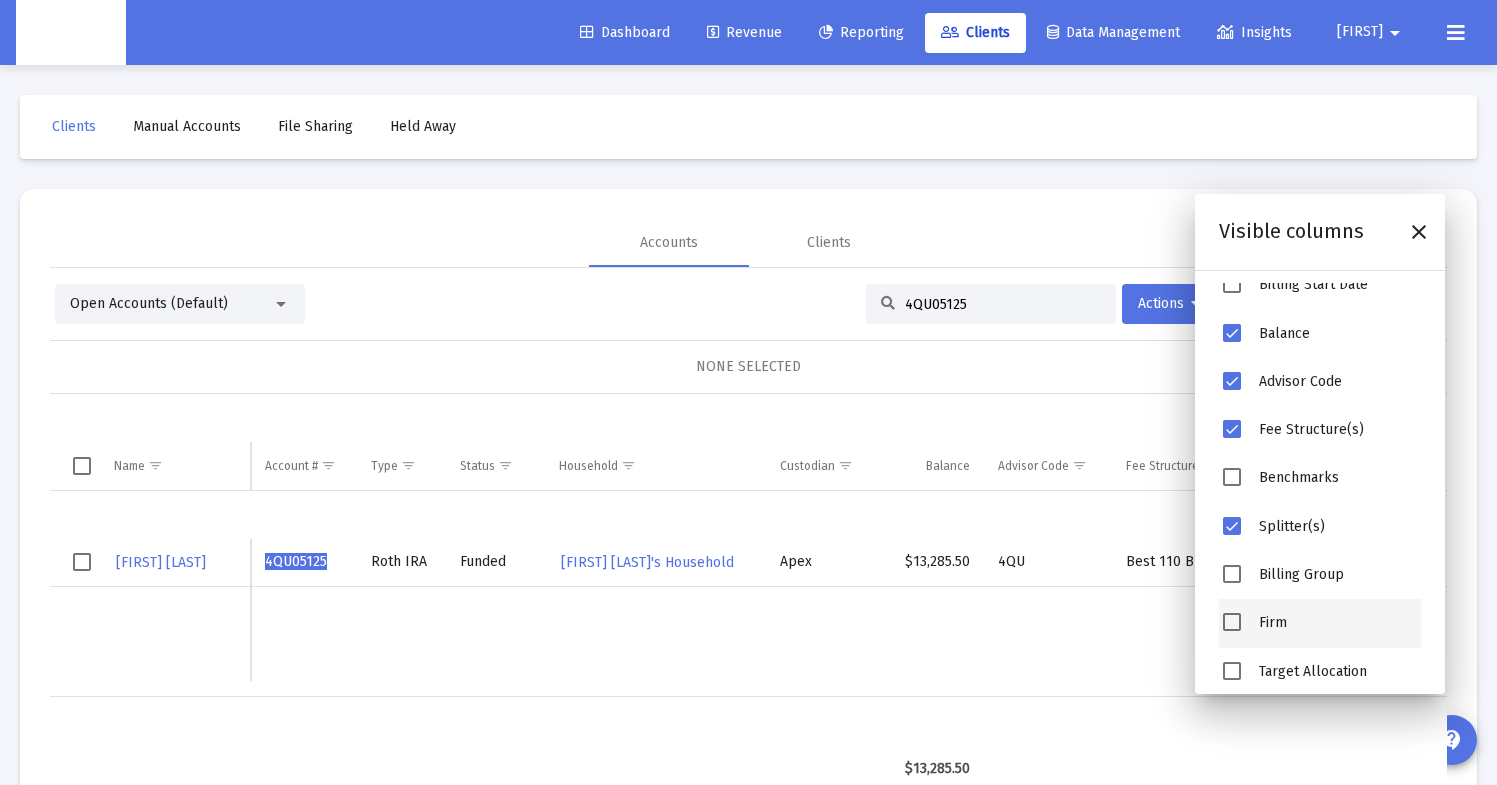 scroll 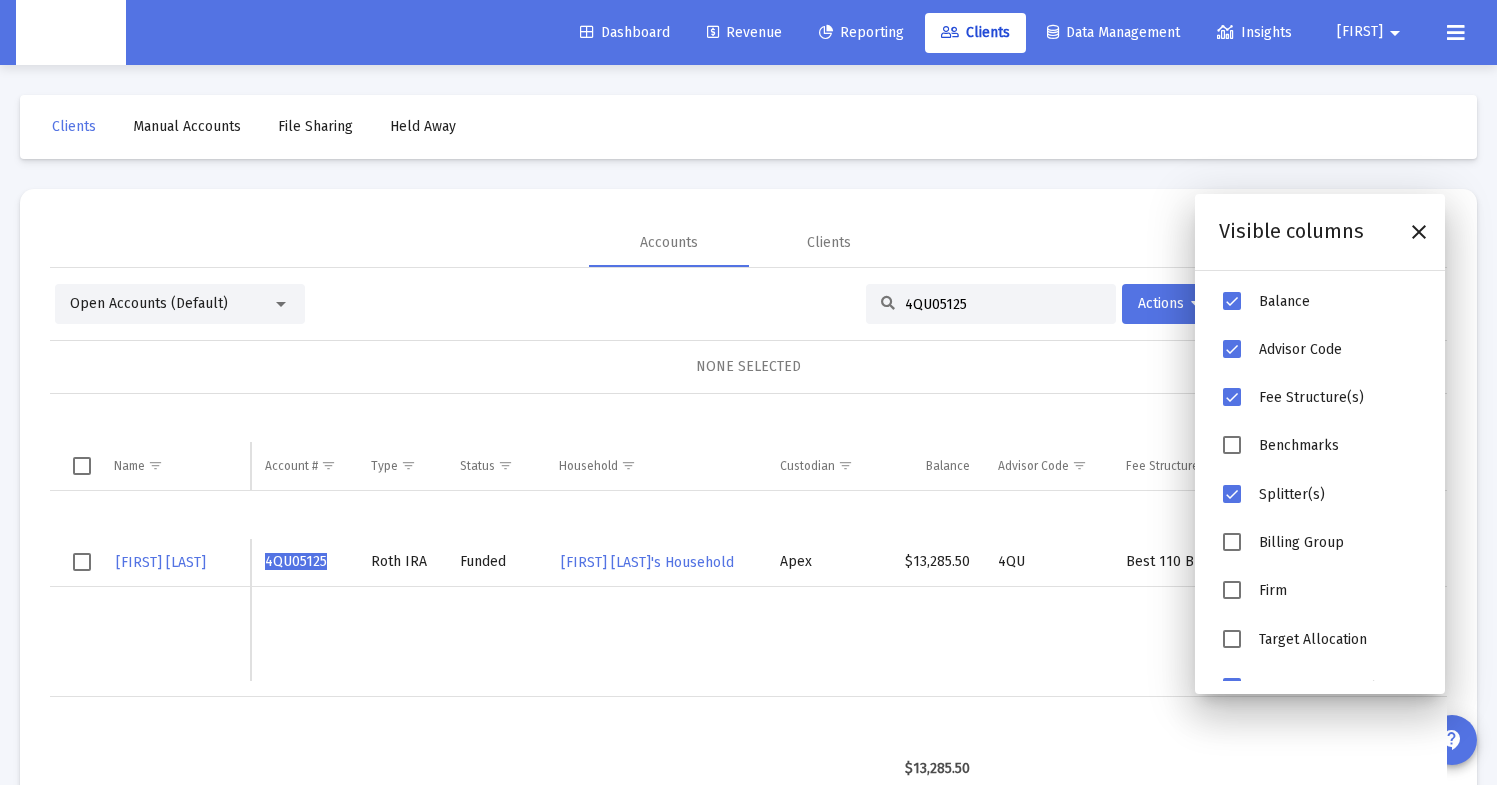 click at bounding box center (1232, 542) 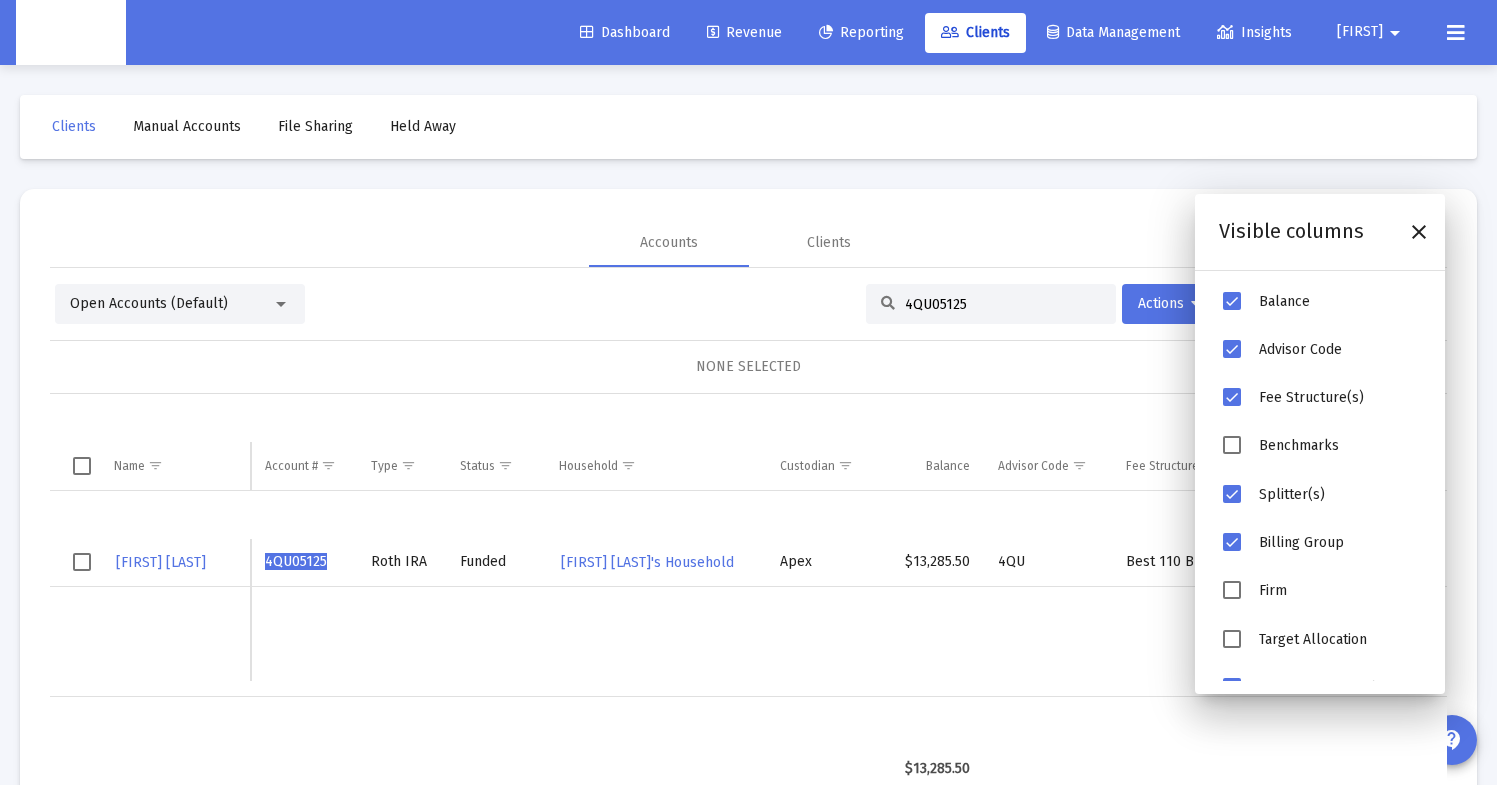 click at bounding box center [936, 658] 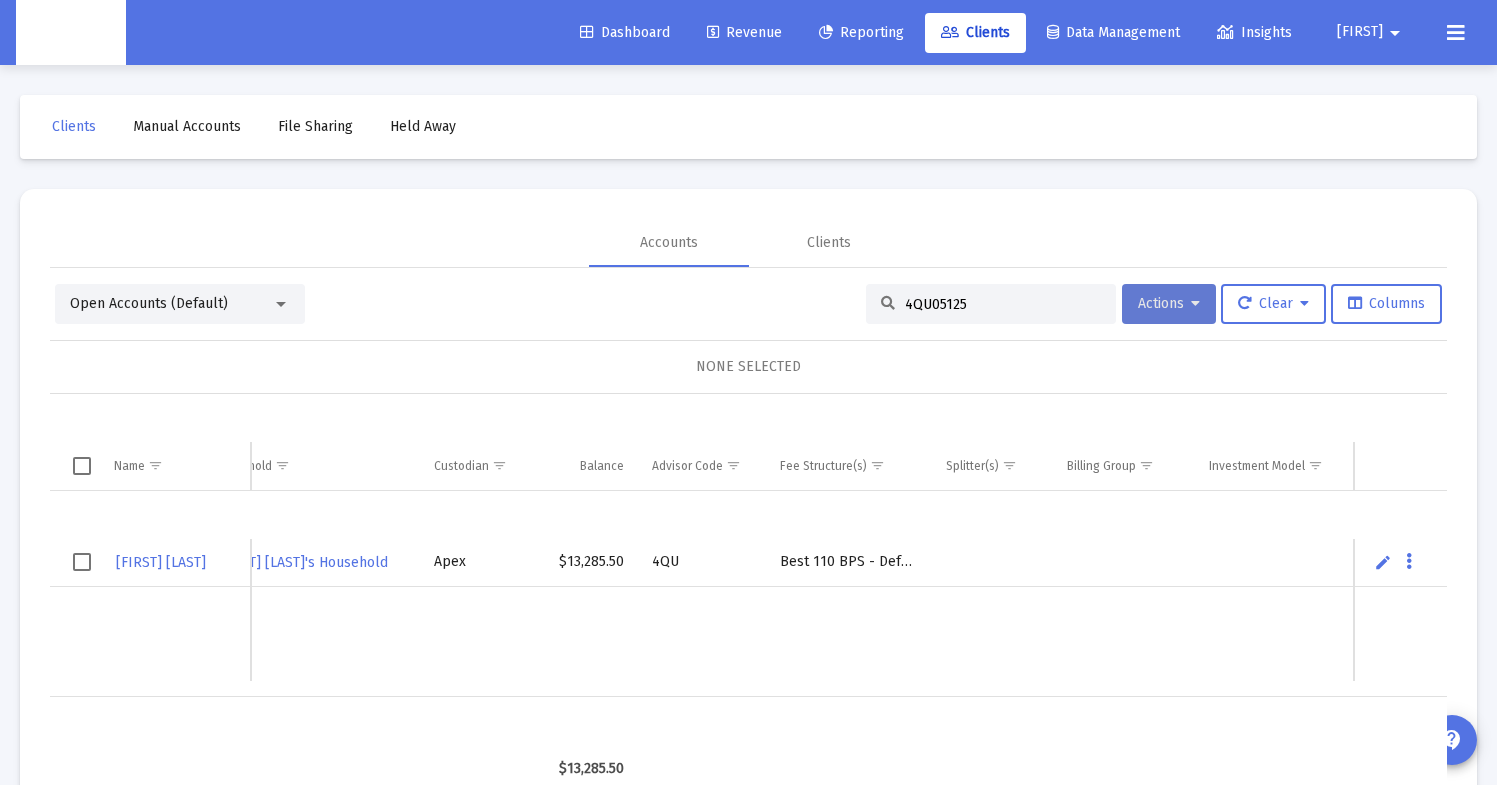 click on "Actions" at bounding box center (1169, 303) 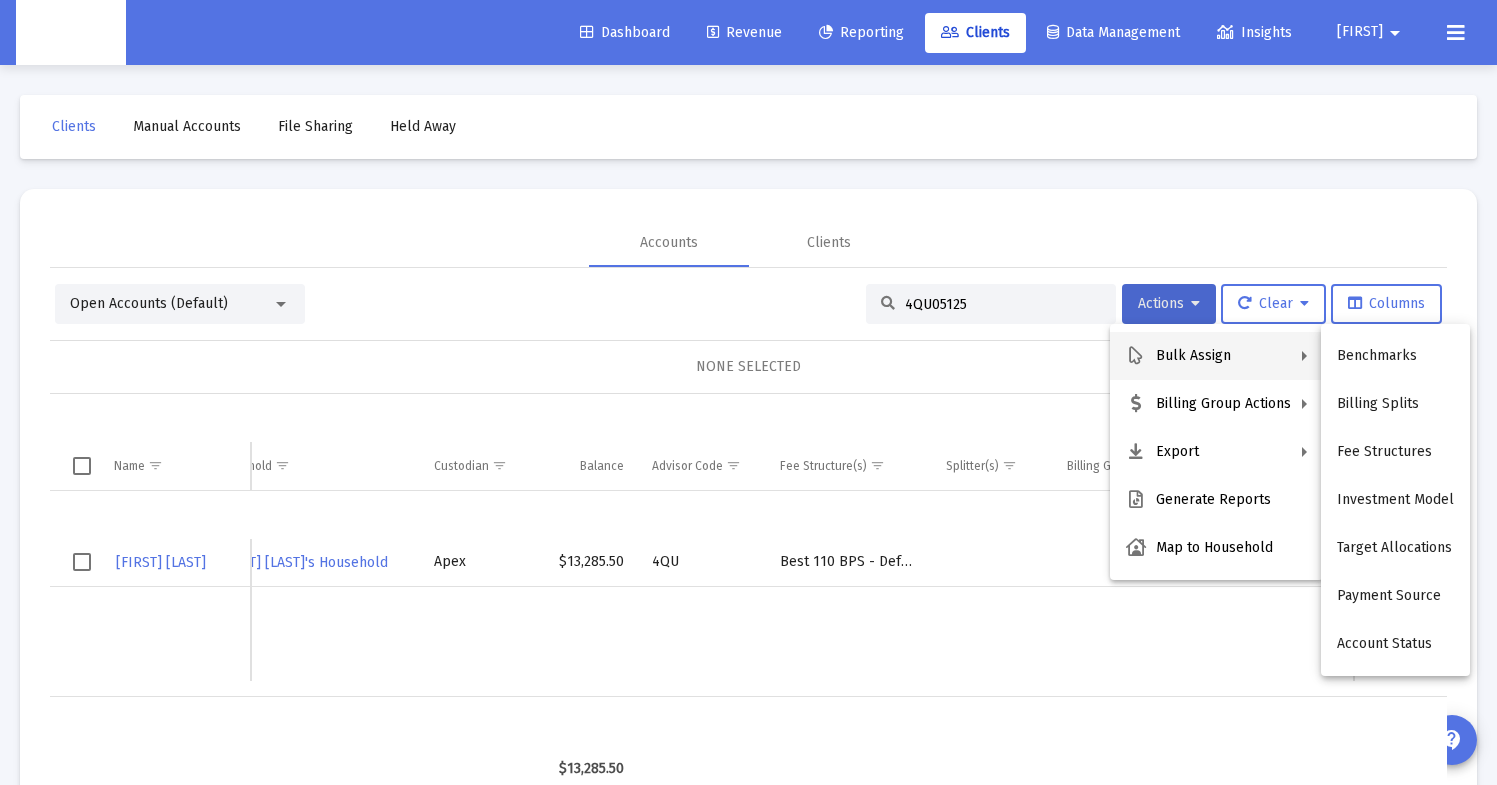 click at bounding box center [748, 392] 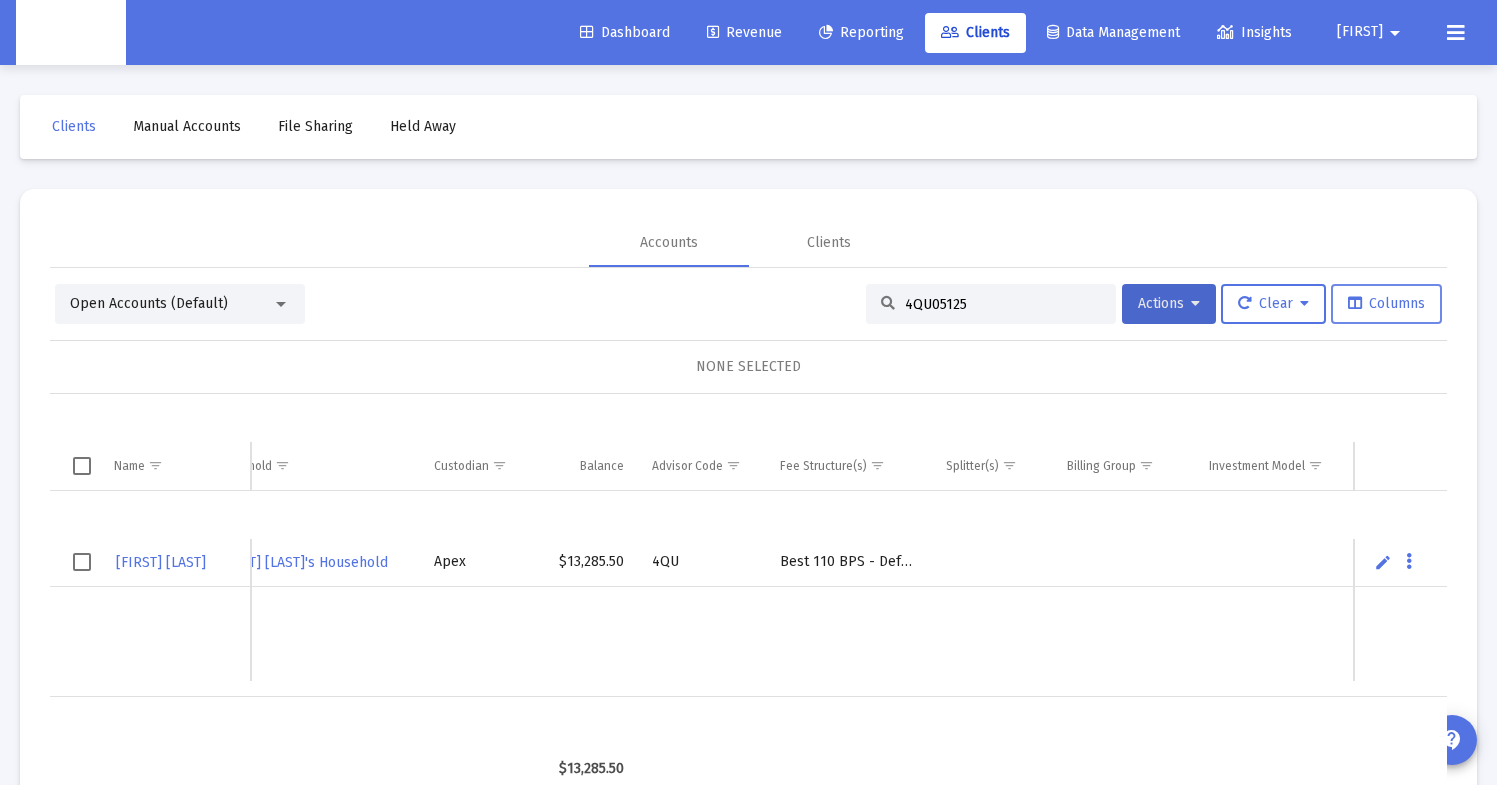 click on "Columns" at bounding box center (1386, 303) 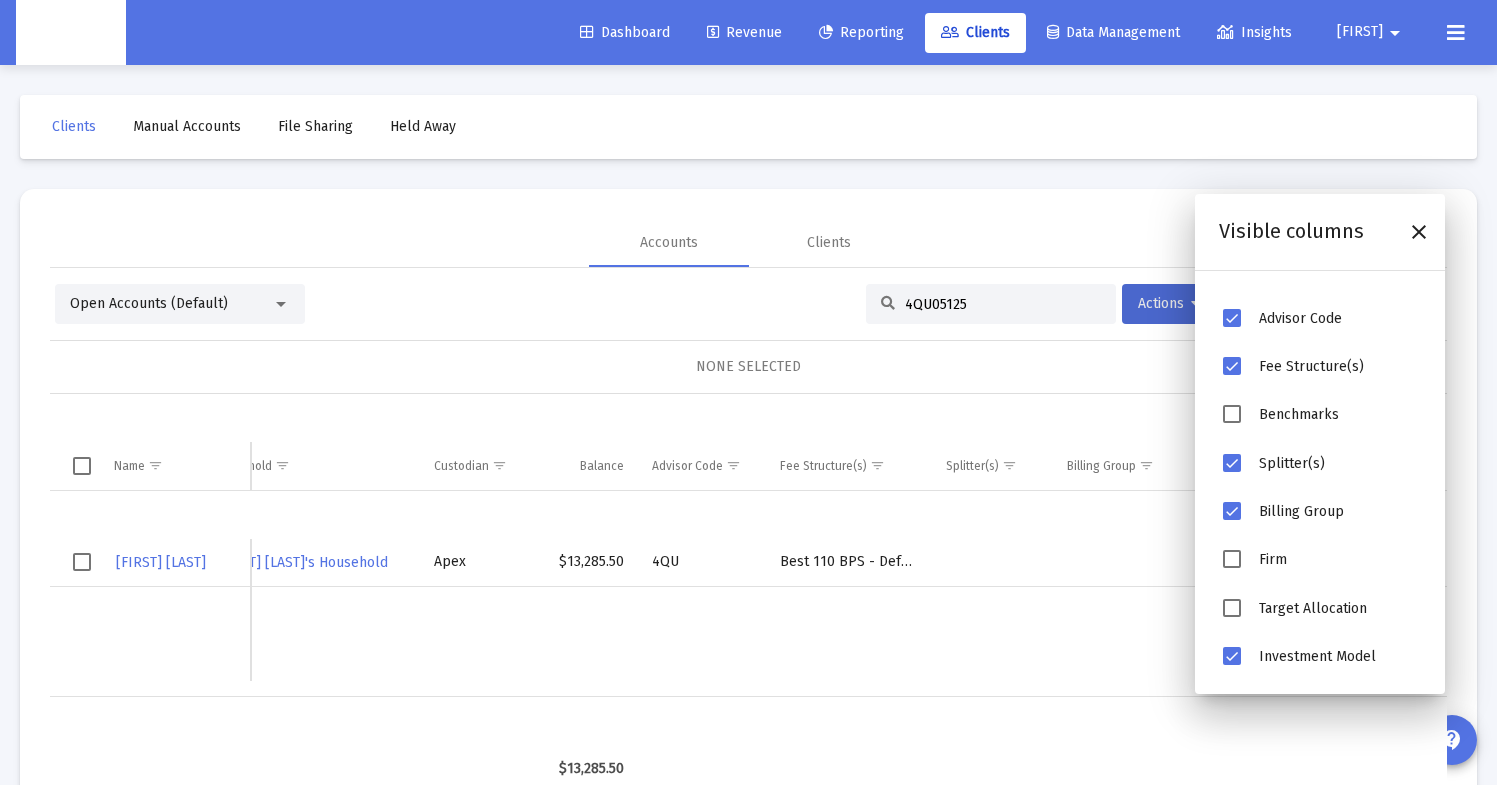 drag, startPoint x: 1333, startPoint y: 503, endPoint x: 1336, endPoint y: 341, distance: 162.02777 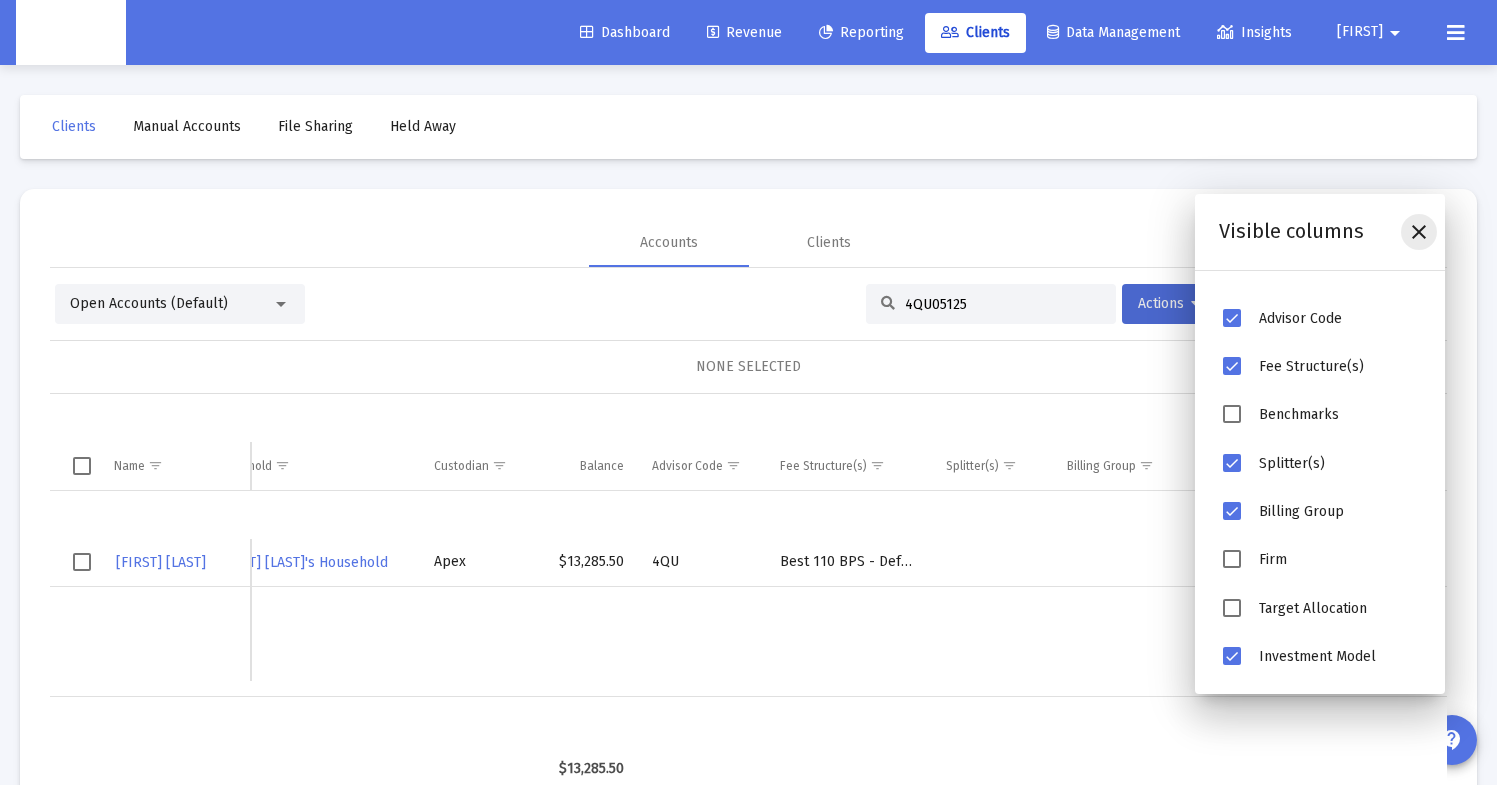 click at bounding box center (1419, 232) 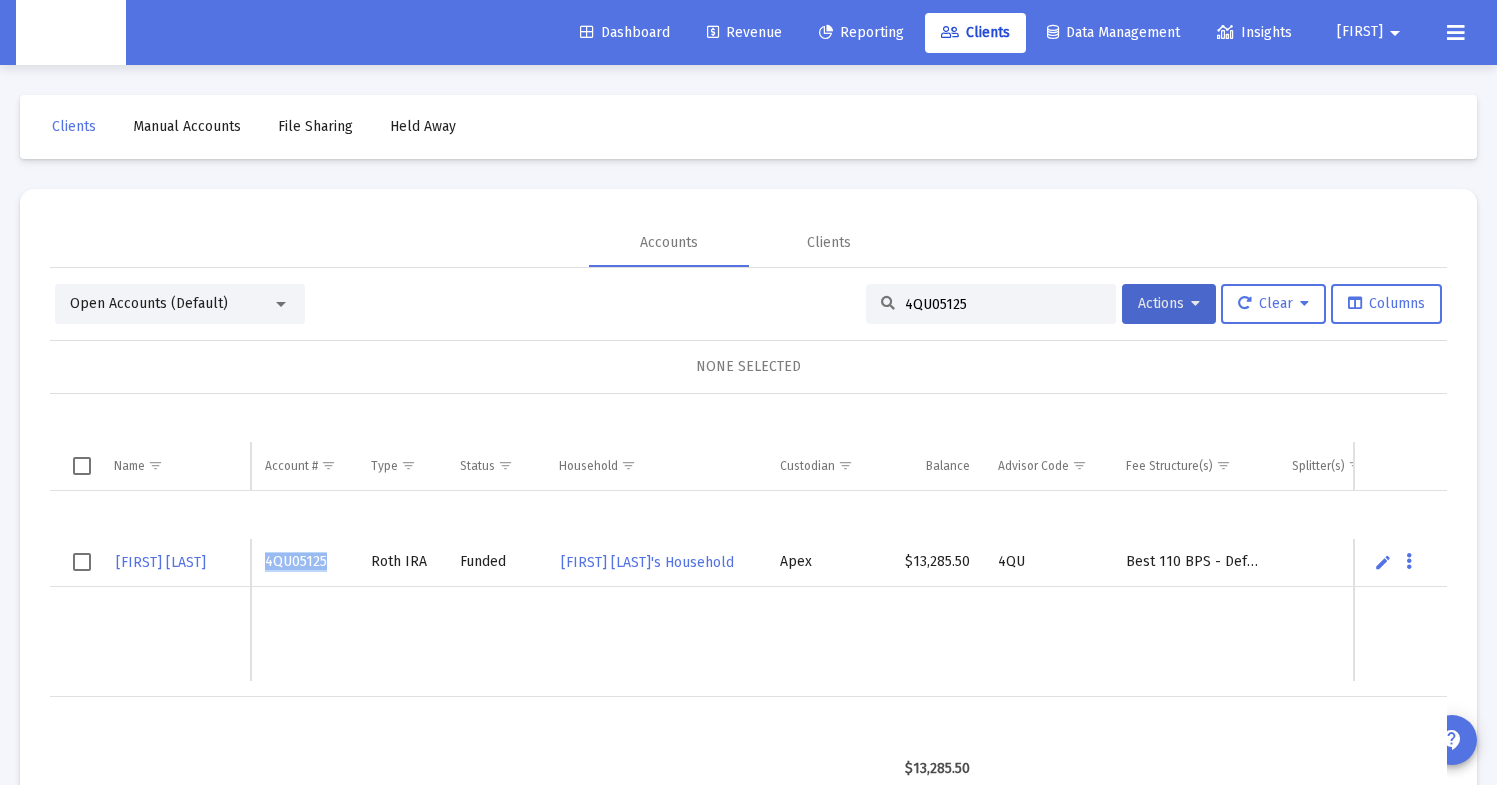 drag, startPoint x: 318, startPoint y: 561, endPoint x: 259, endPoint y: 562, distance: 59.008472 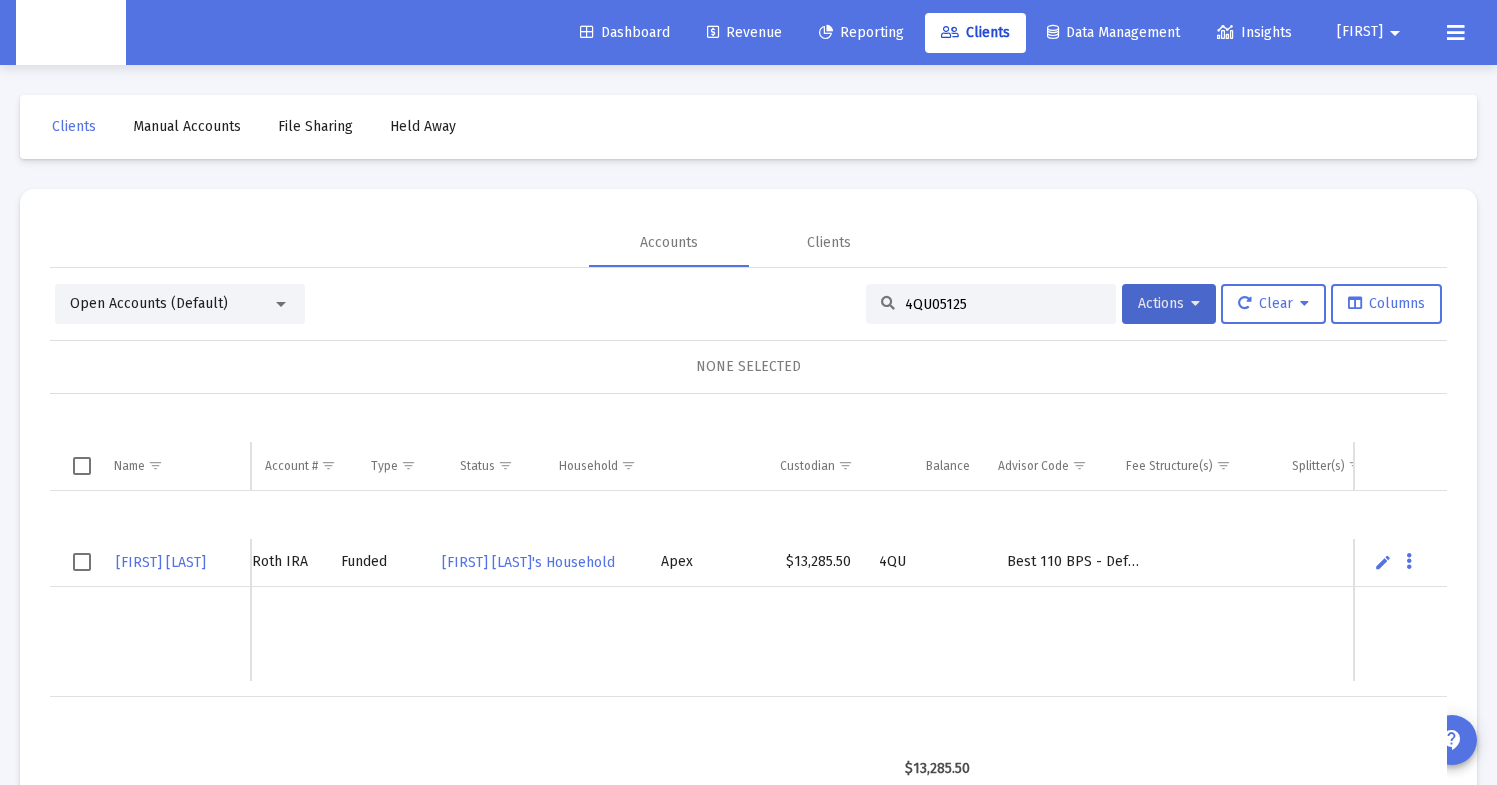 scroll, scrollTop: 0, scrollLeft: 119, axis: horizontal 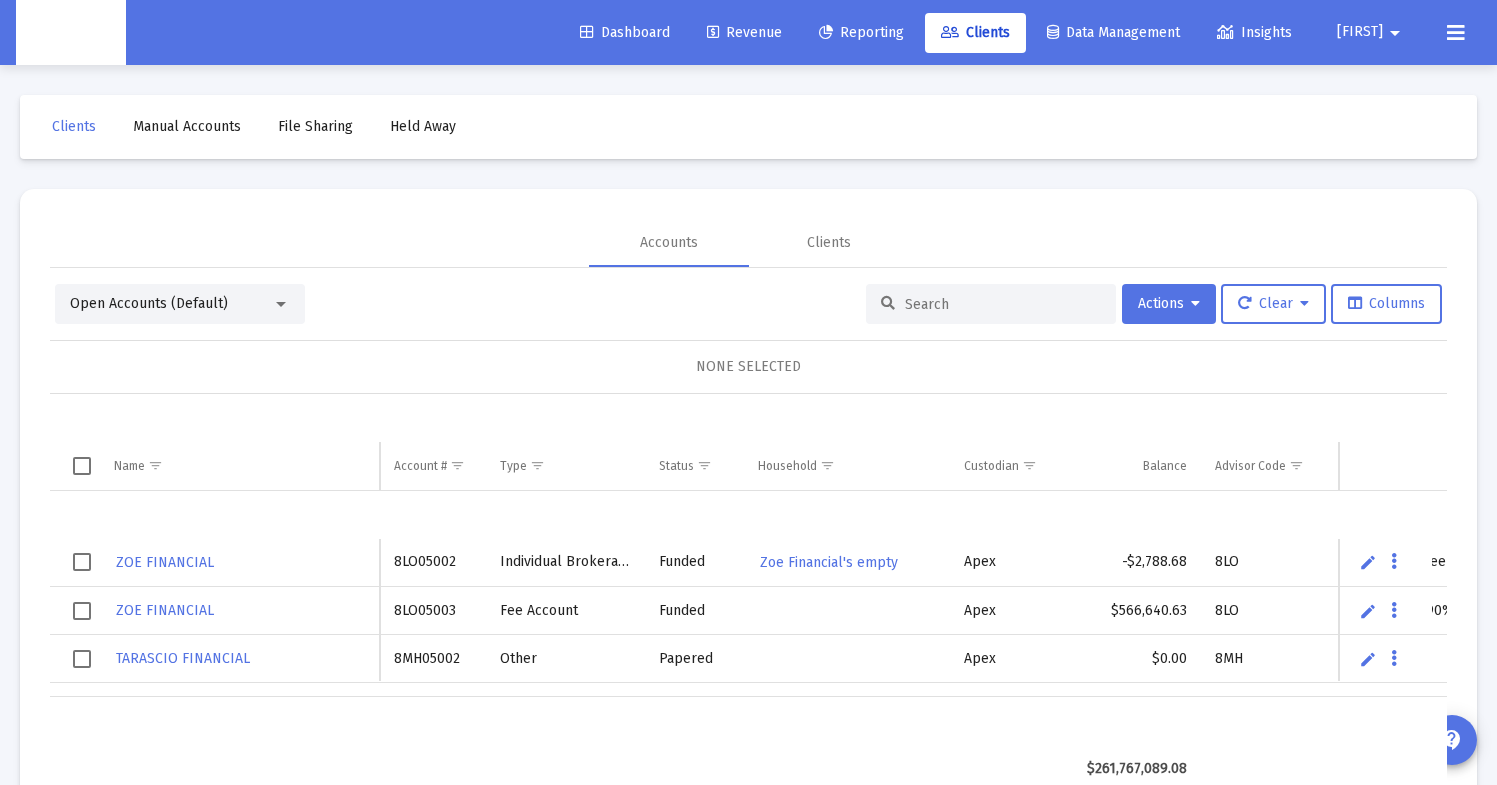 click at bounding box center [1003, 304] 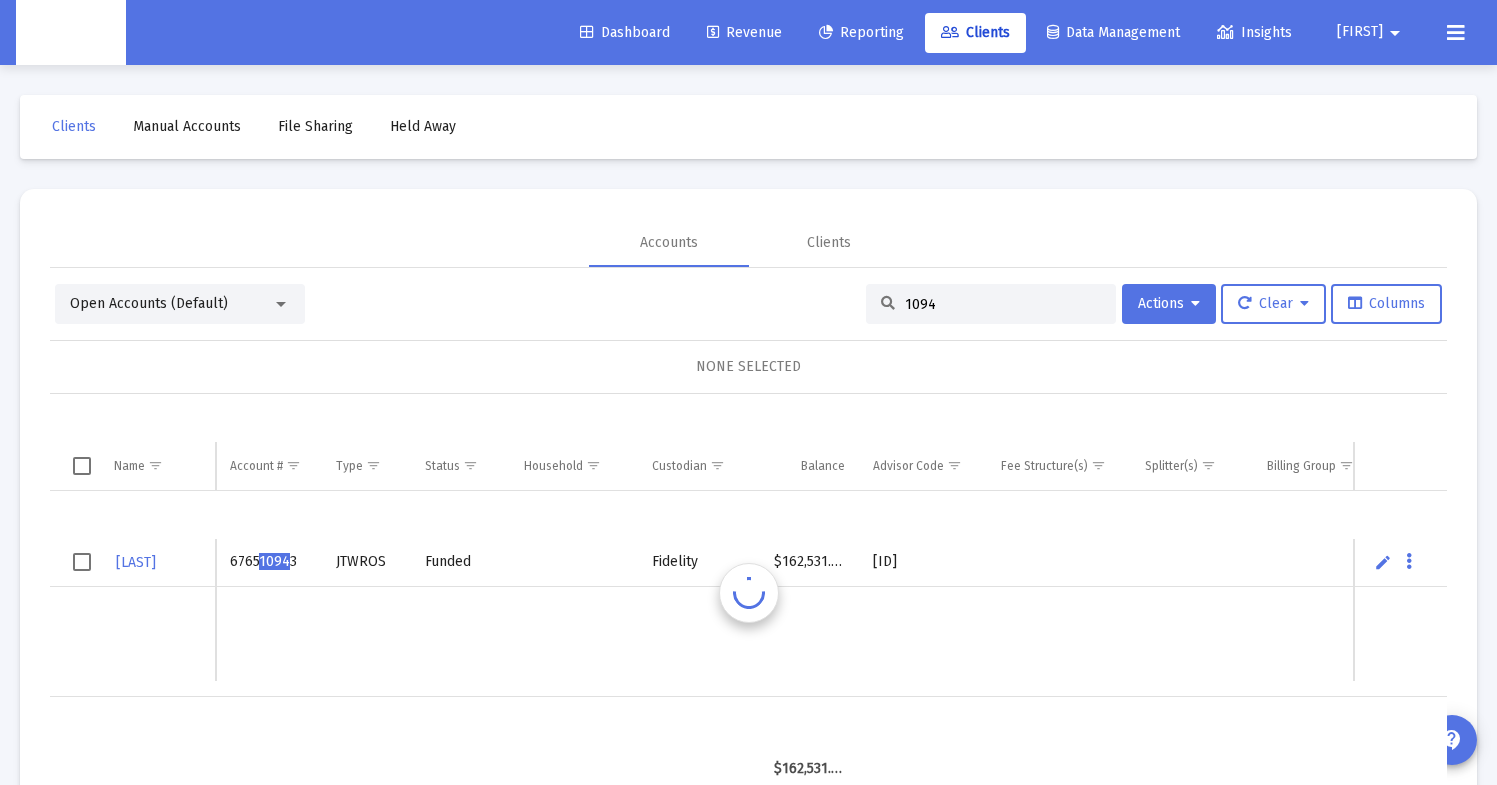 scroll, scrollTop: 0, scrollLeft: 0, axis: both 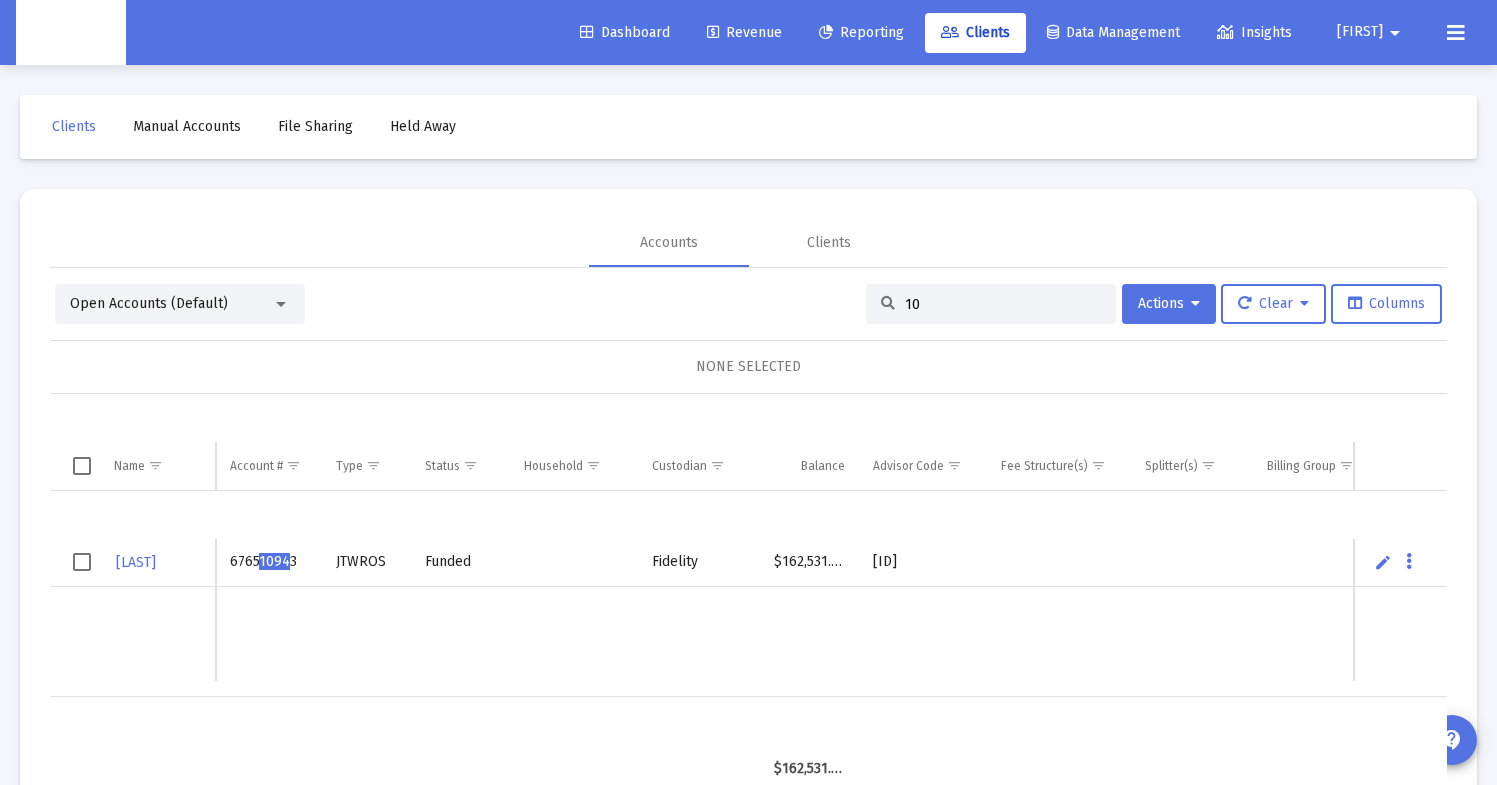 type on "1" 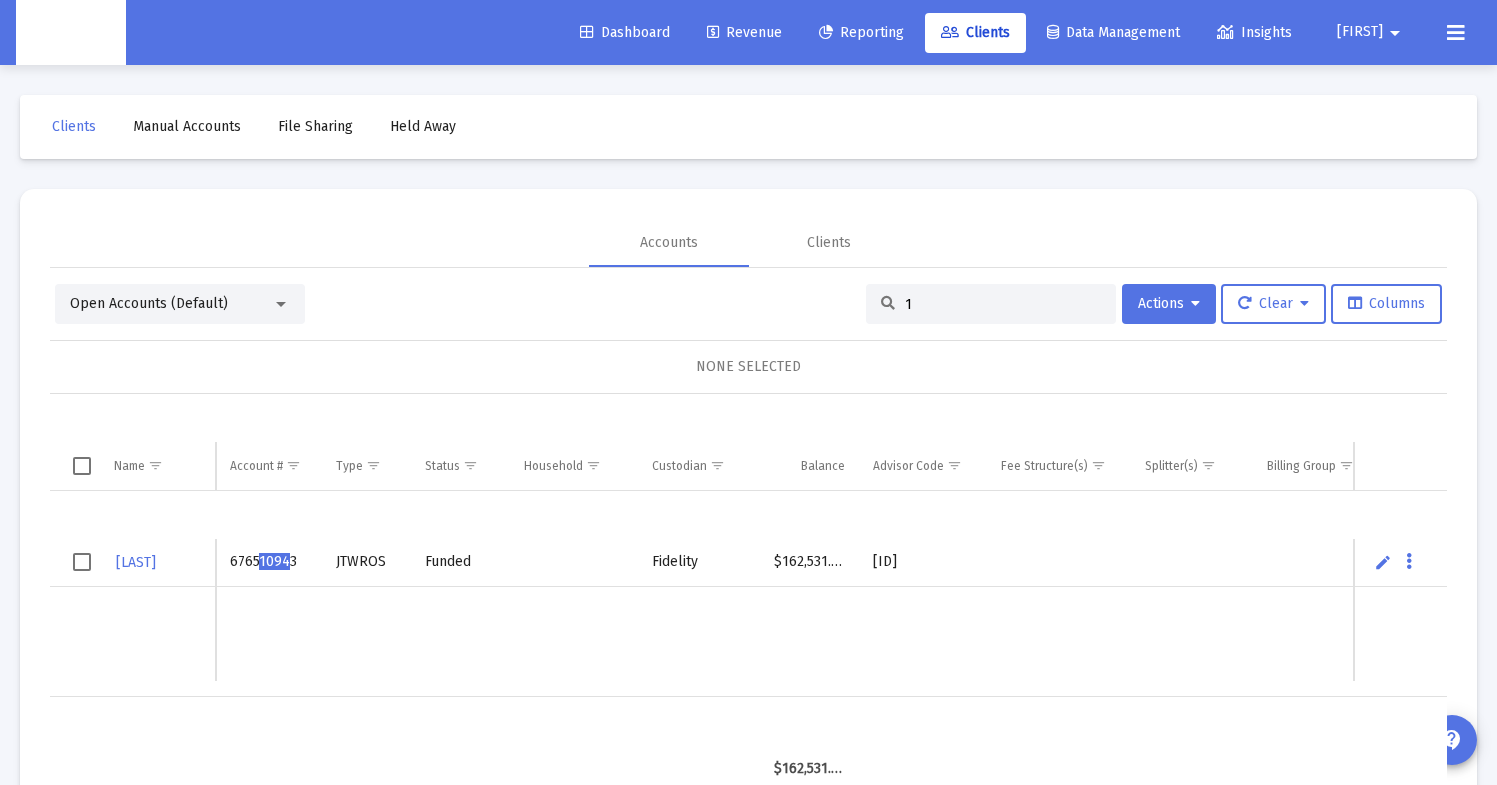 type 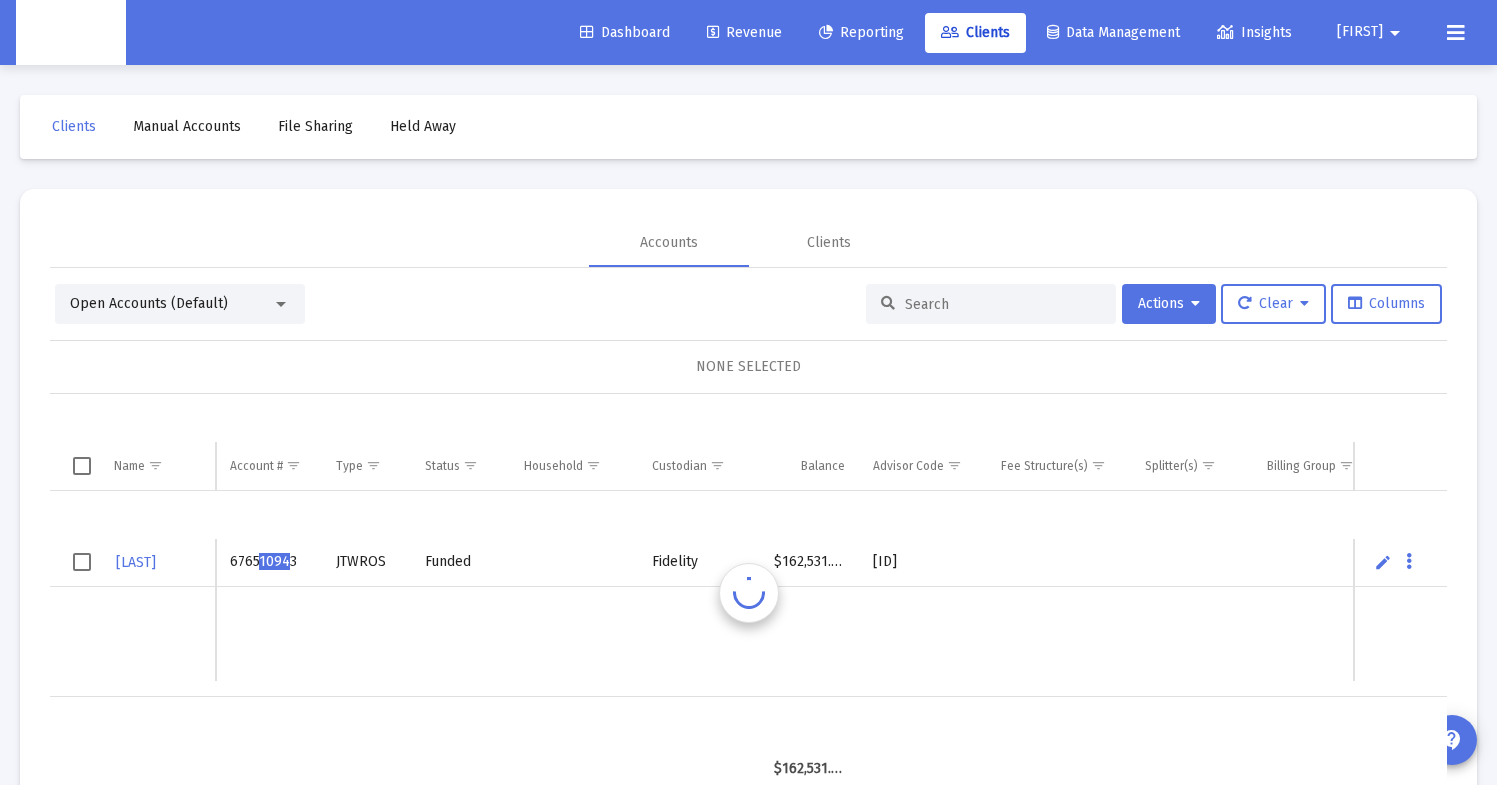 scroll, scrollTop: 0, scrollLeft: 0, axis: both 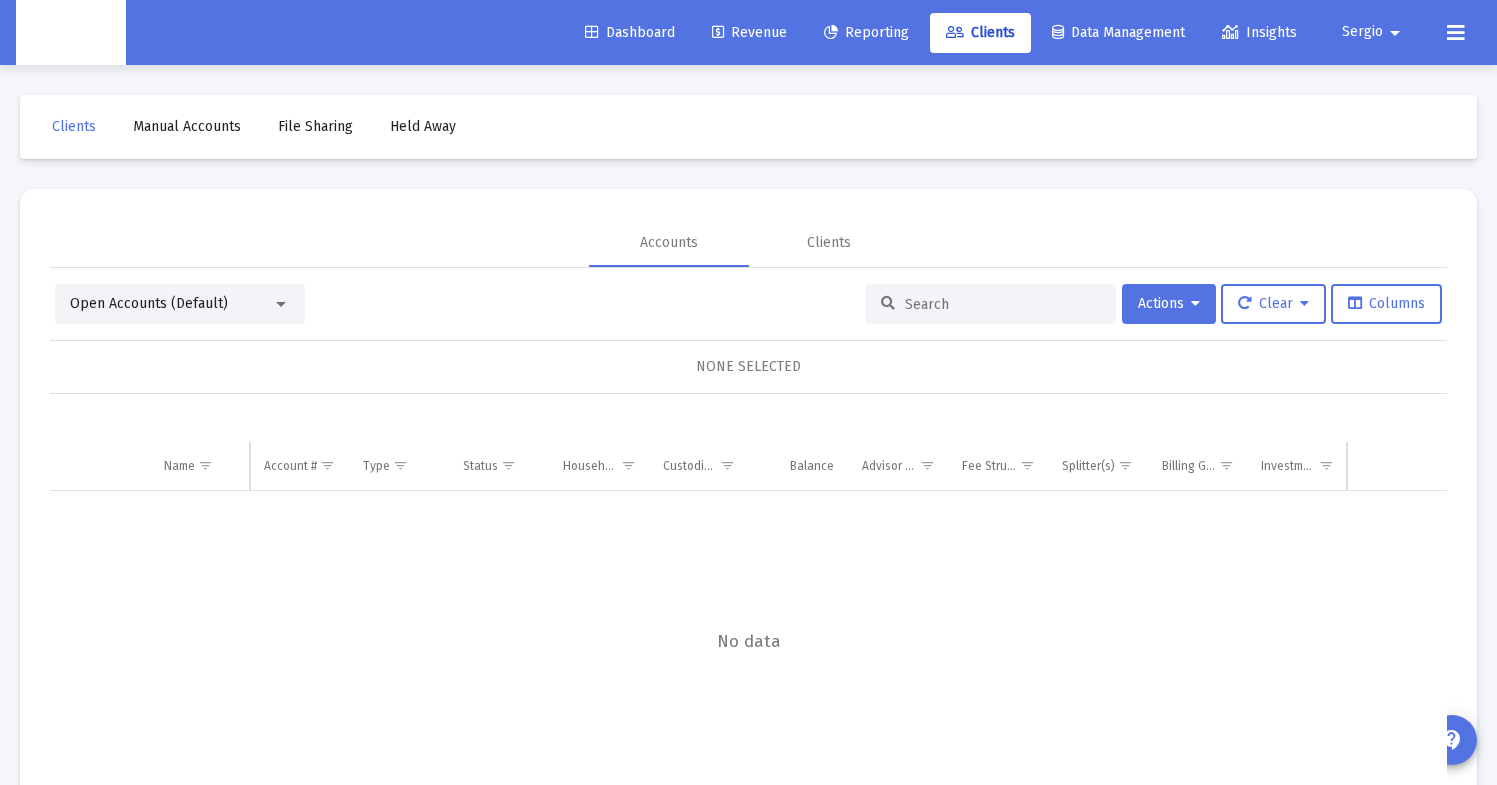 click at bounding box center [1003, 304] 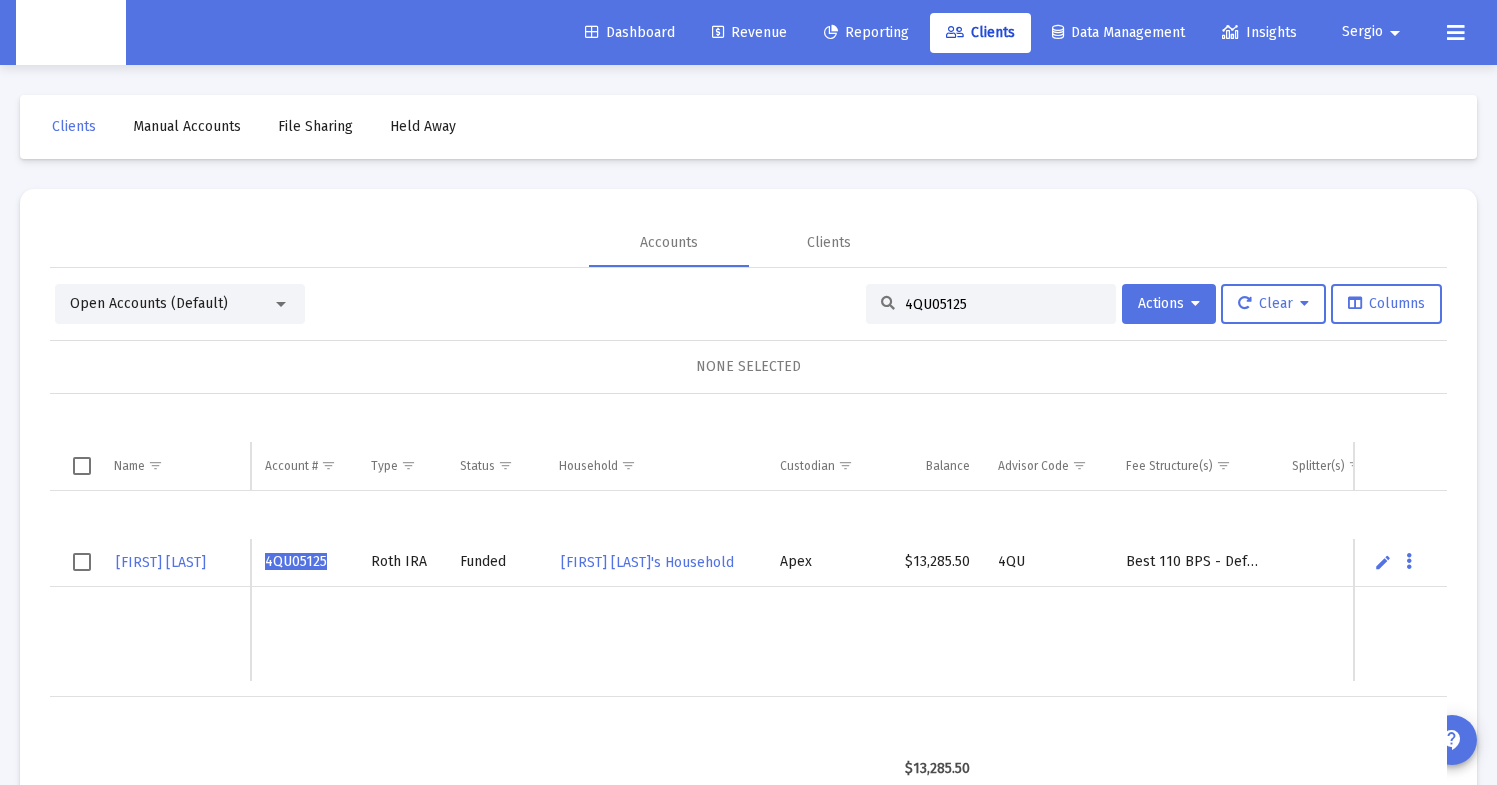 type on "[ID]" 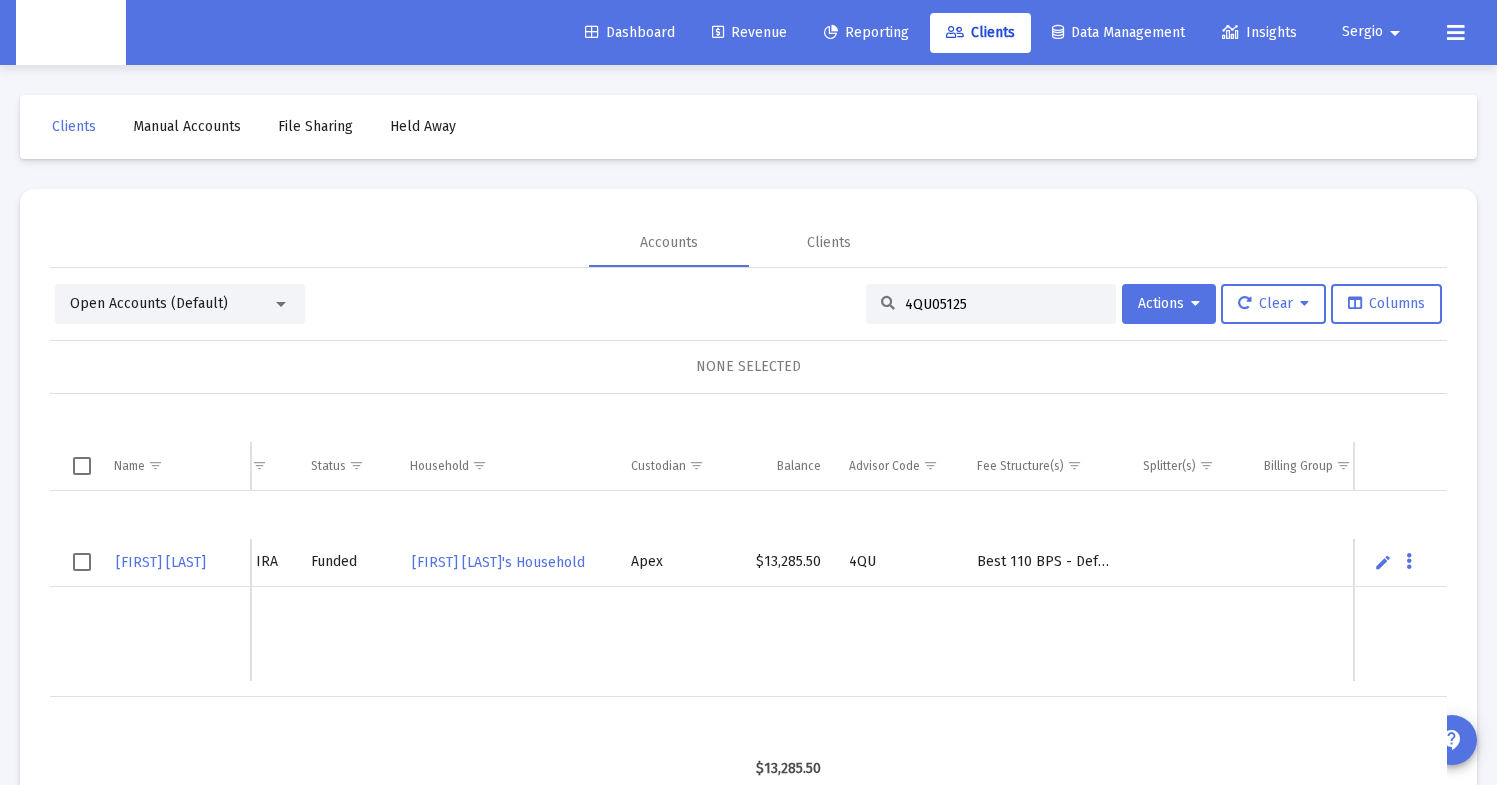 scroll, scrollTop: 0, scrollLeft: 297, axis: horizontal 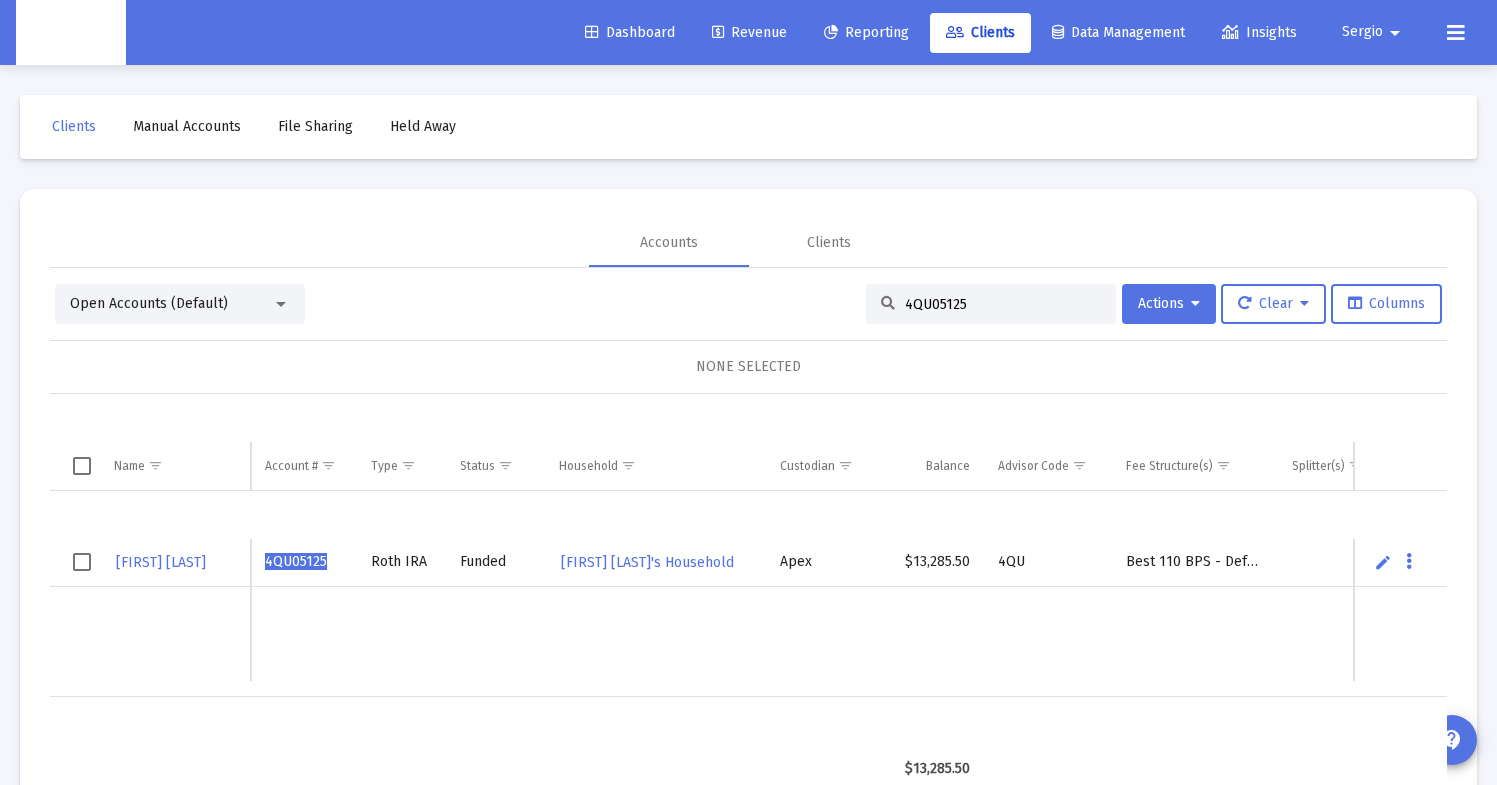 click on "Reporting" 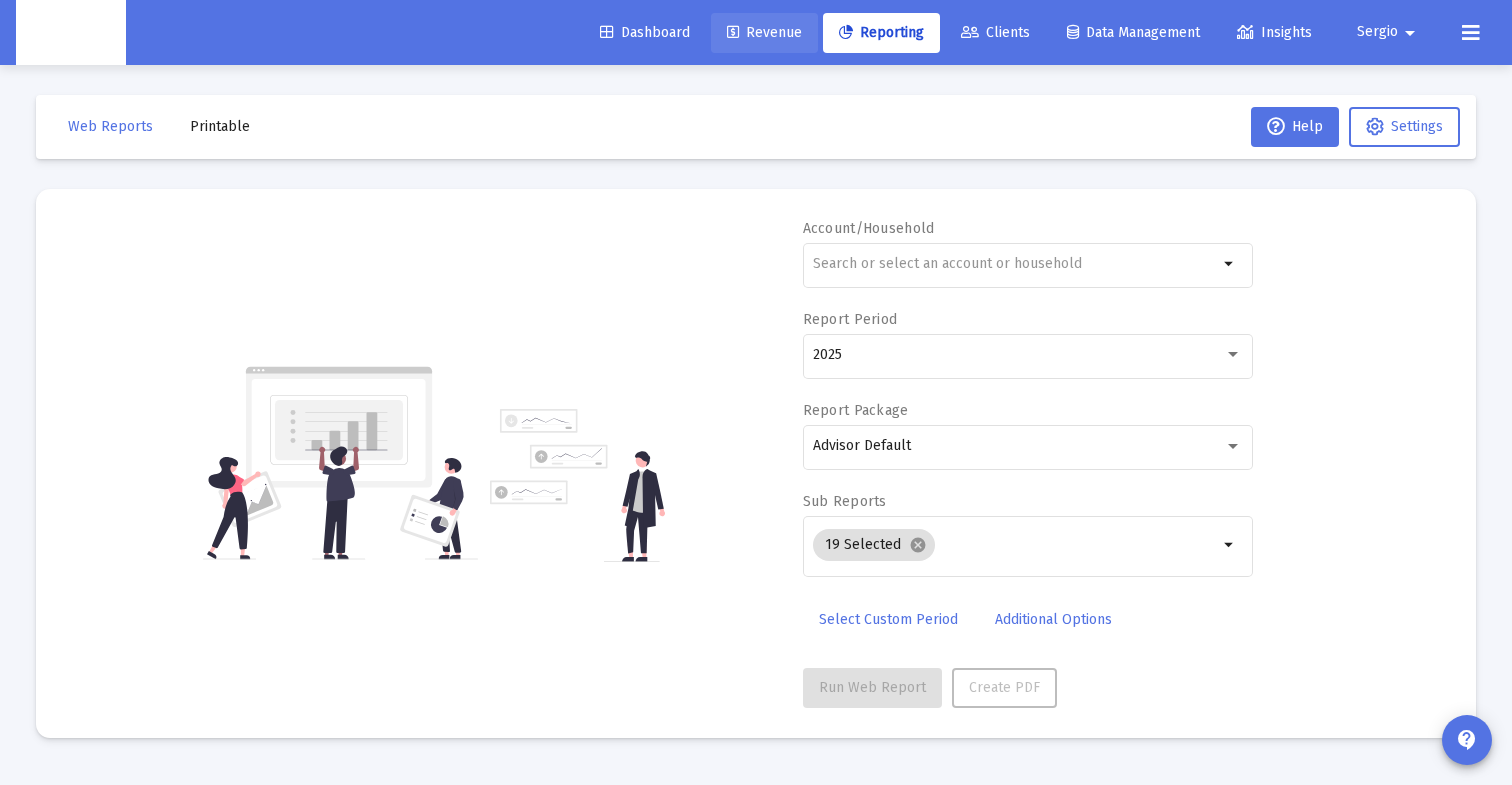 click on "Revenue" 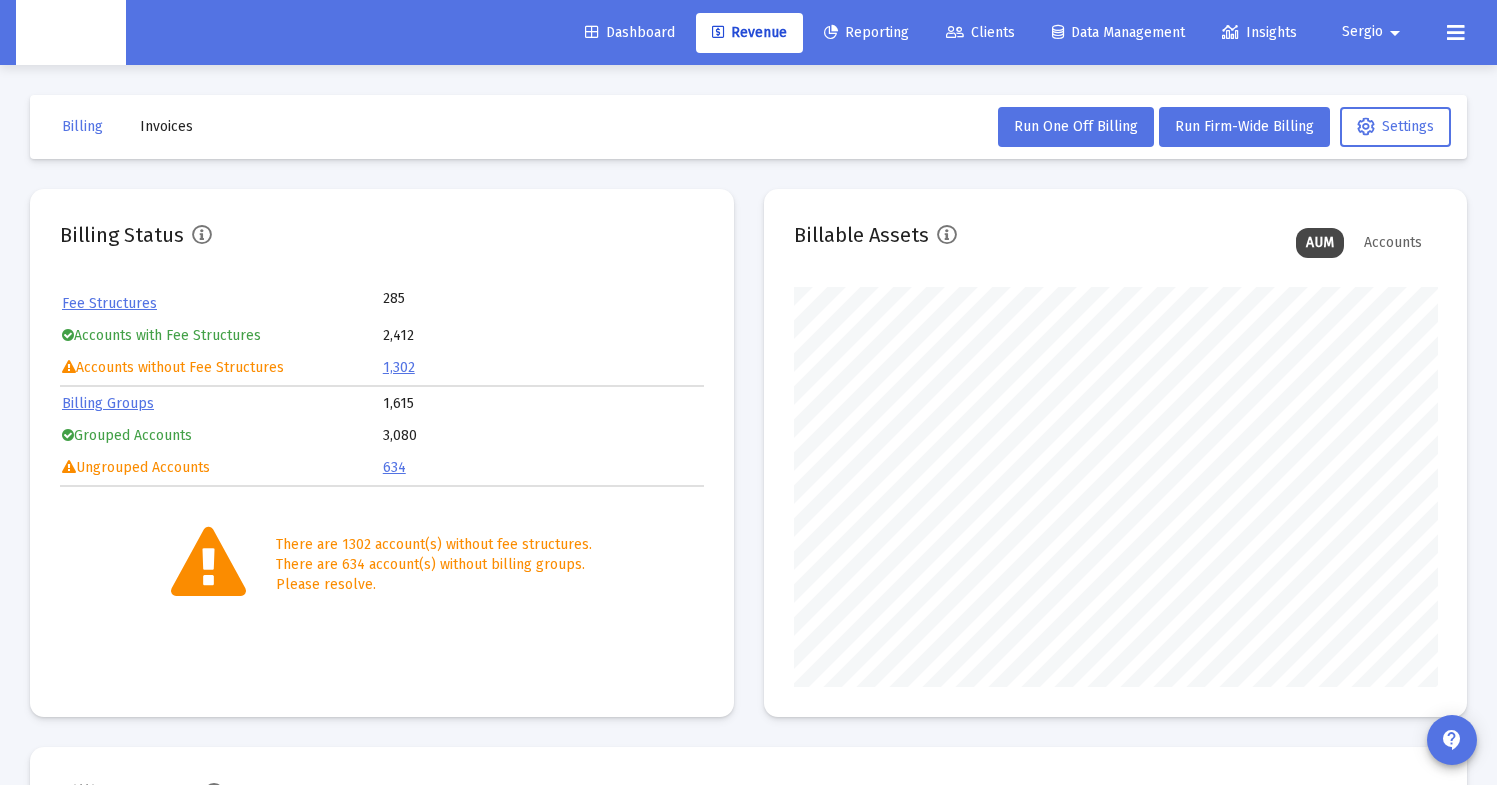 scroll, scrollTop: 999600, scrollLeft: 999356, axis: both 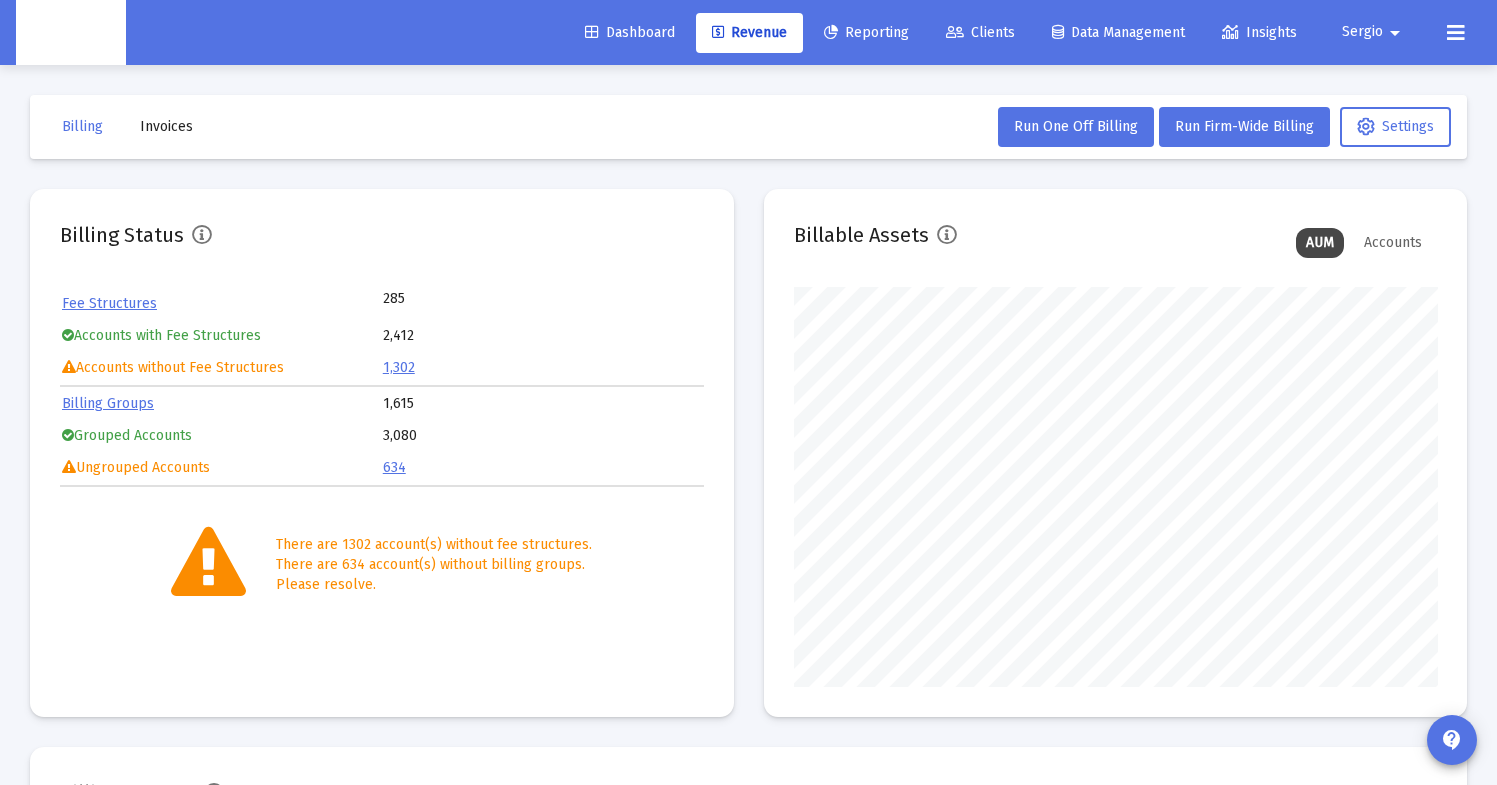 click on "Billing Groups" 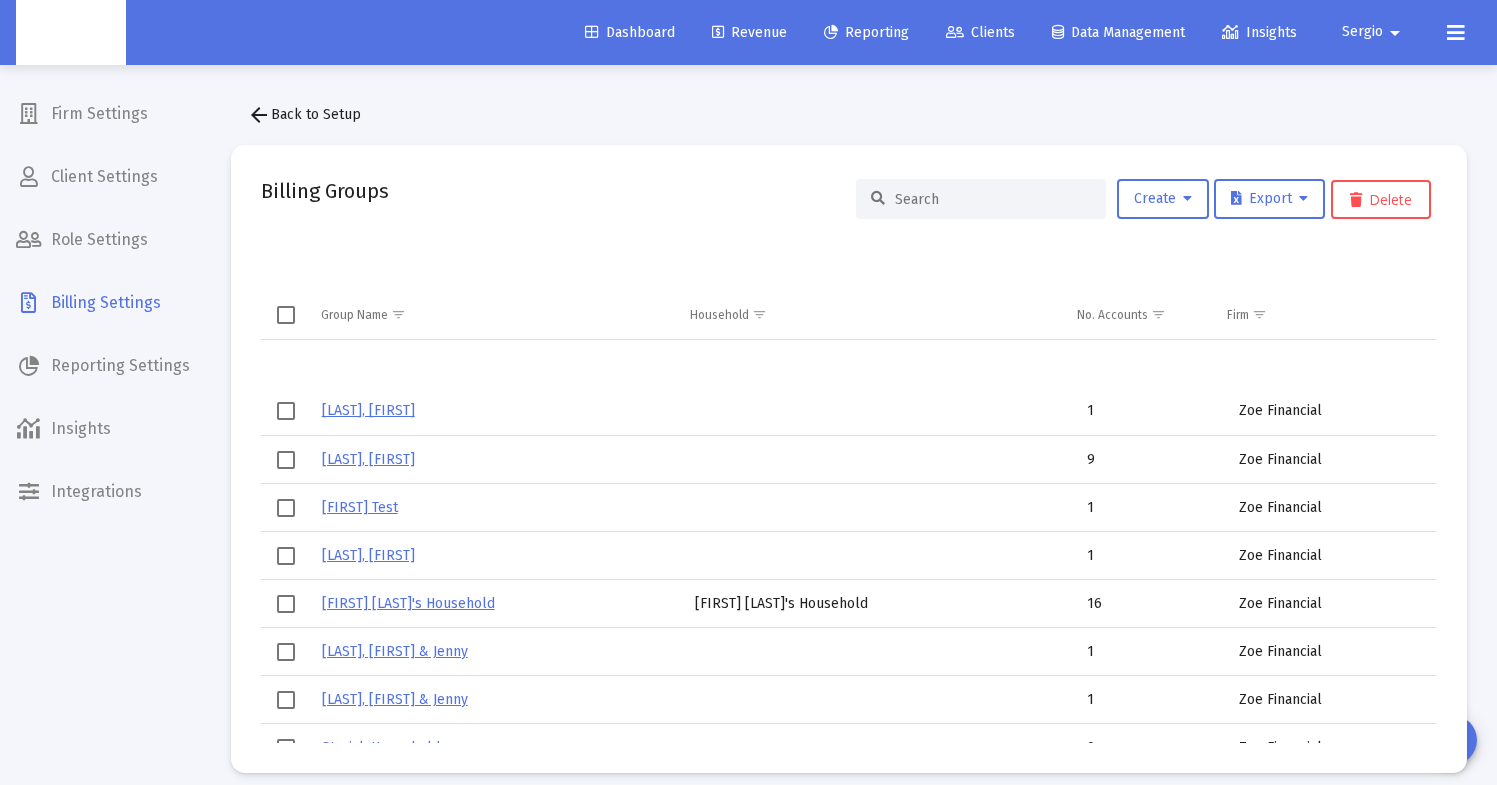 click 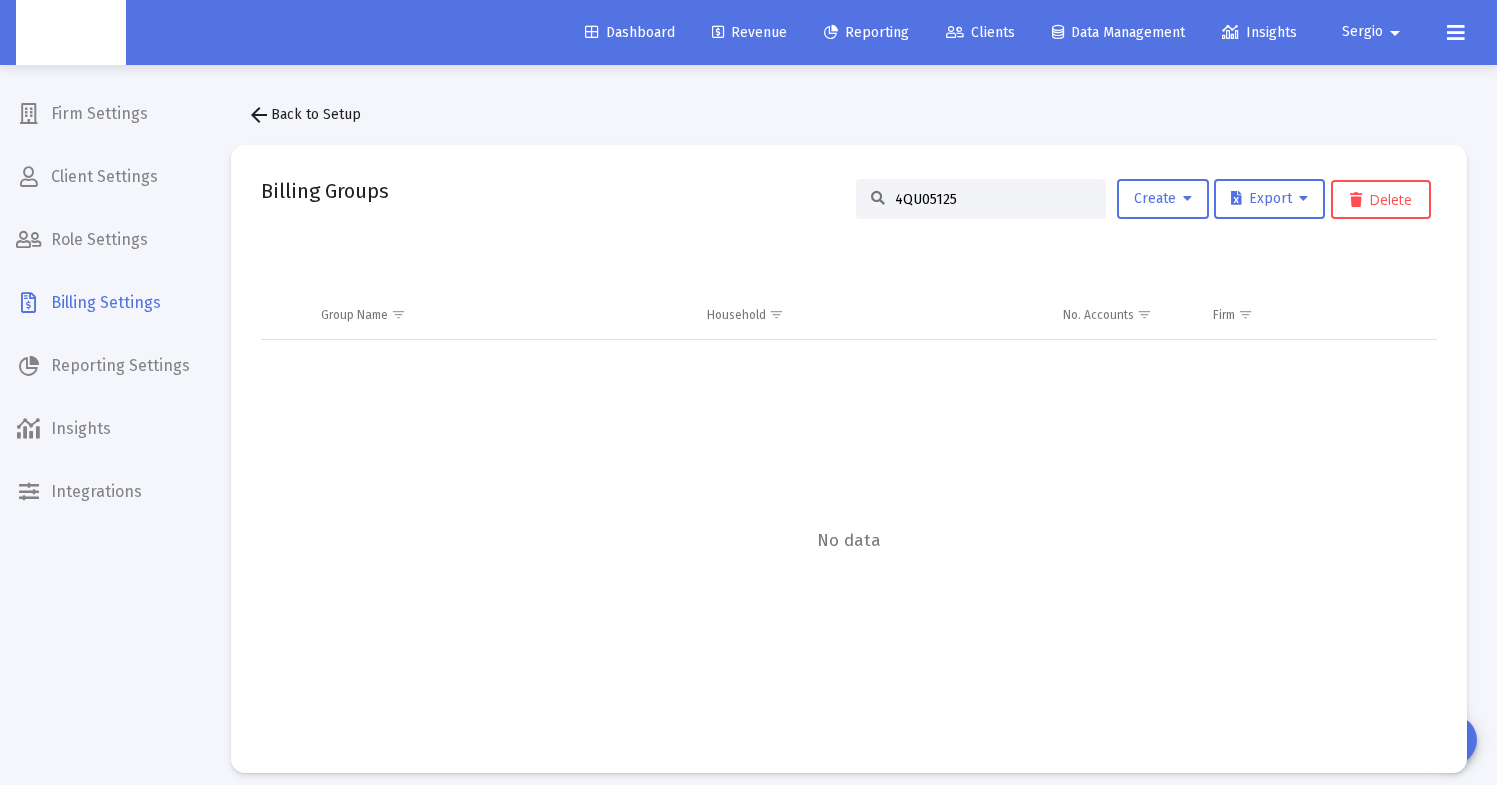 click on "[ID]" 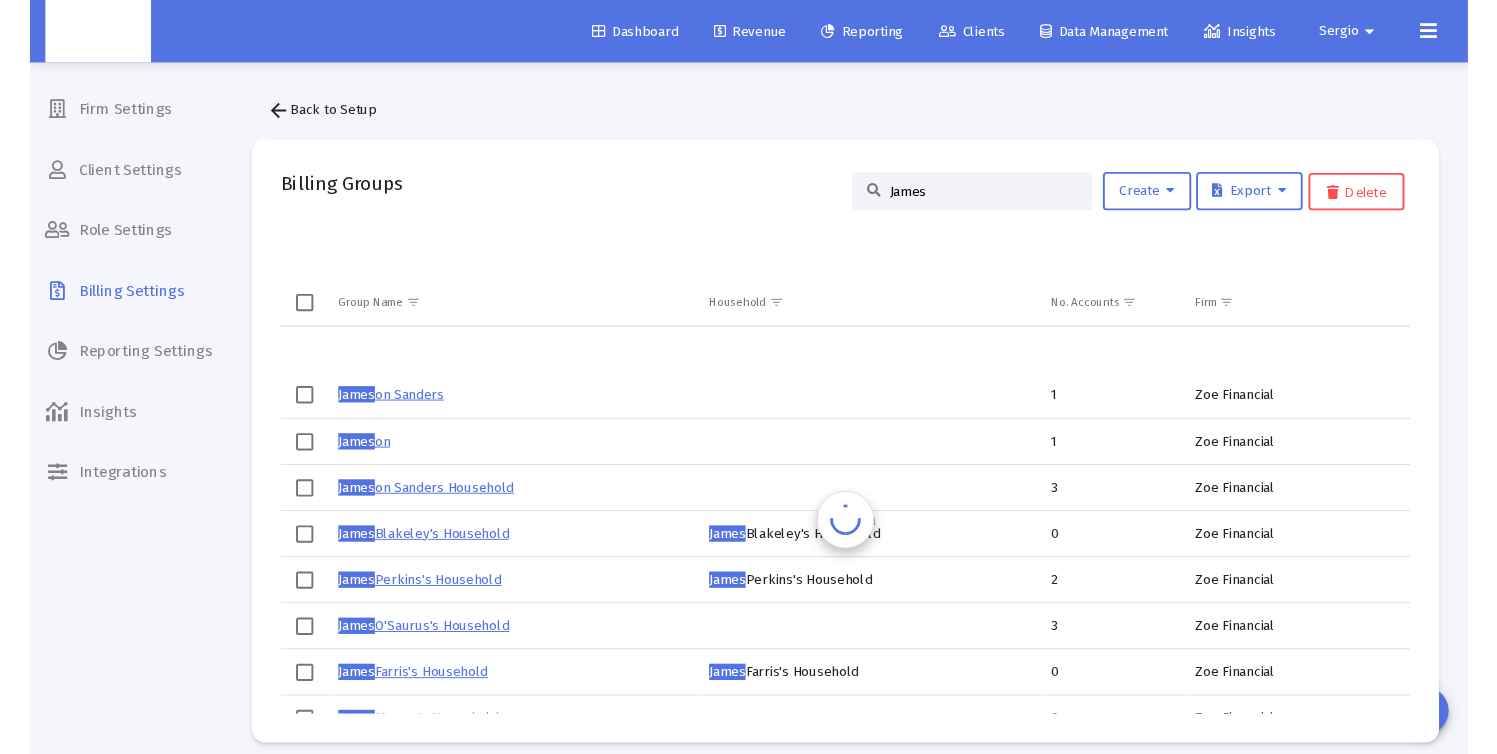 scroll, scrollTop: 0, scrollLeft: 0, axis: both 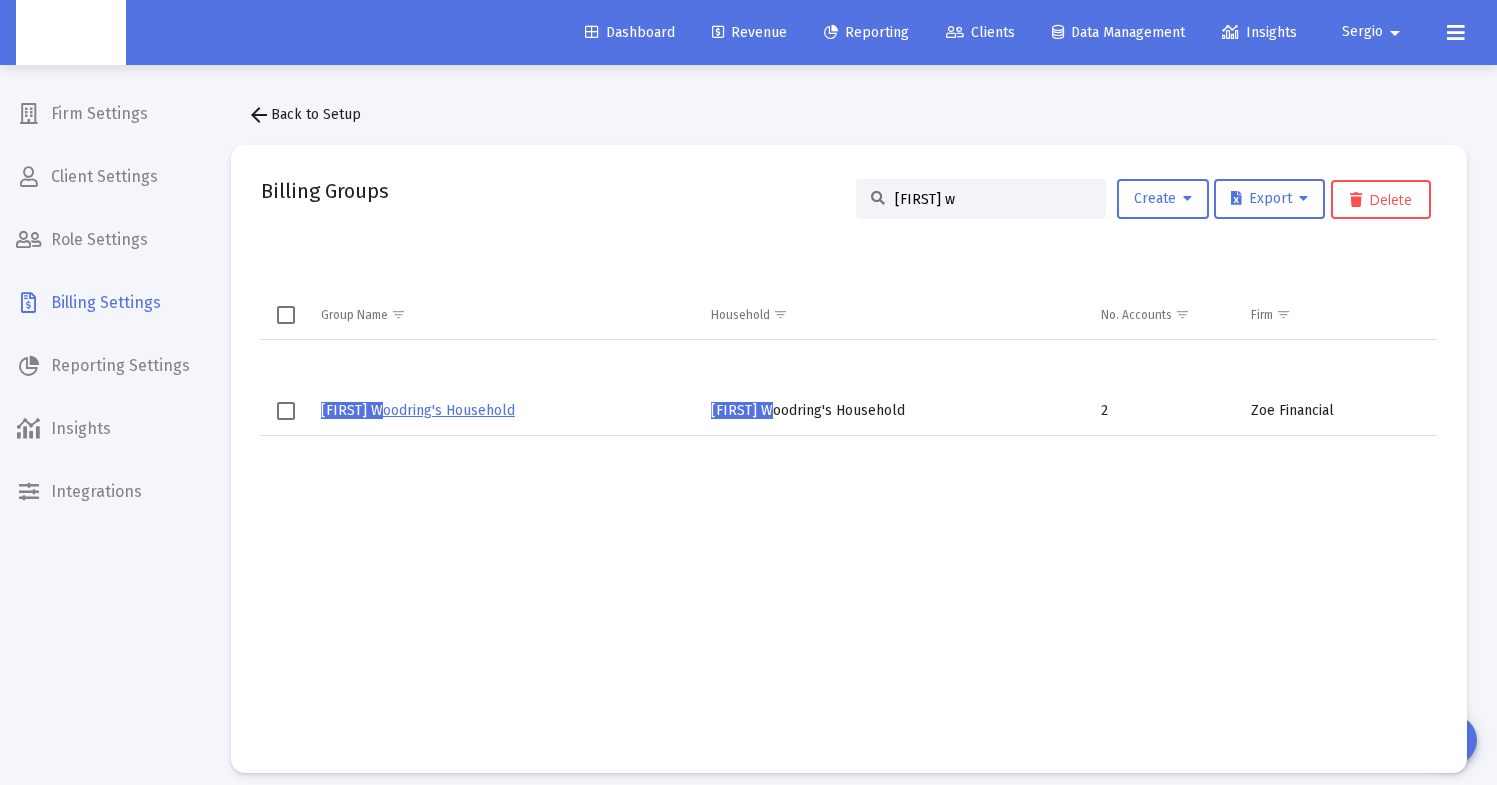 type on "[FIRST] [LAST]" 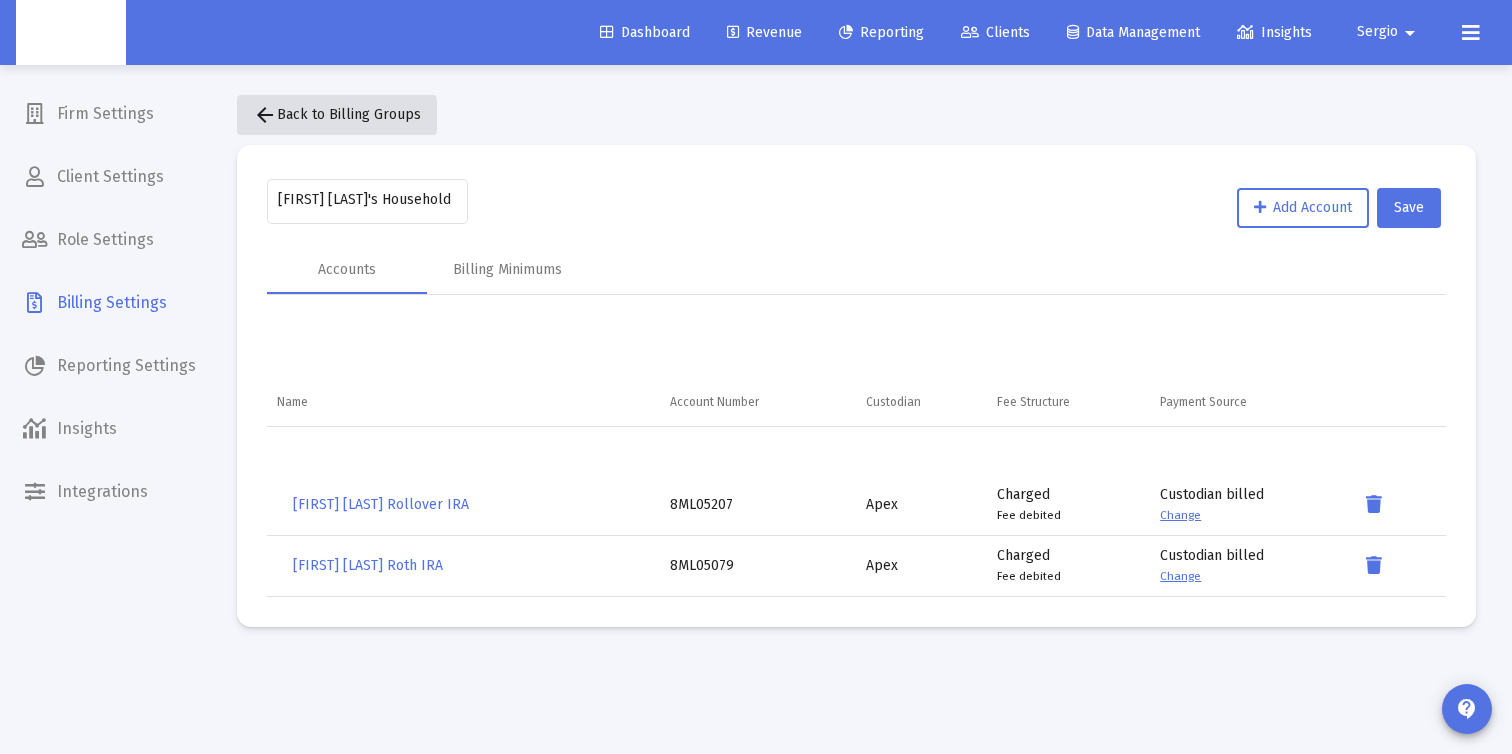 click on "arrow_back  Back to Billing Groups" 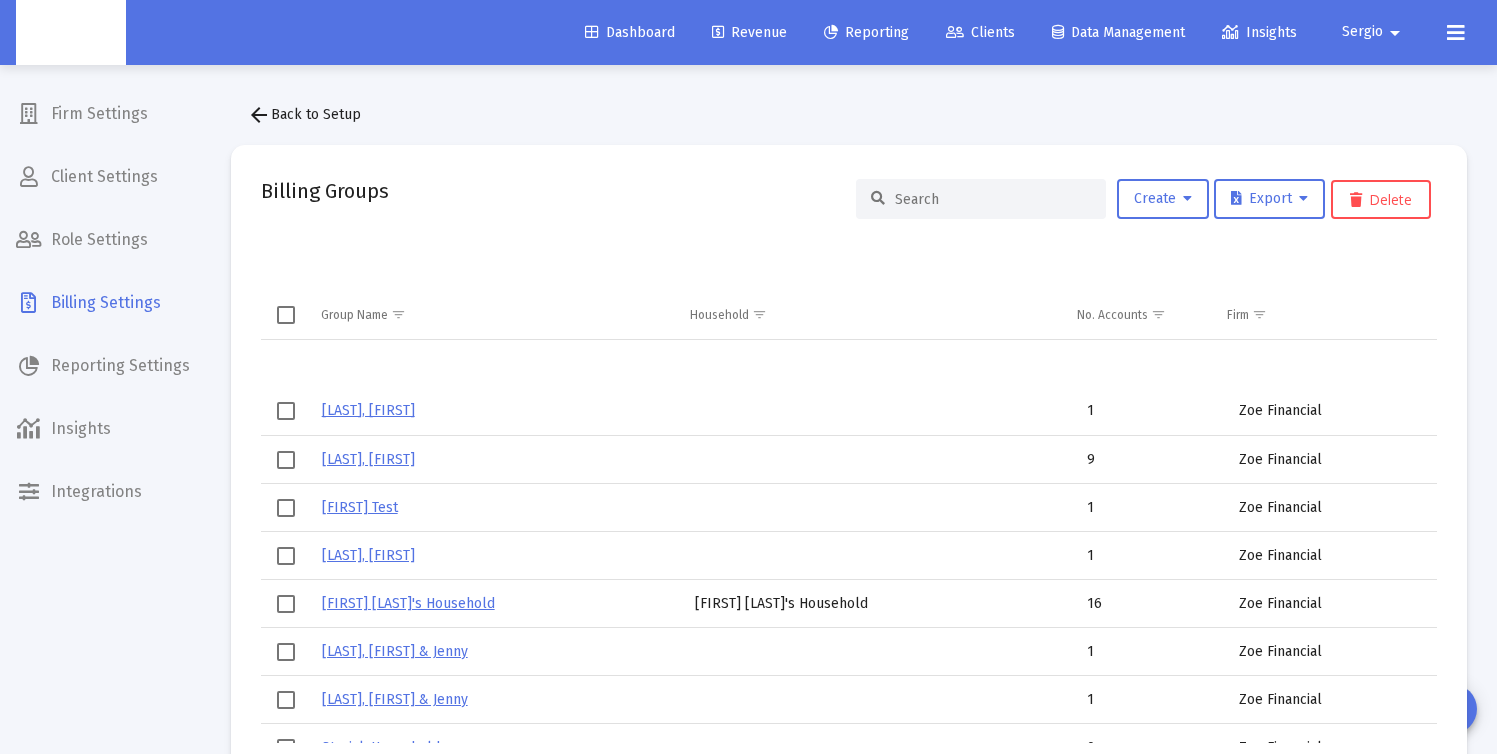 click on "Clients" 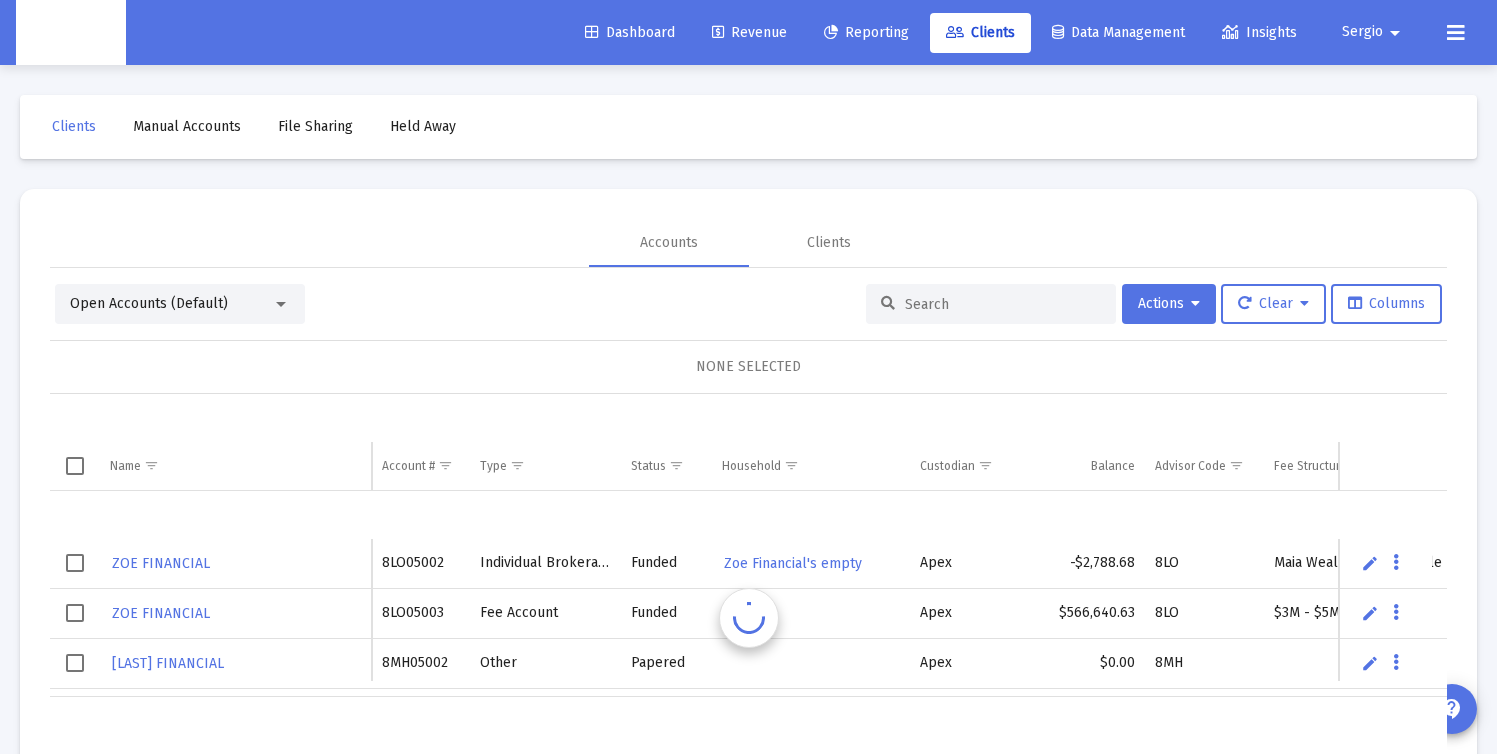 scroll, scrollTop: 48, scrollLeft: 0, axis: vertical 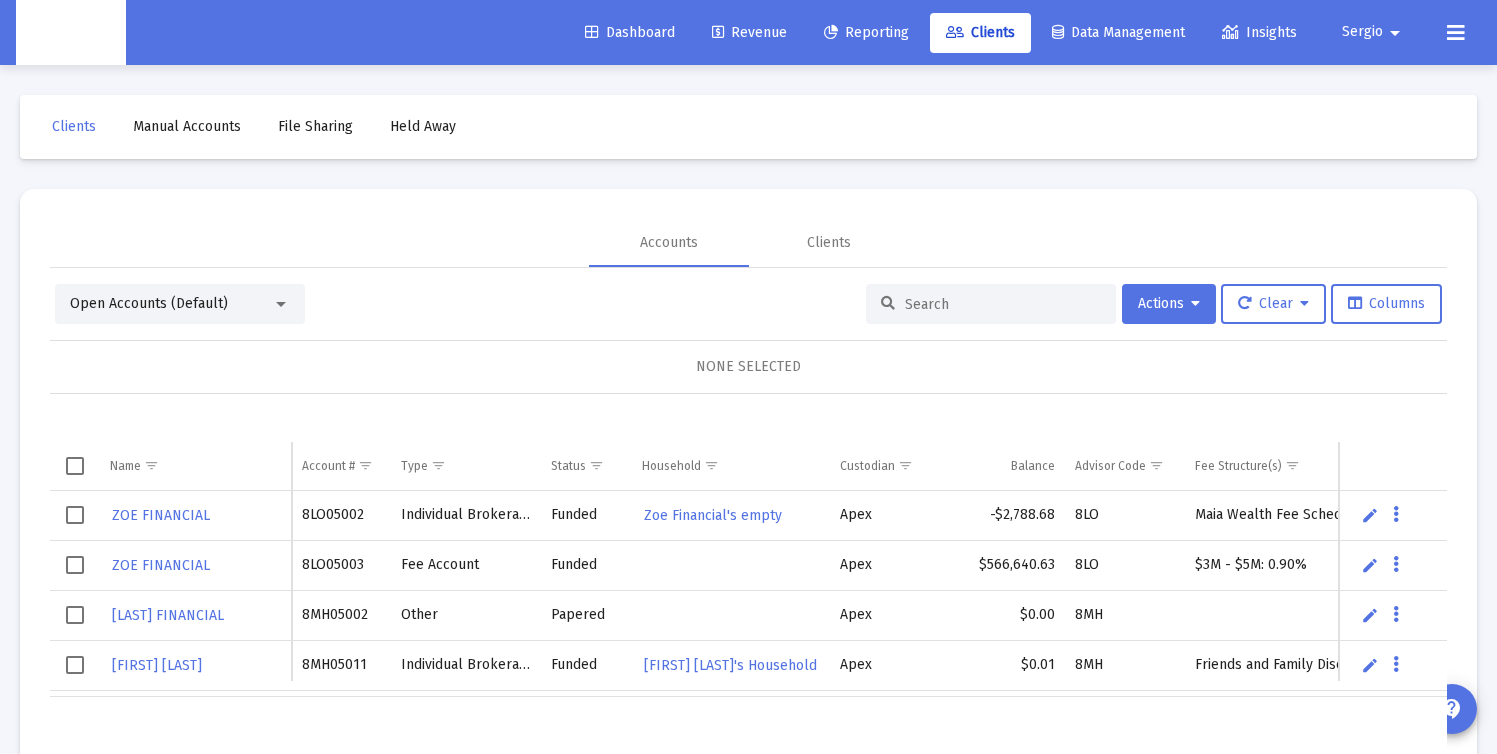 click at bounding box center (991, 304) 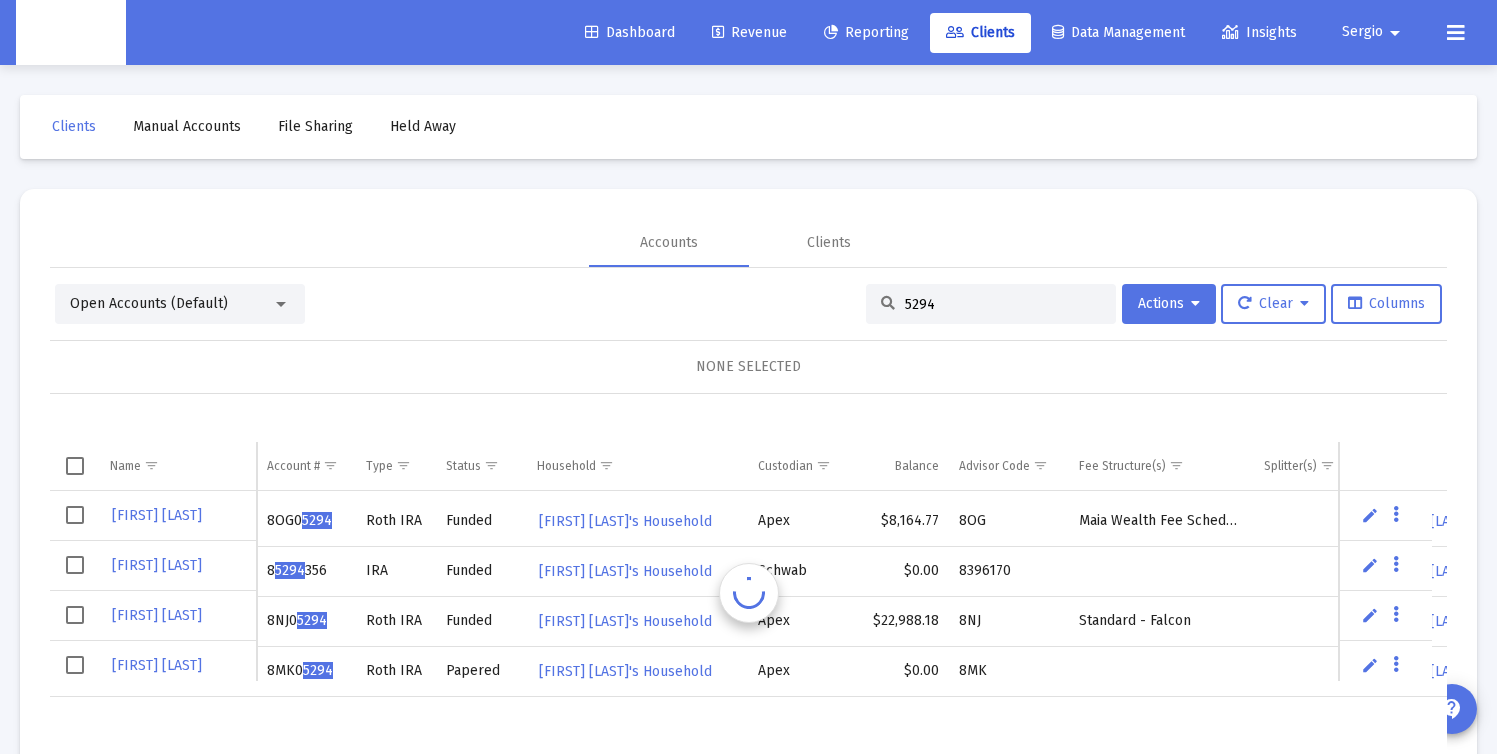 scroll, scrollTop: 0, scrollLeft: 0, axis: both 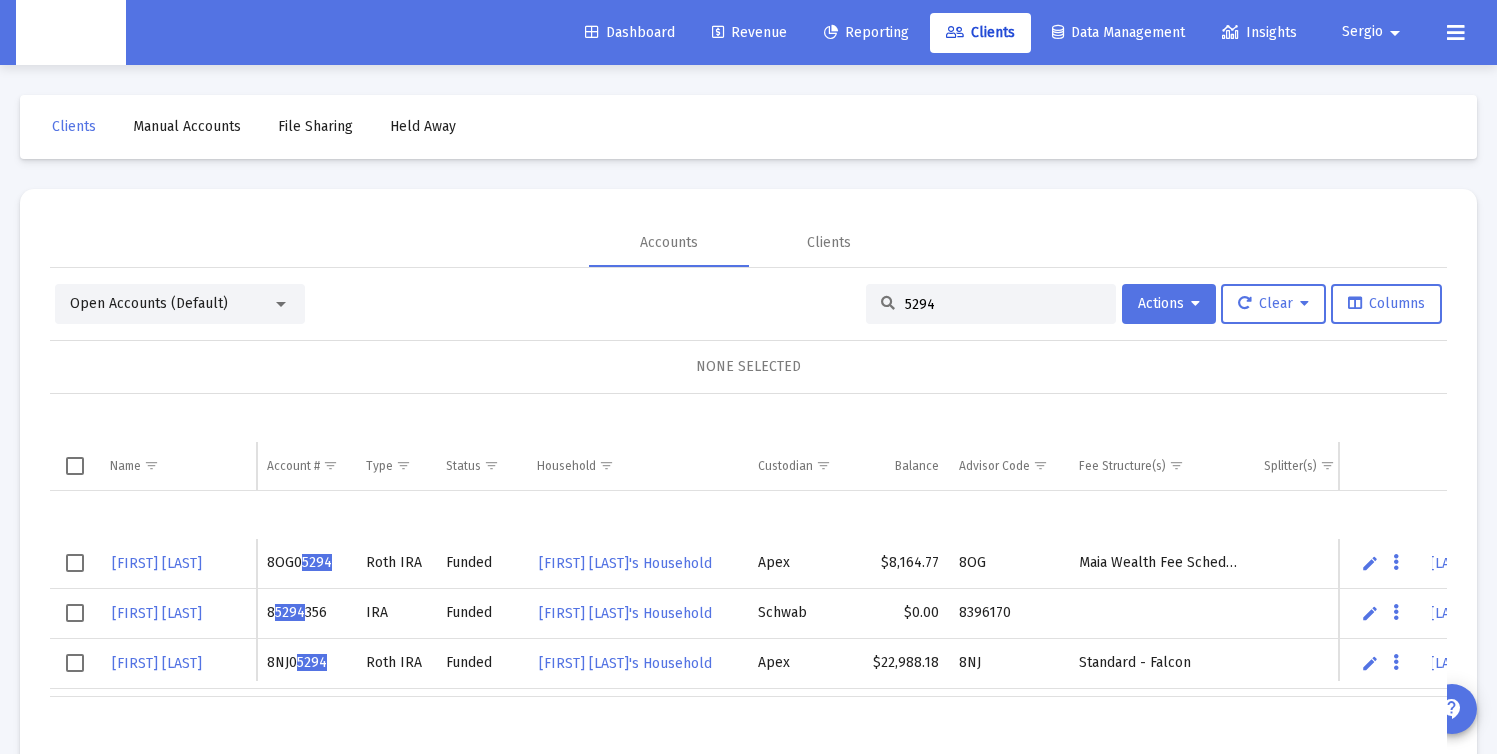 click on "5294" at bounding box center [1003, 304] 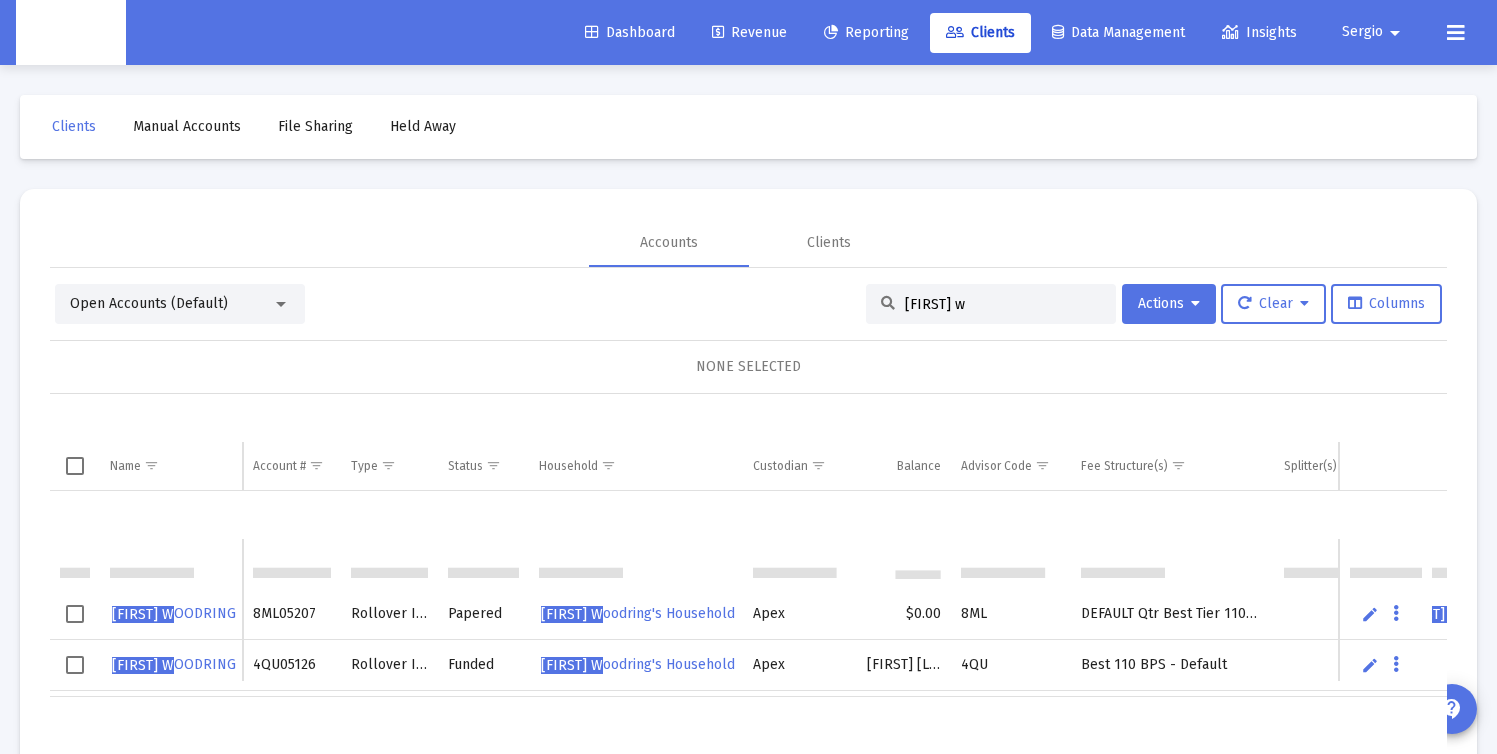 scroll, scrollTop: 60, scrollLeft: 0, axis: vertical 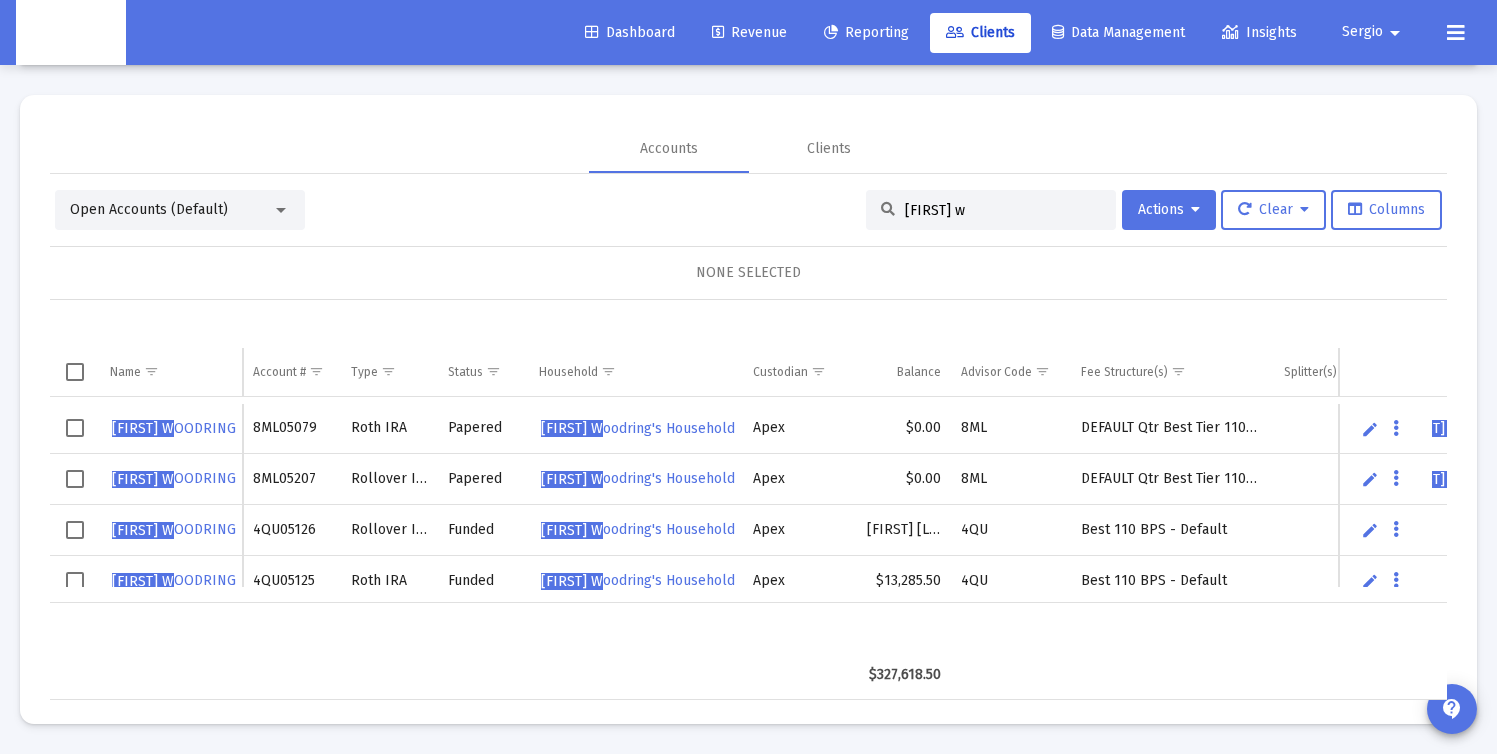type on "[FIRST] [LAST]" 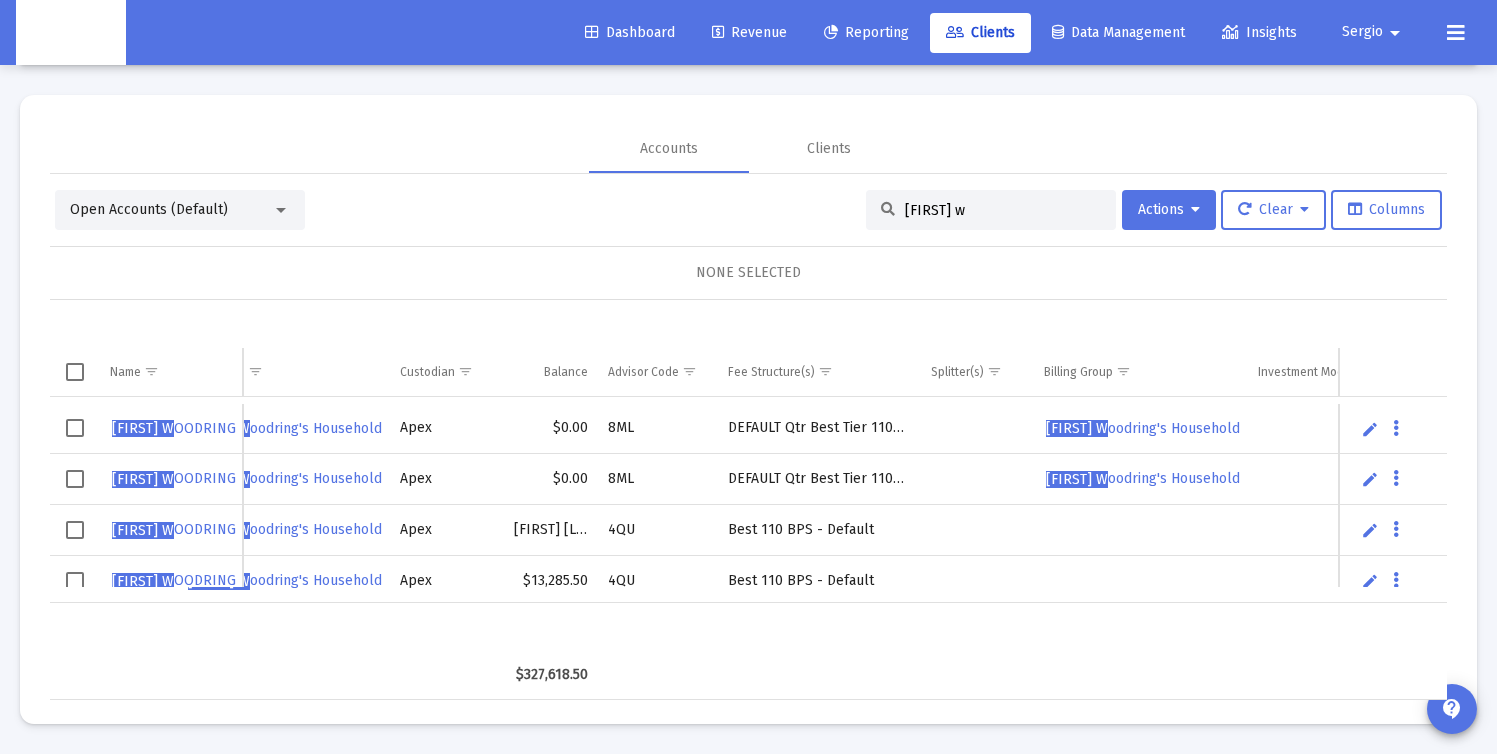 scroll, scrollTop: 0, scrollLeft: 413, axis: horizontal 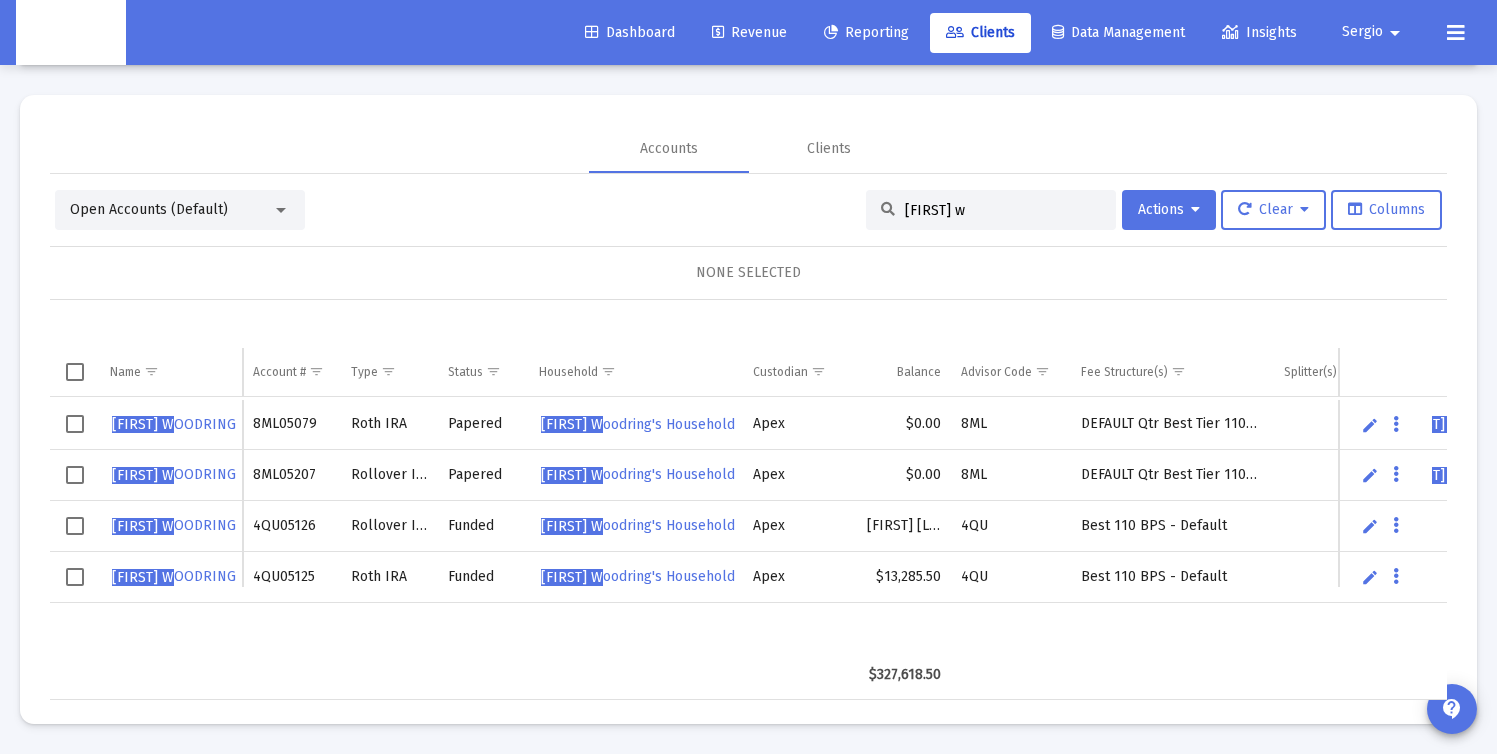 click on "JAMES W OODRING" at bounding box center [174, 525] 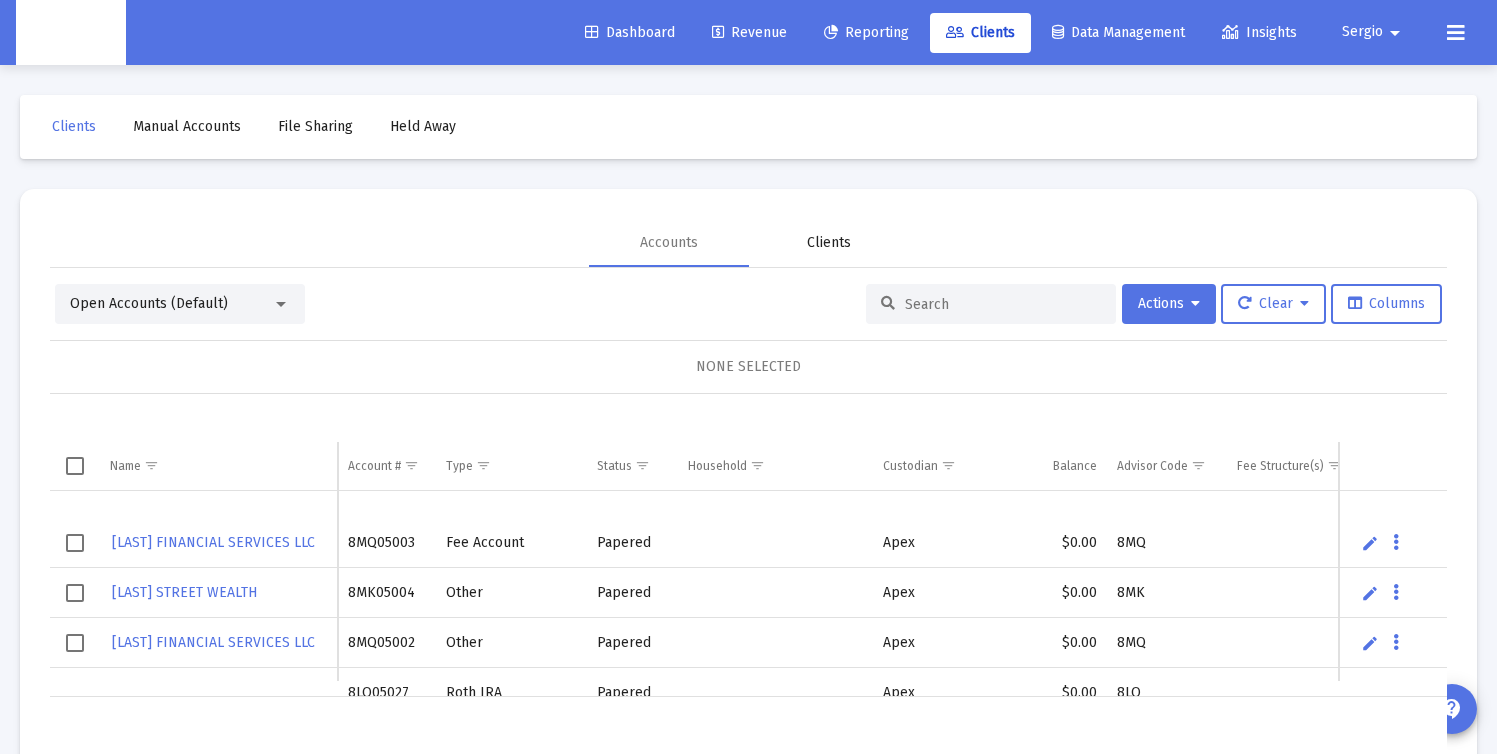 click on "Clients" at bounding box center [829, 243] 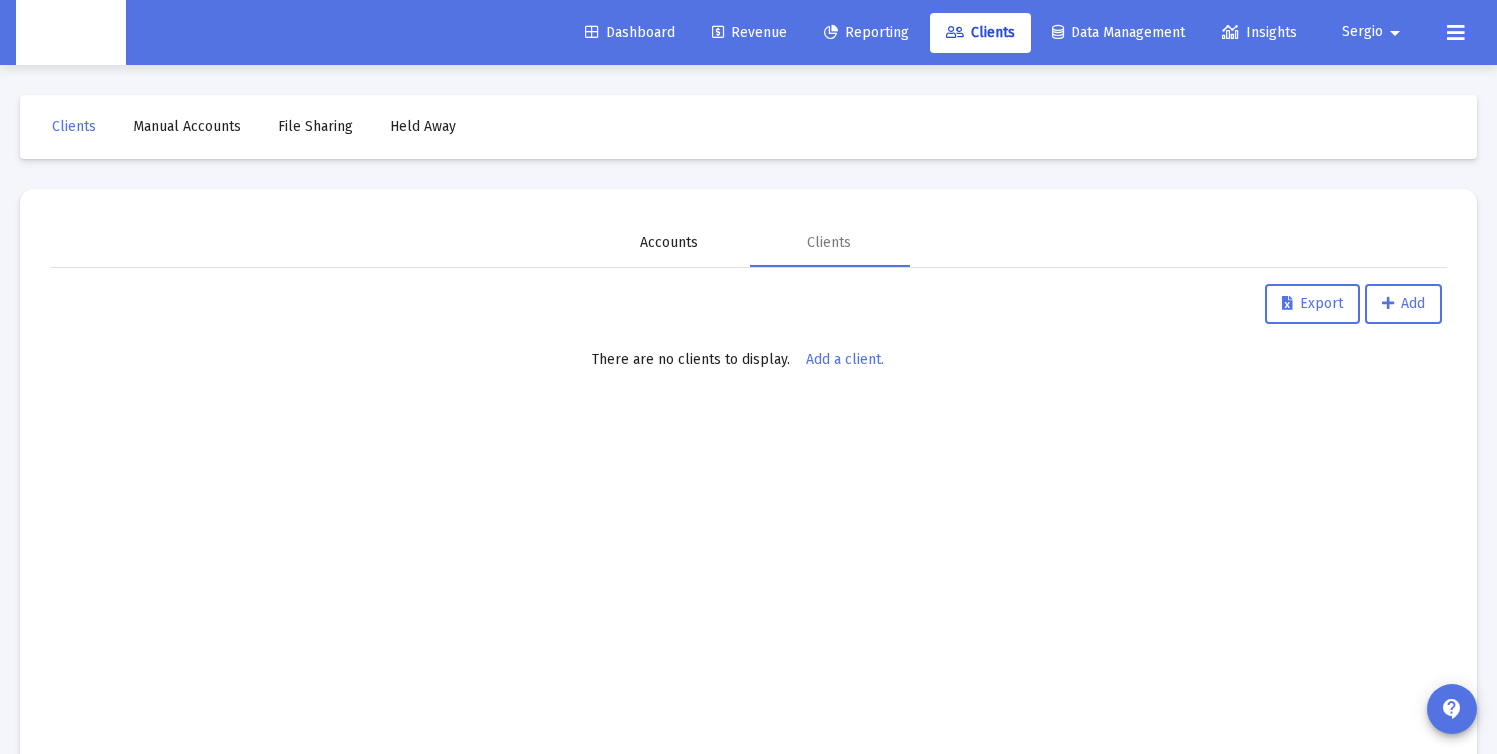 drag, startPoint x: 703, startPoint y: 249, endPoint x: 732, endPoint y: 260, distance: 31.016125 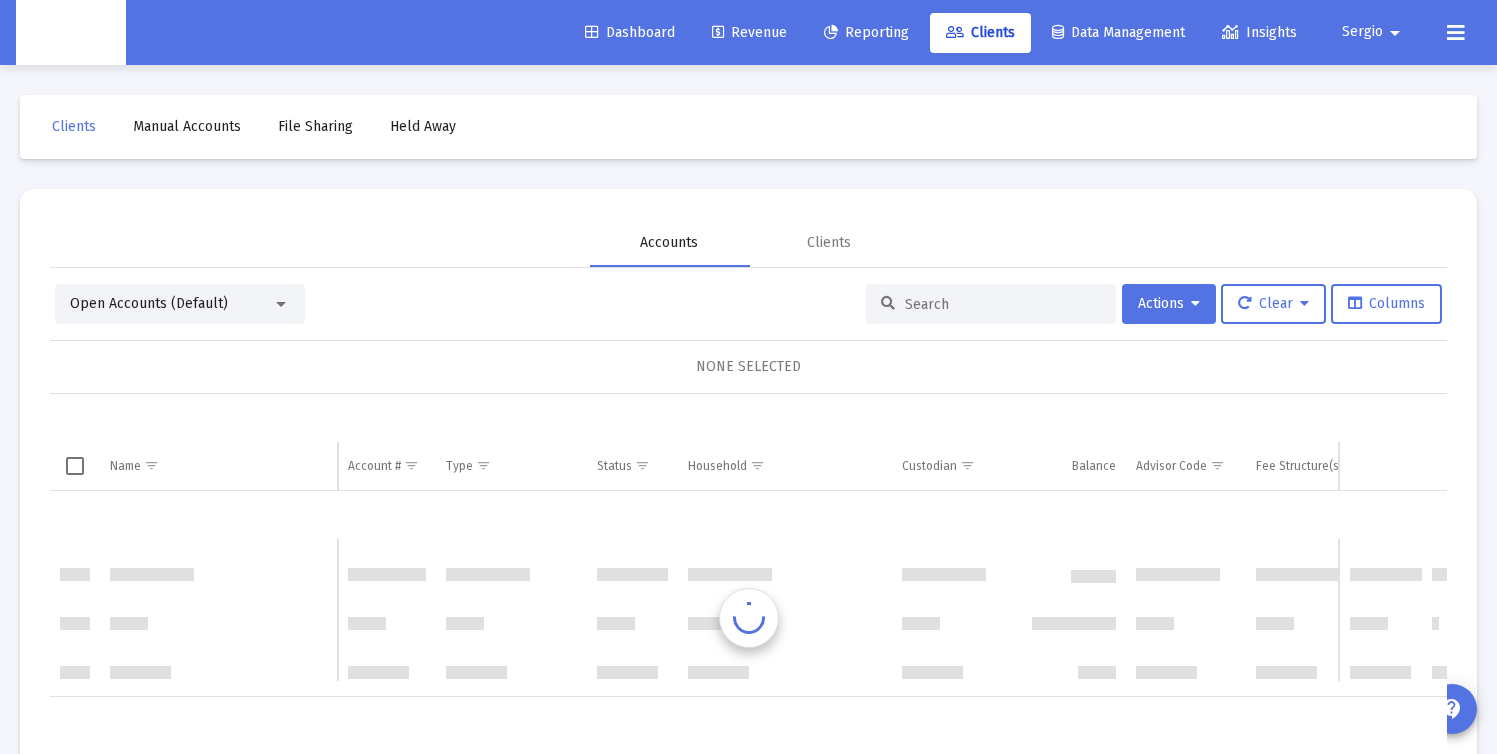 scroll, scrollTop: 1000, scrollLeft: 0, axis: vertical 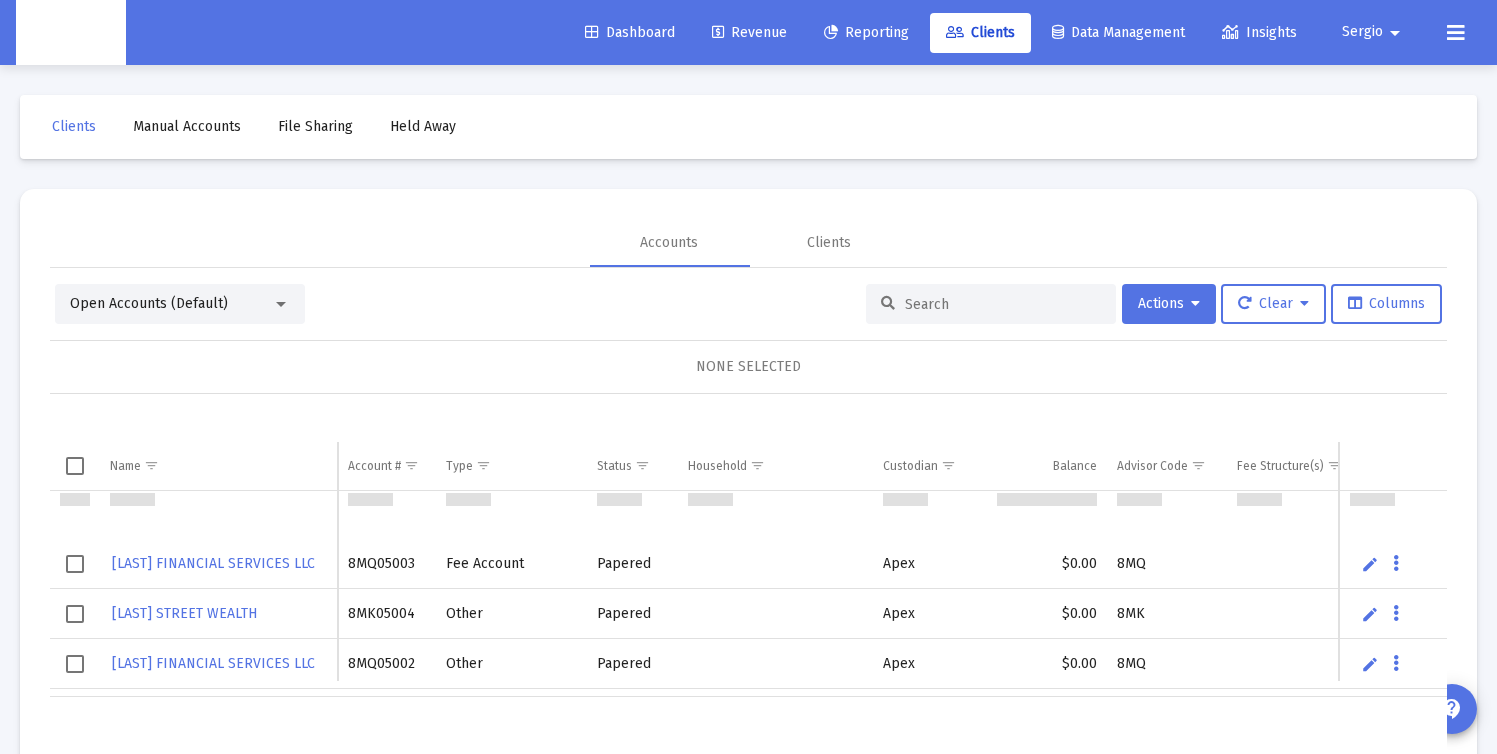 click at bounding box center (991, 304) 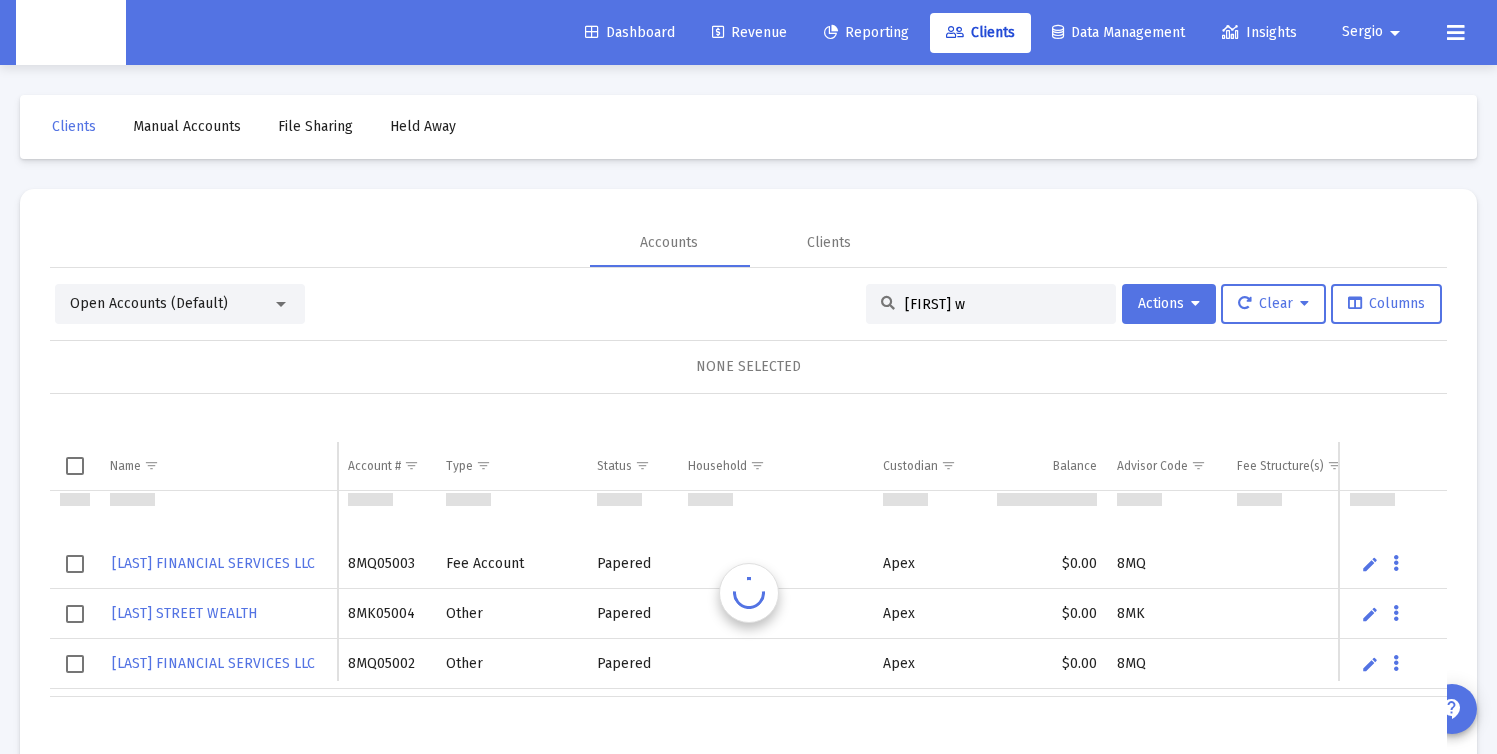 scroll, scrollTop: 0, scrollLeft: 0, axis: both 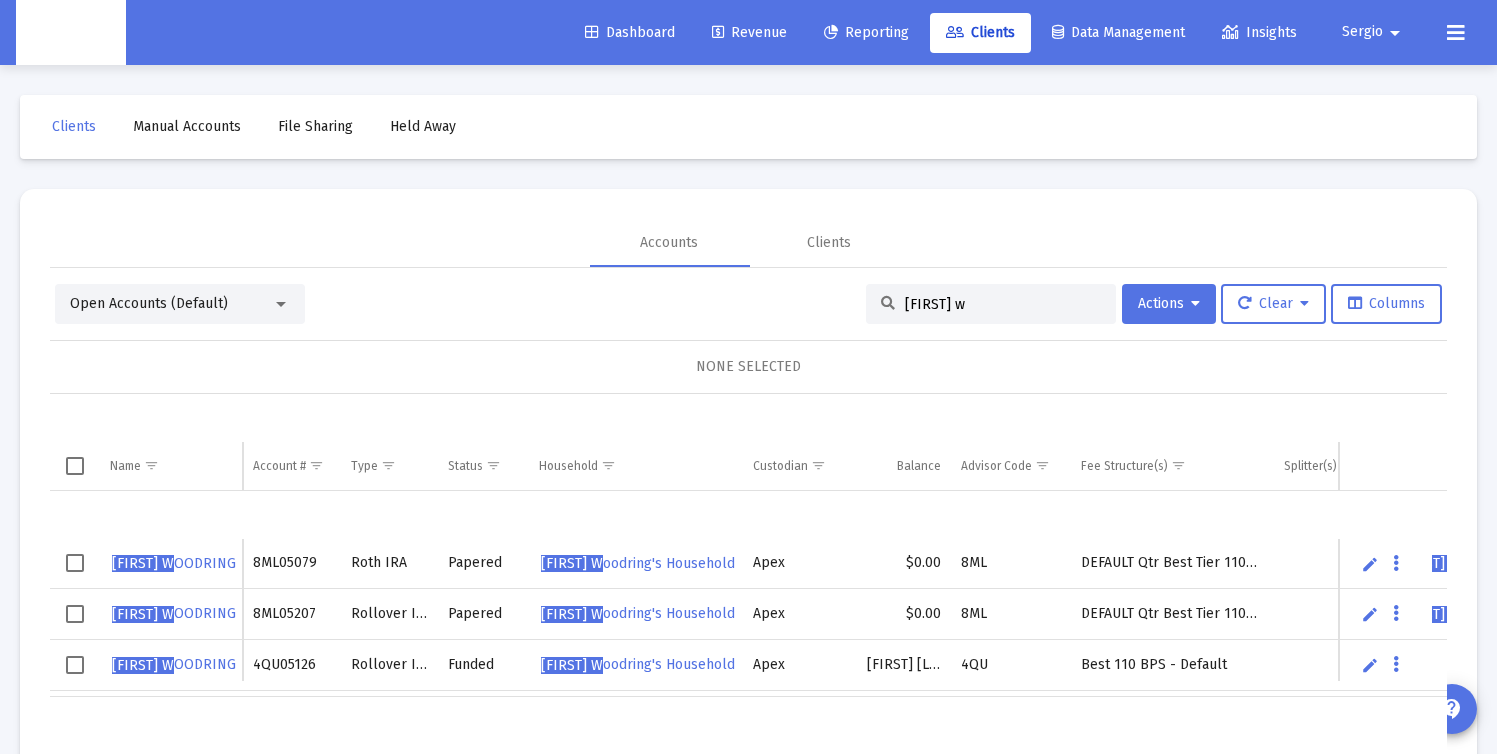 type on "[FIRST] [LAST]" 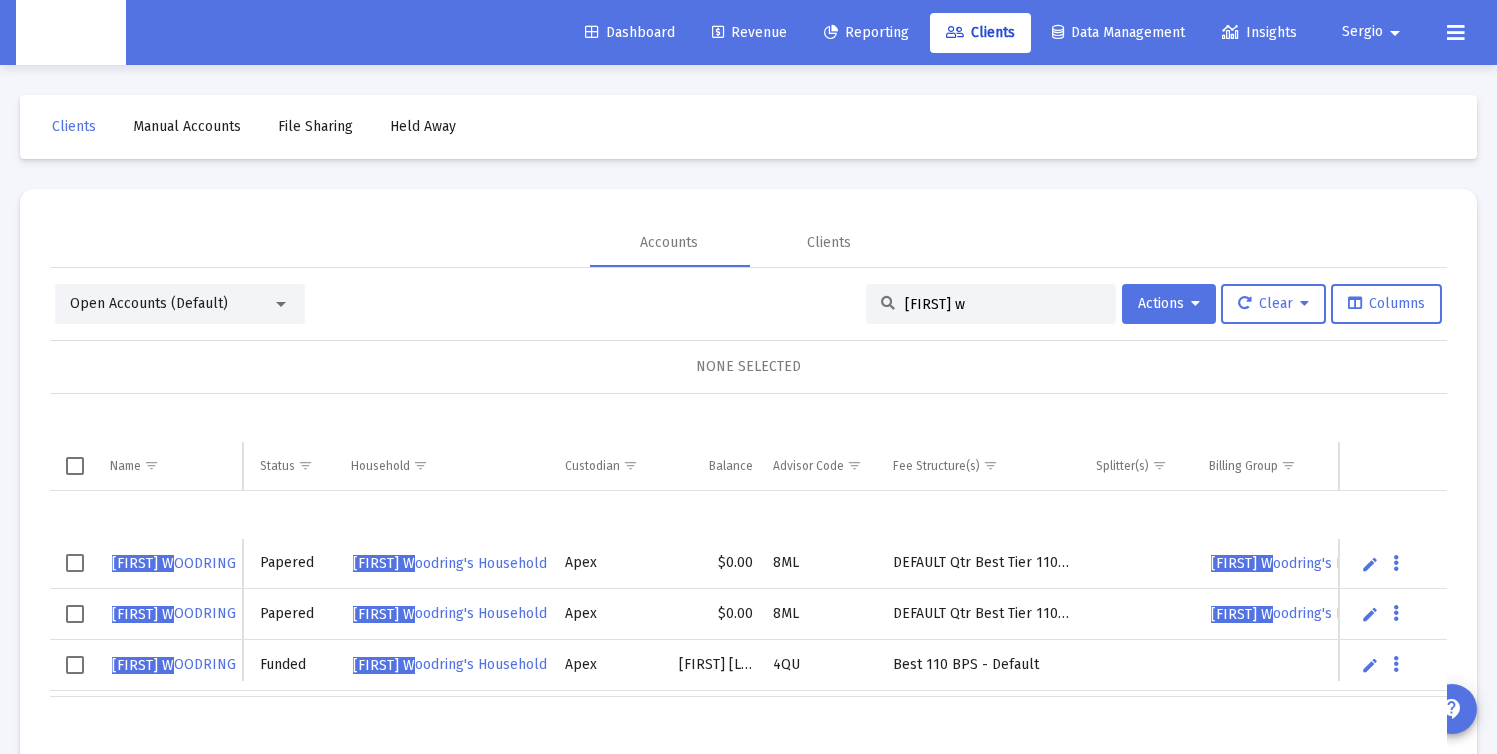 scroll, scrollTop: 0, scrollLeft: 413, axis: horizontal 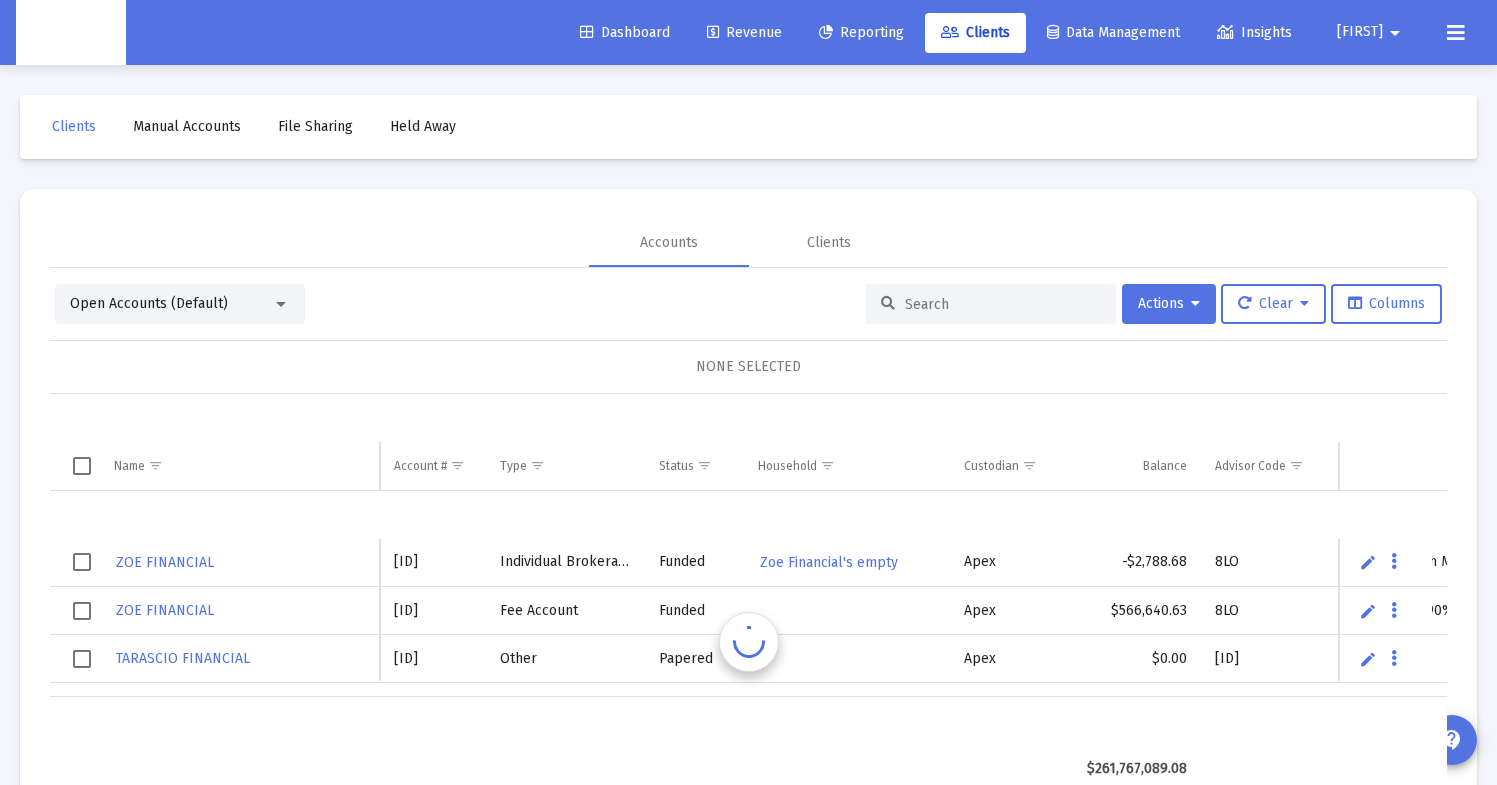 click at bounding box center [991, 304] 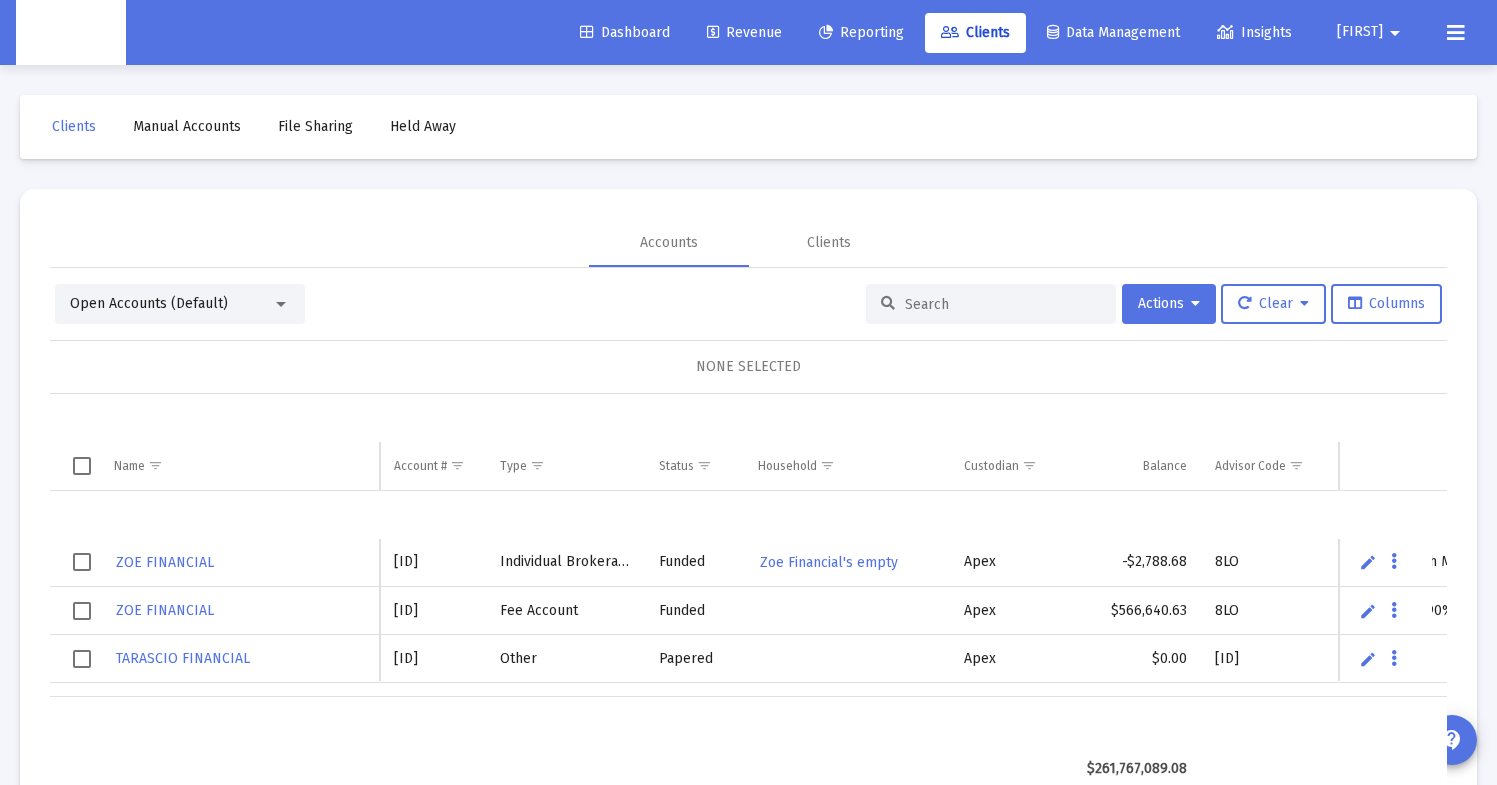 click at bounding box center [1003, 304] 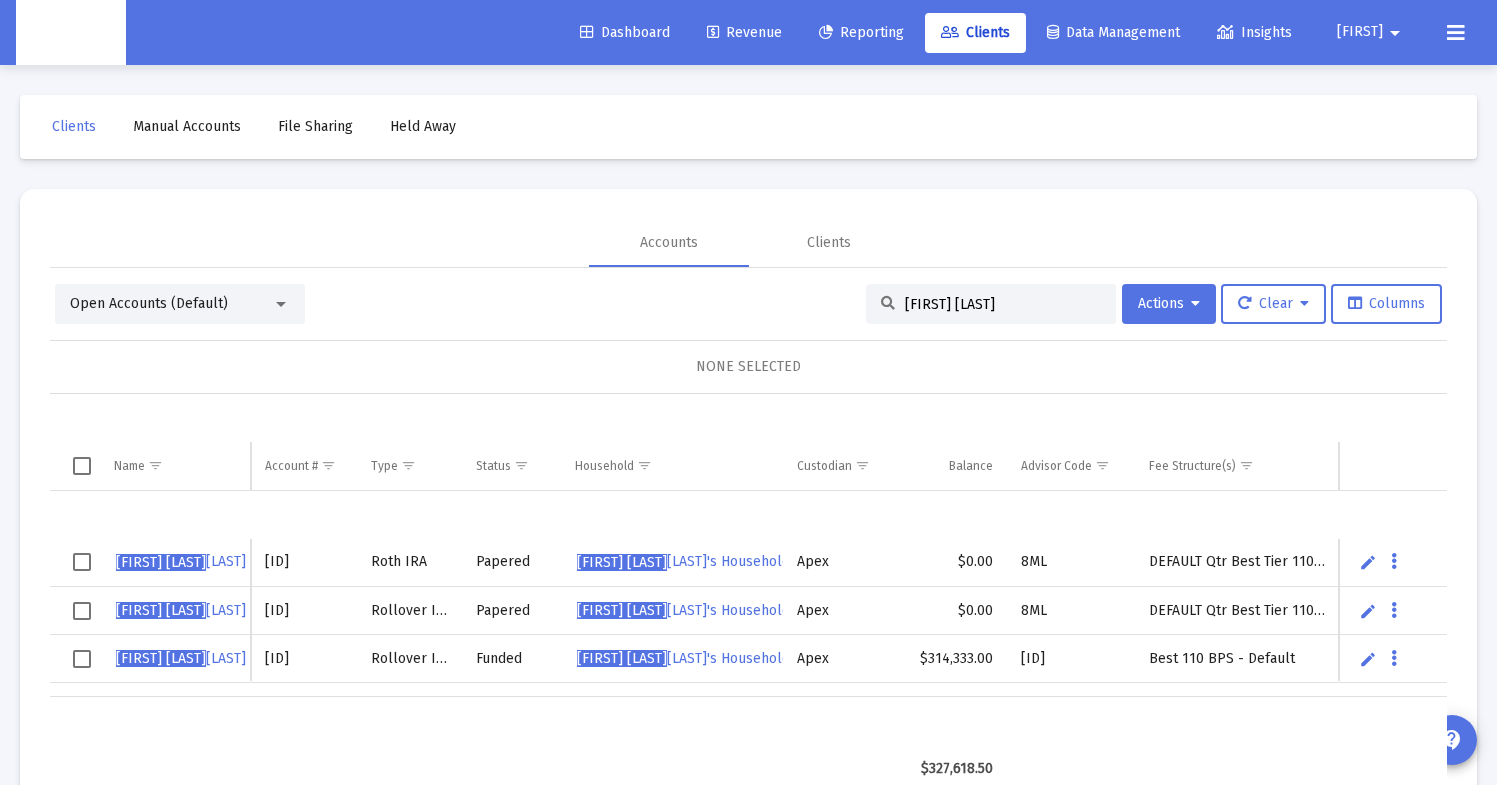 scroll, scrollTop: 35, scrollLeft: 0, axis: vertical 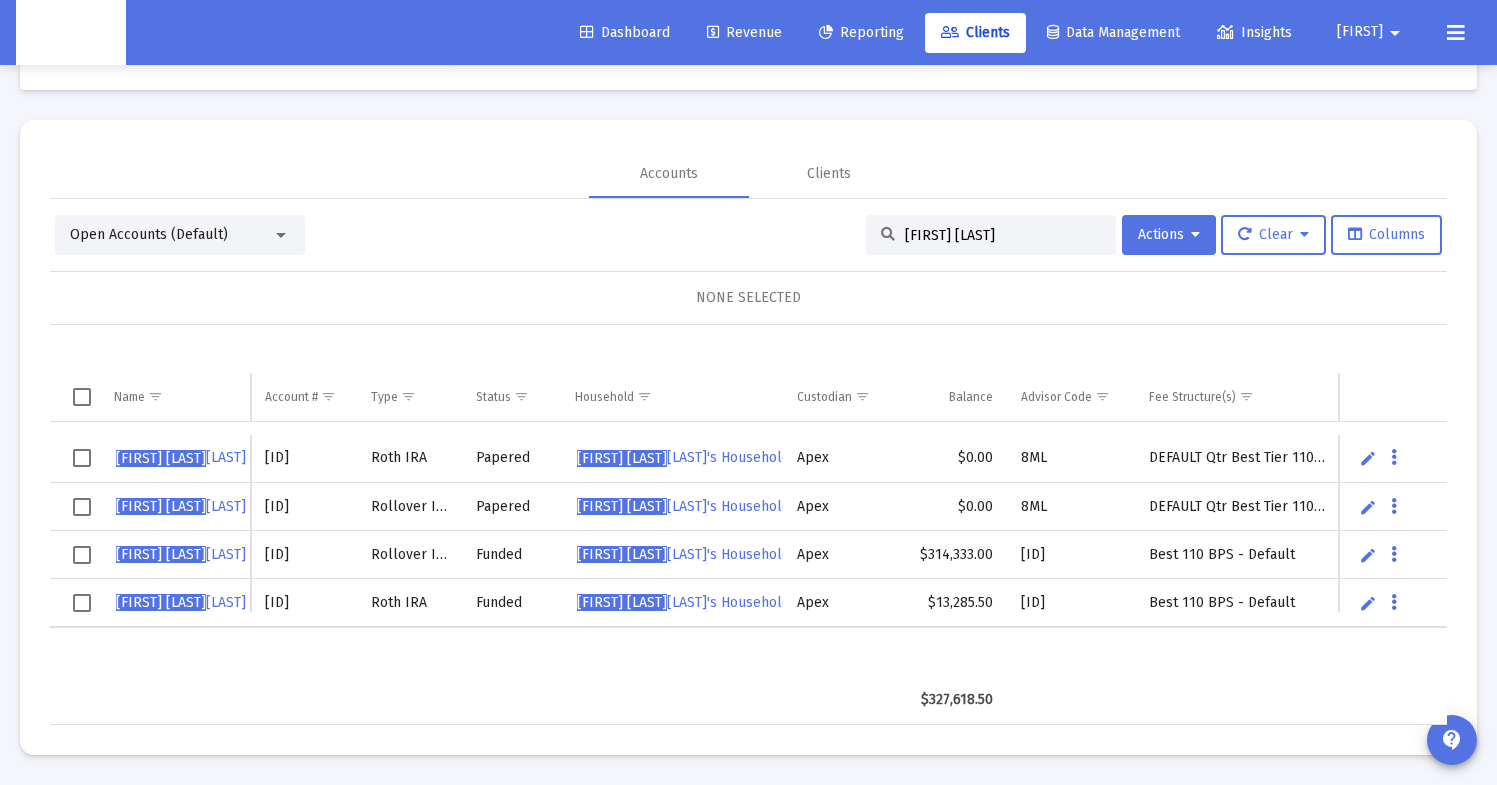 click on "4QU05126" at bounding box center (304, 555) 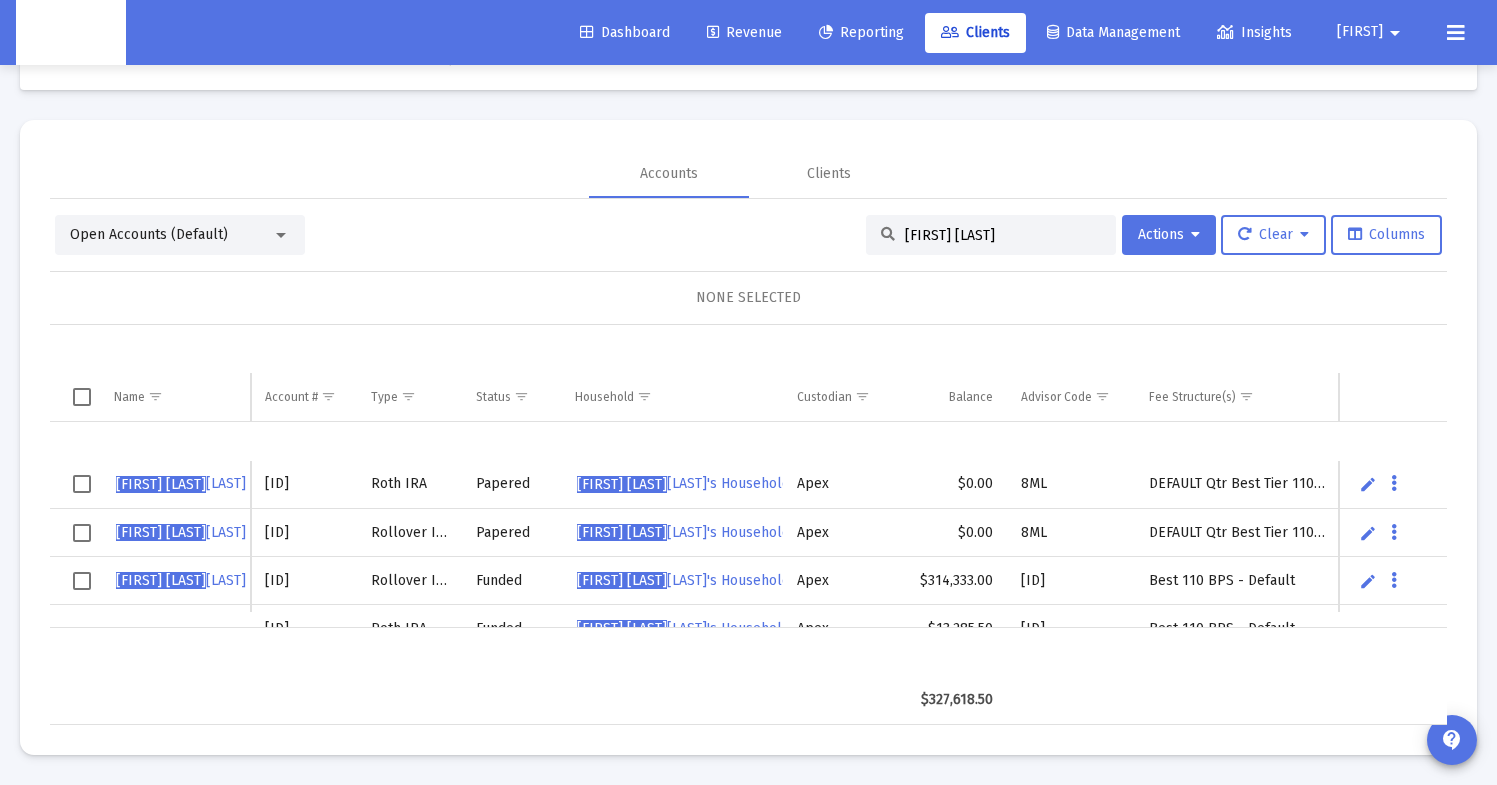 scroll, scrollTop: 35, scrollLeft: 0, axis: vertical 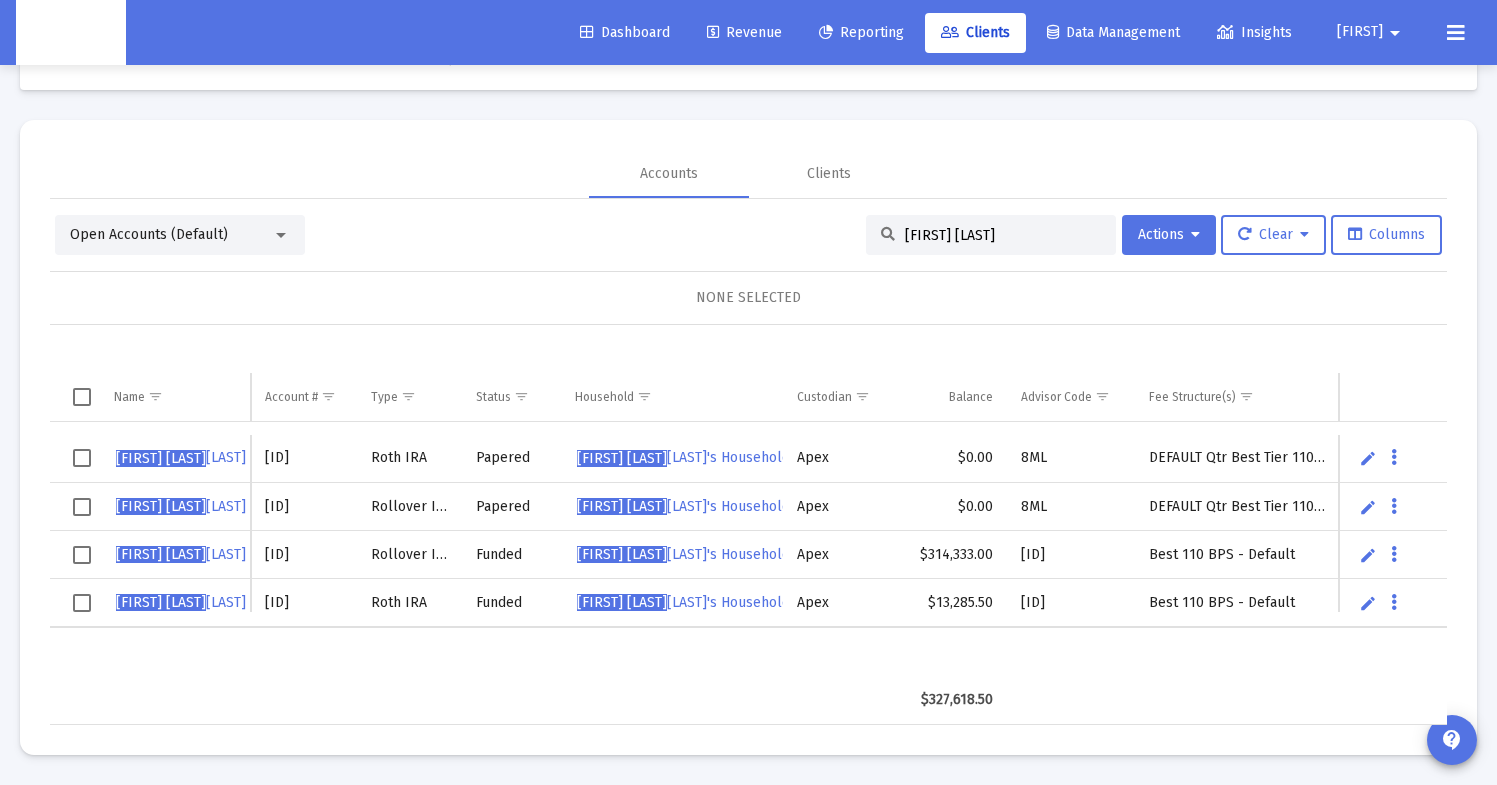 click on "4QU05125" at bounding box center (304, 603) 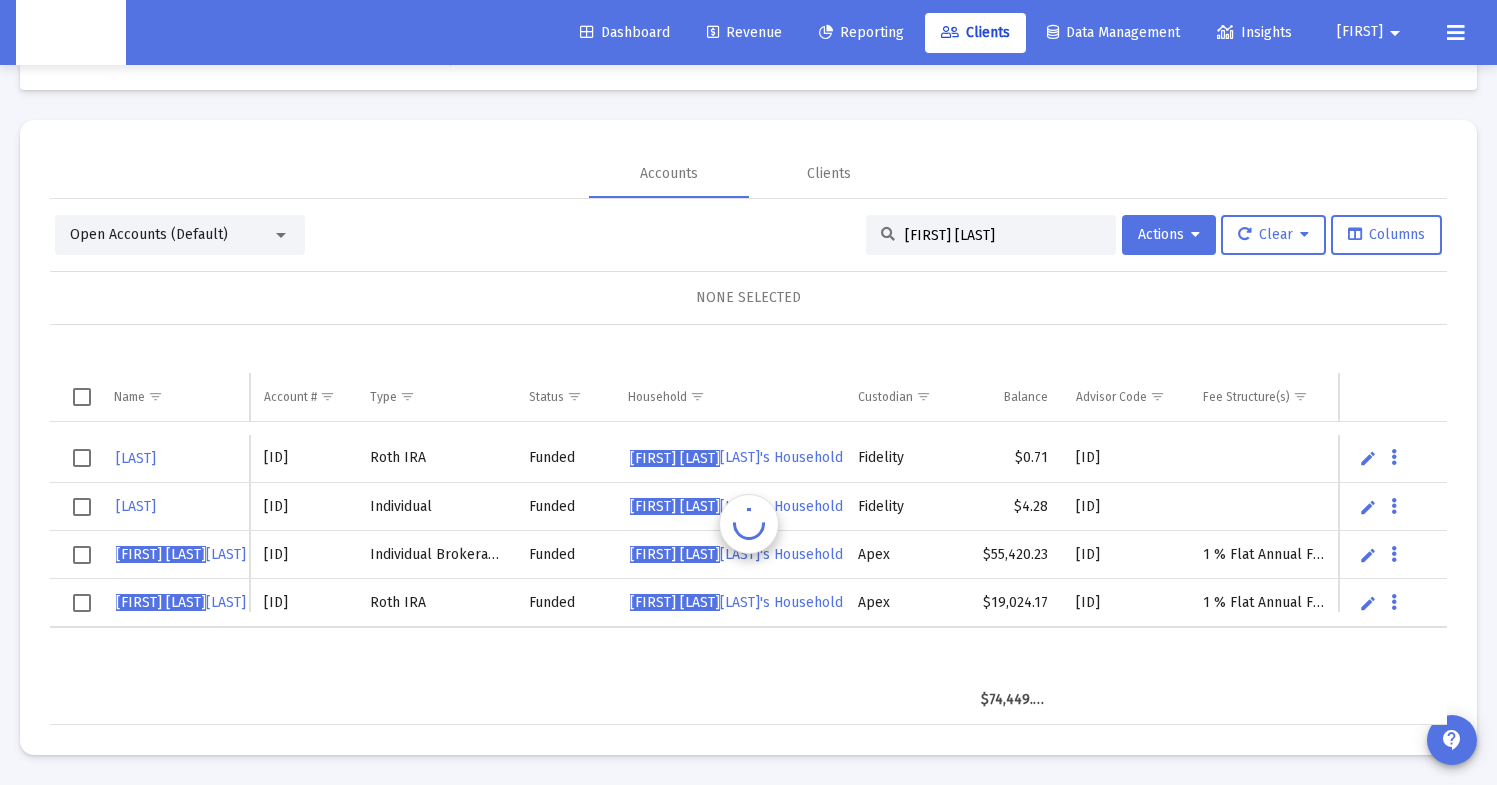 scroll, scrollTop: 0, scrollLeft: 0, axis: both 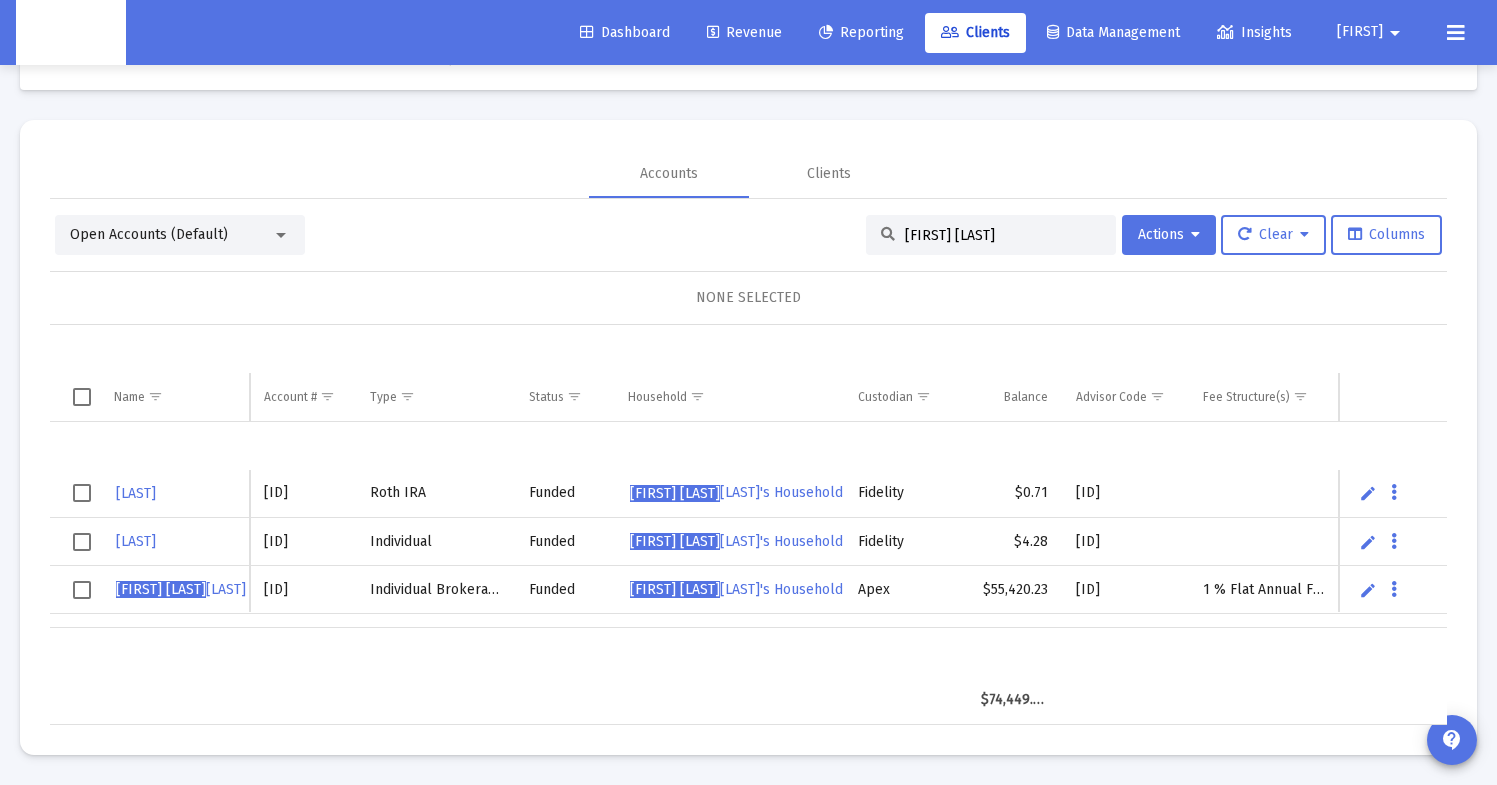 type on "susan wins" 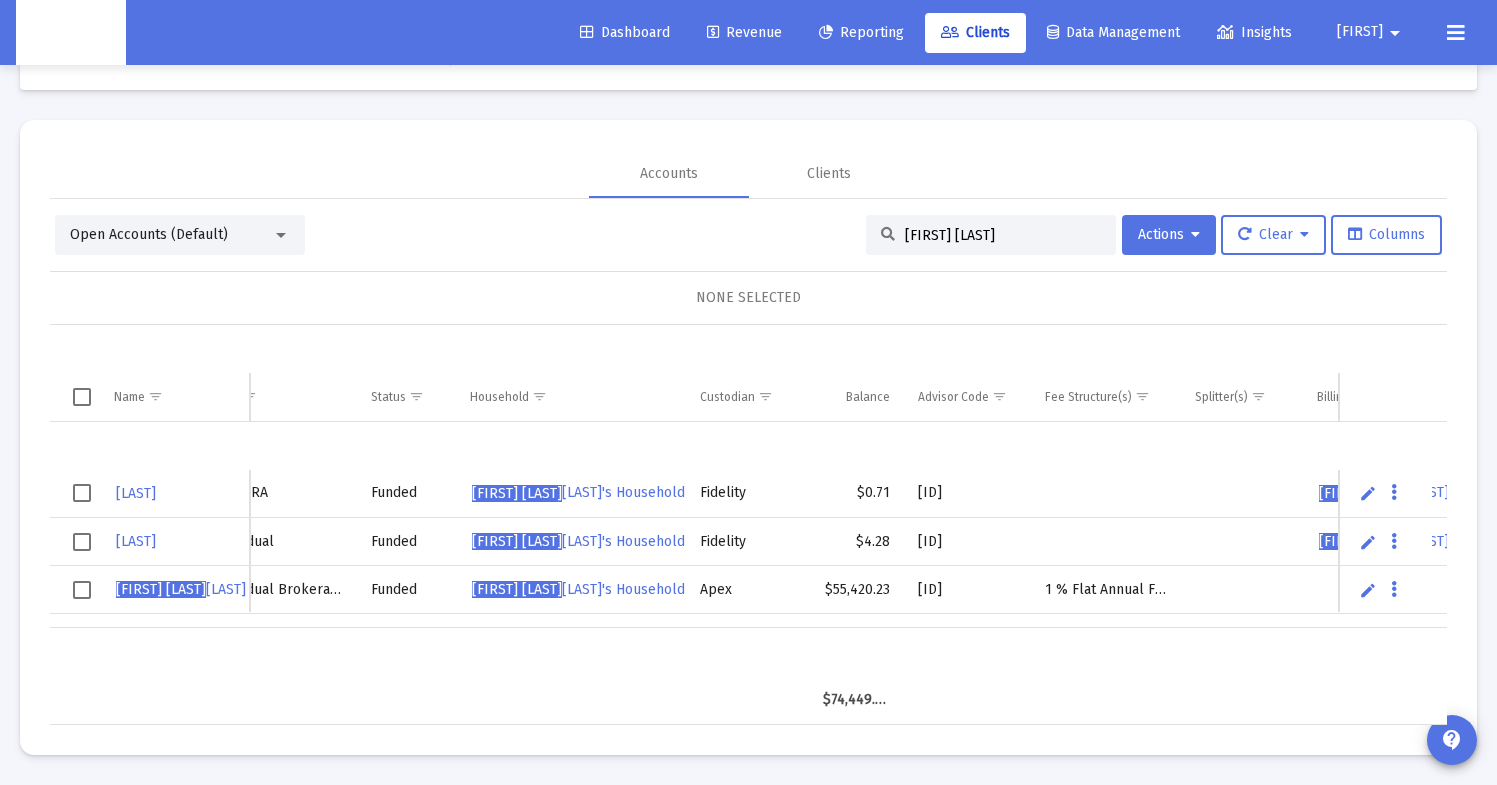 scroll, scrollTop: 0, scrollLeft: 395, axis: horizontal 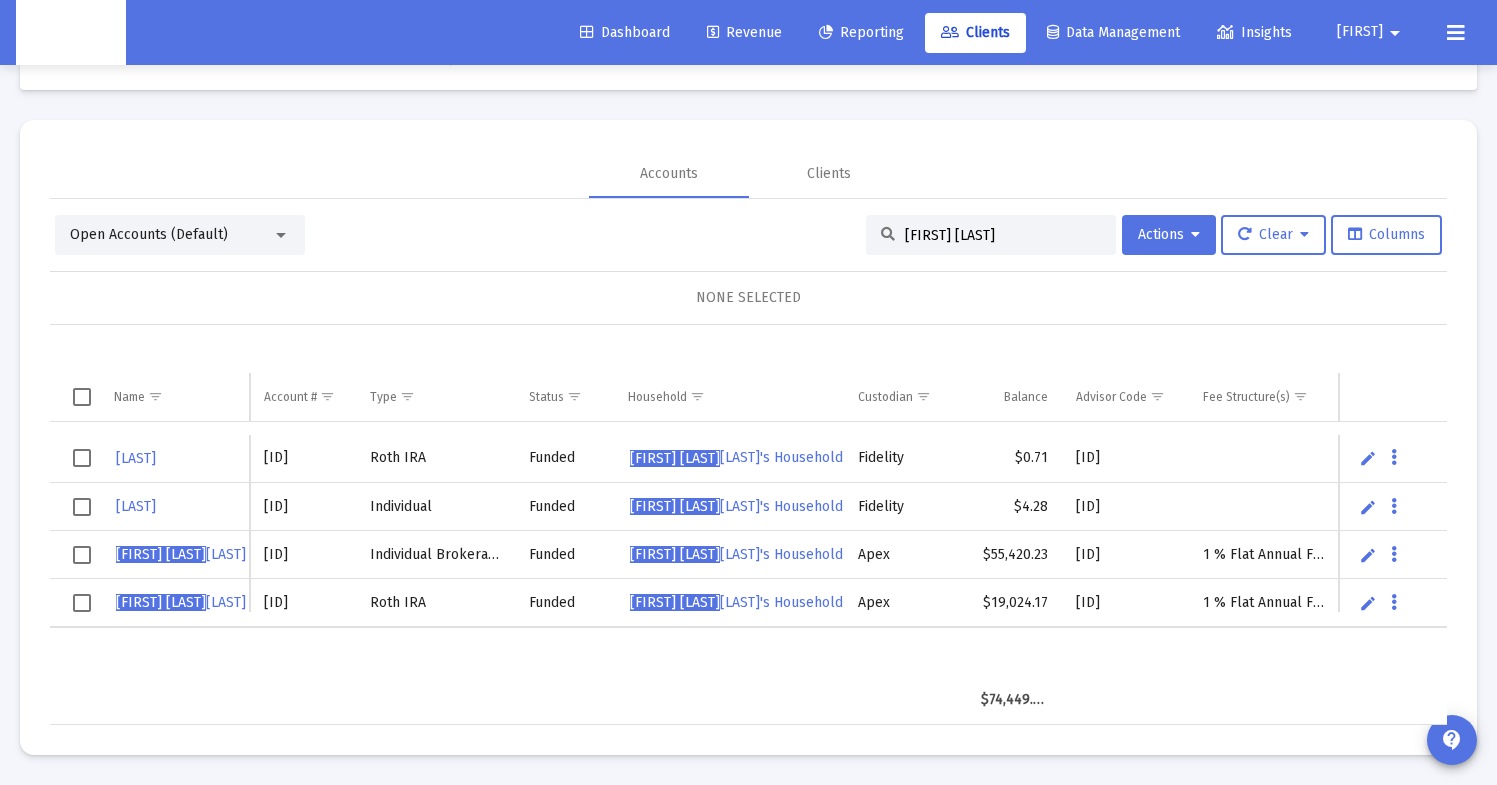 click on "4QN05125" at bounding box center (303, 555) 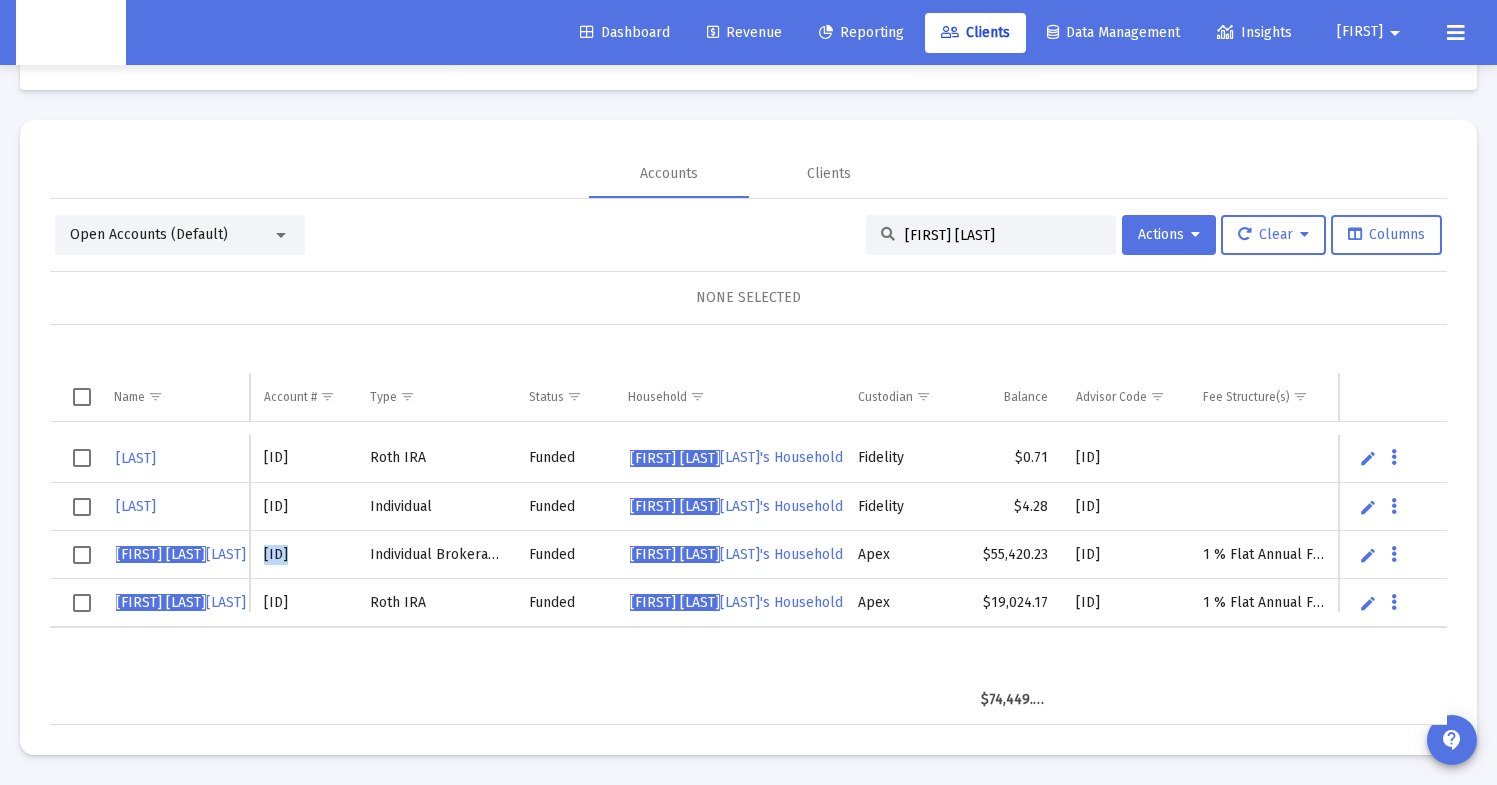 click on "4QN05125" at bounding box center [303, 555] 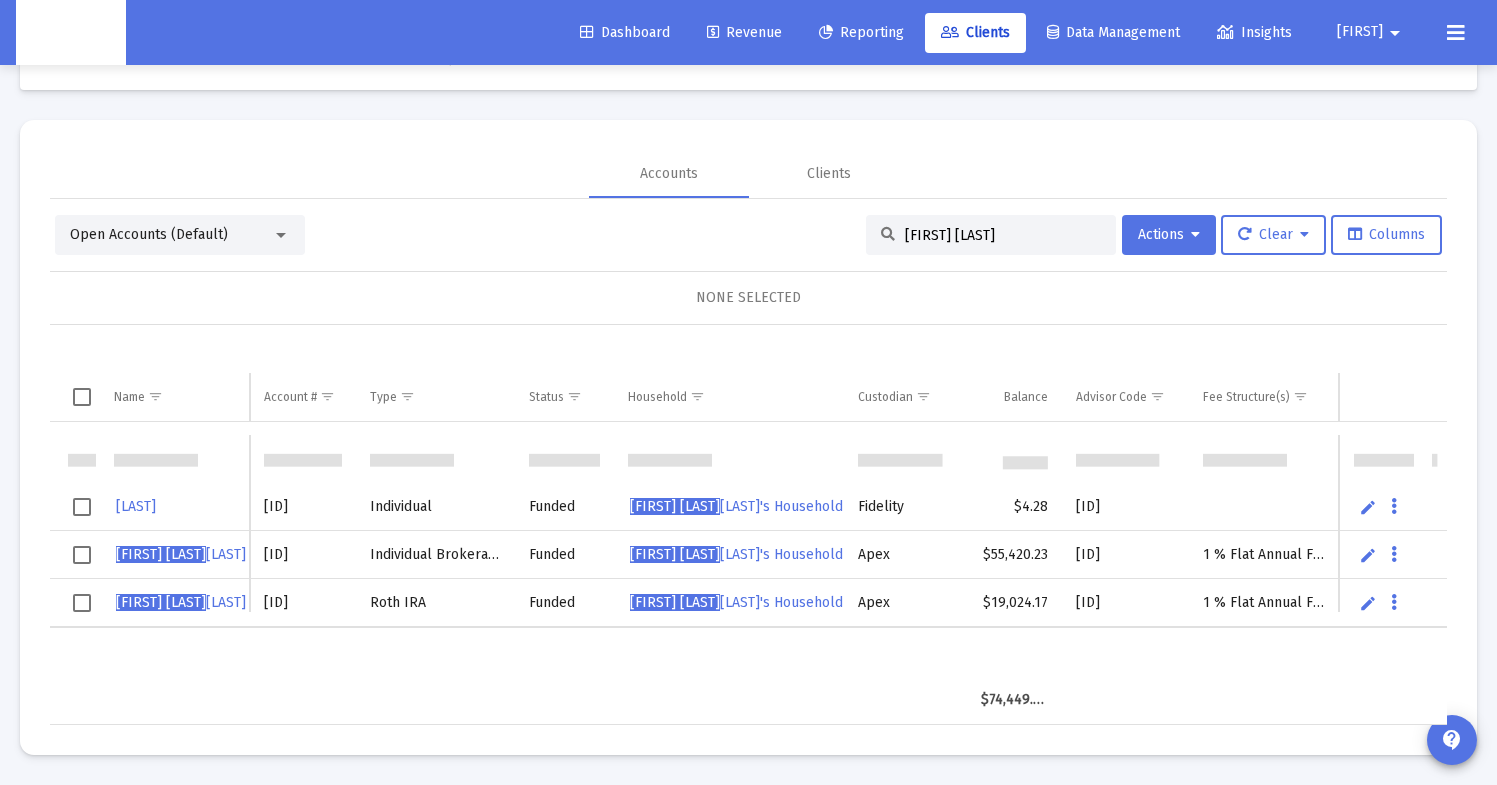 click on "4QN05126" at bounding box center [303, 603] 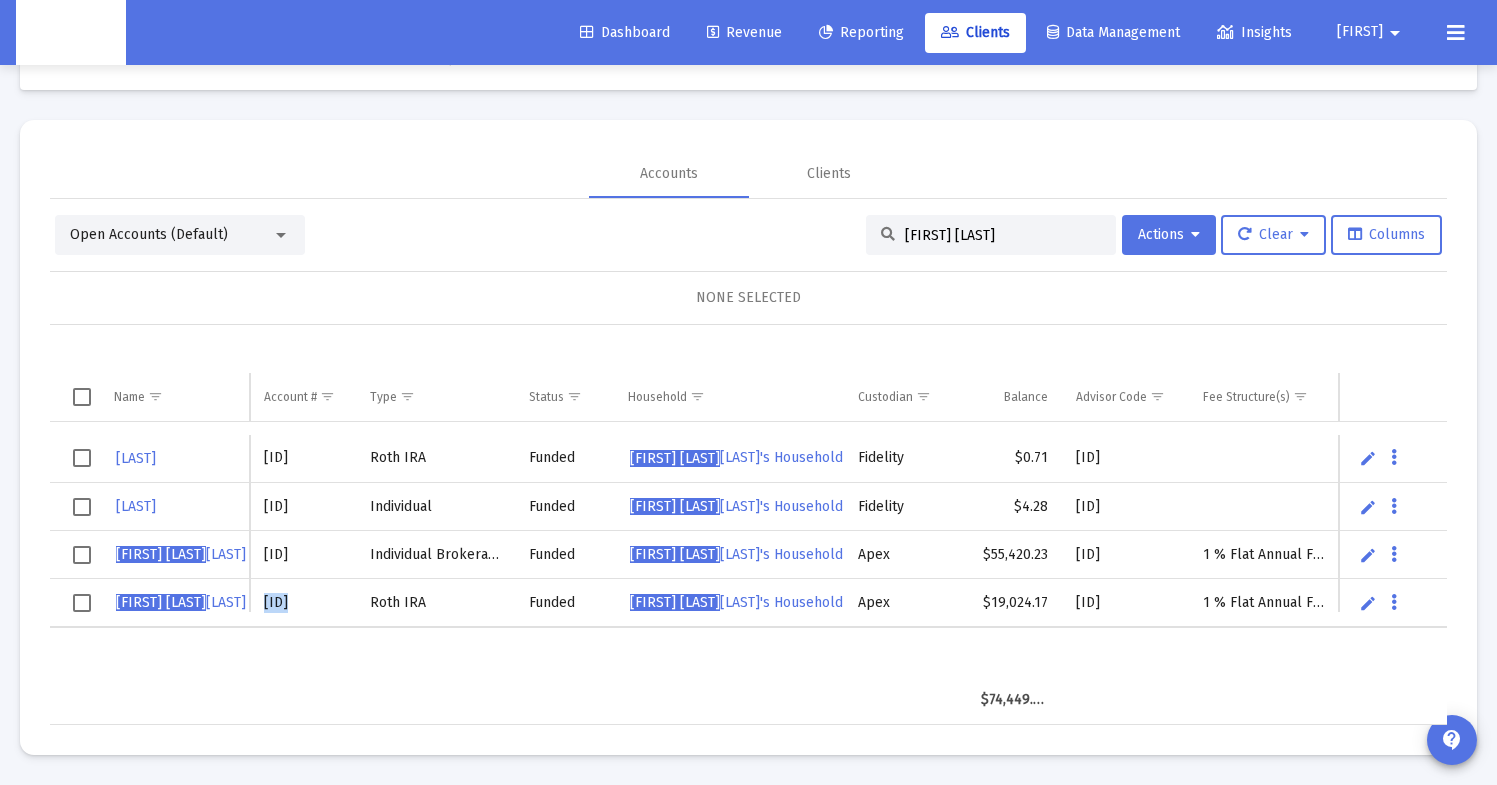 click on "4QN05126" at bounding box center [303, 603] 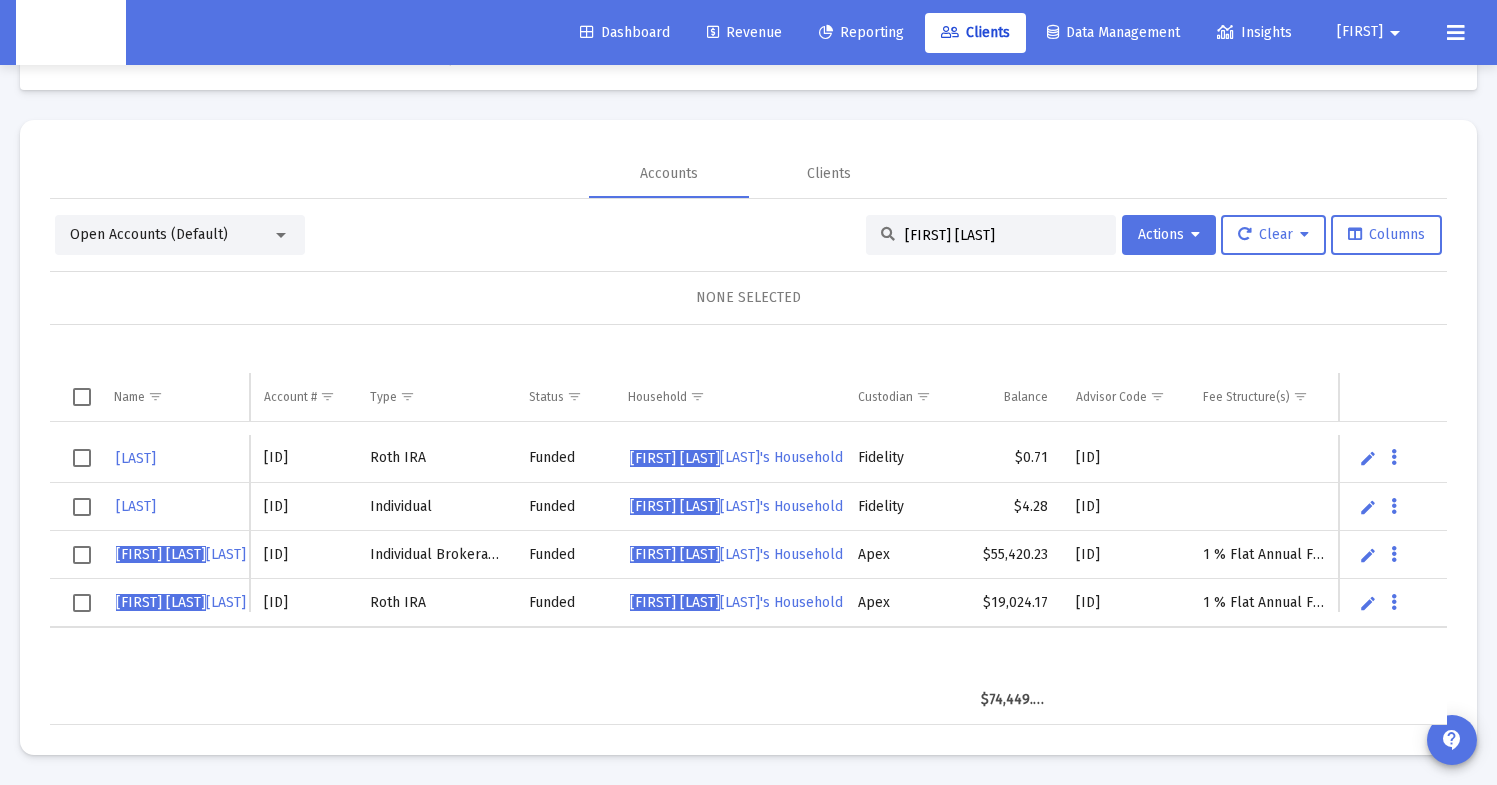 click on "4QN05125" at bounding box center [303, 555] 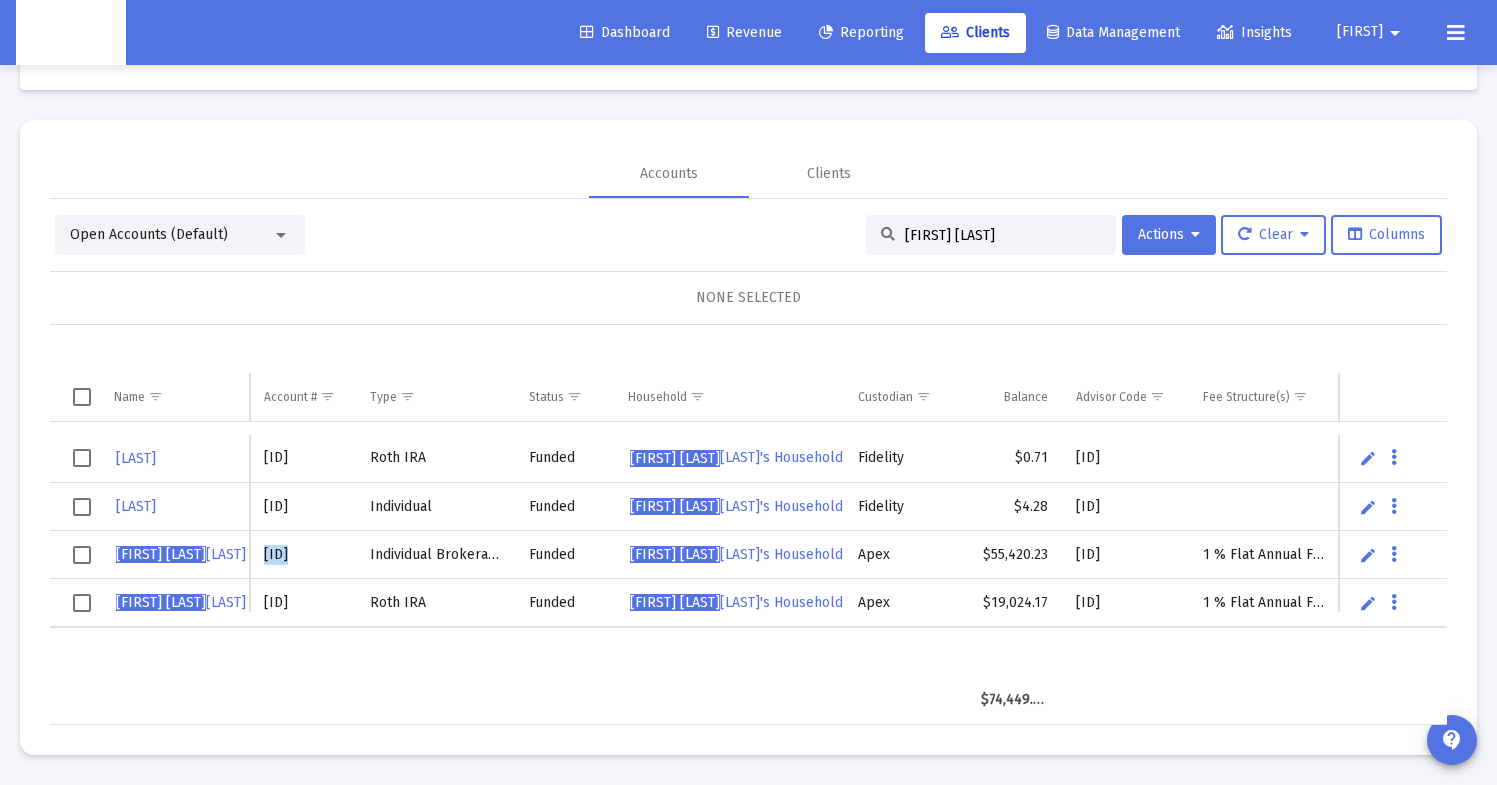 click on "4QN05125" at bounding box center [303, 555] 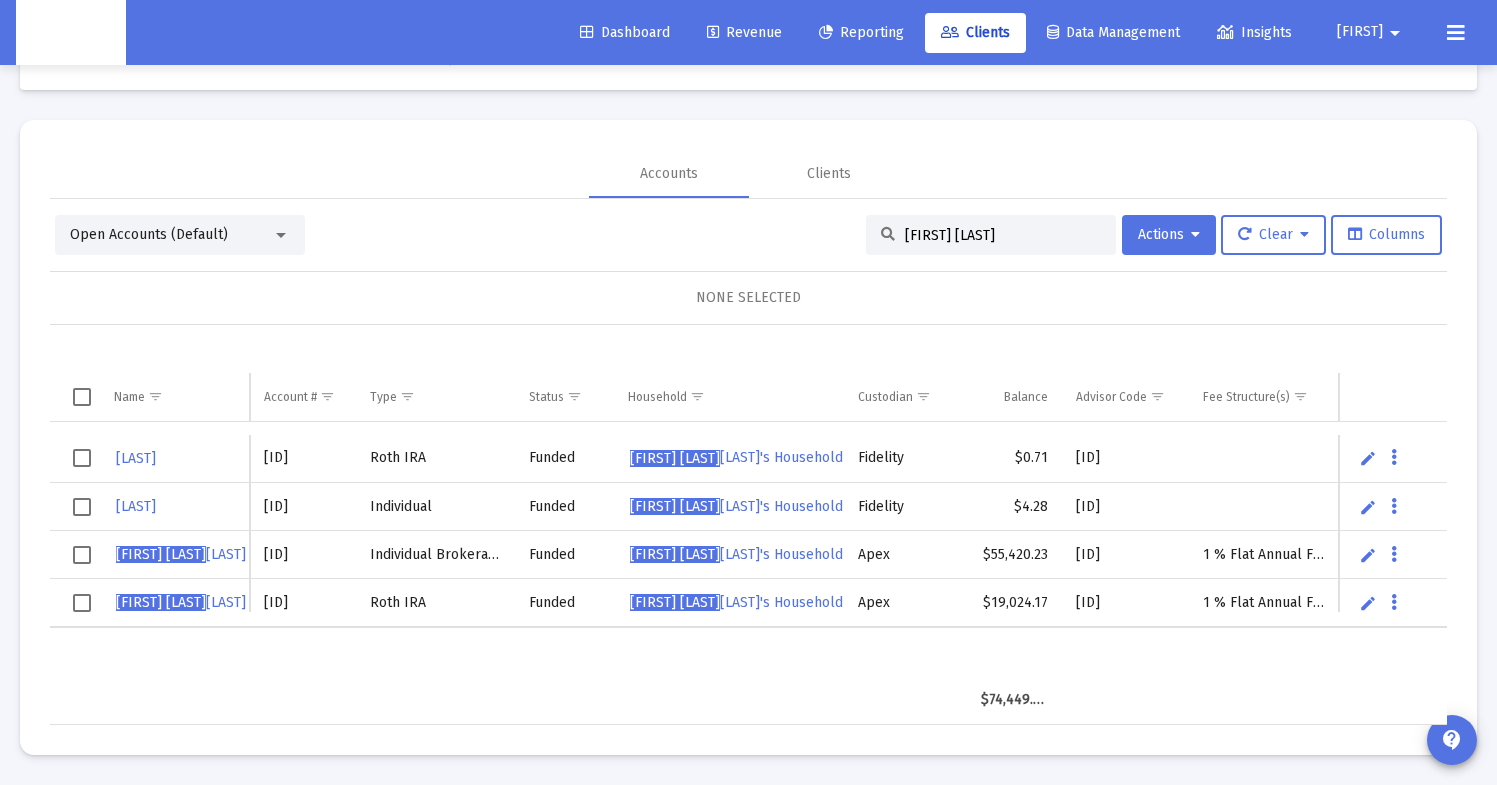 click on "4QN05126" at bounding box center (303, 603) 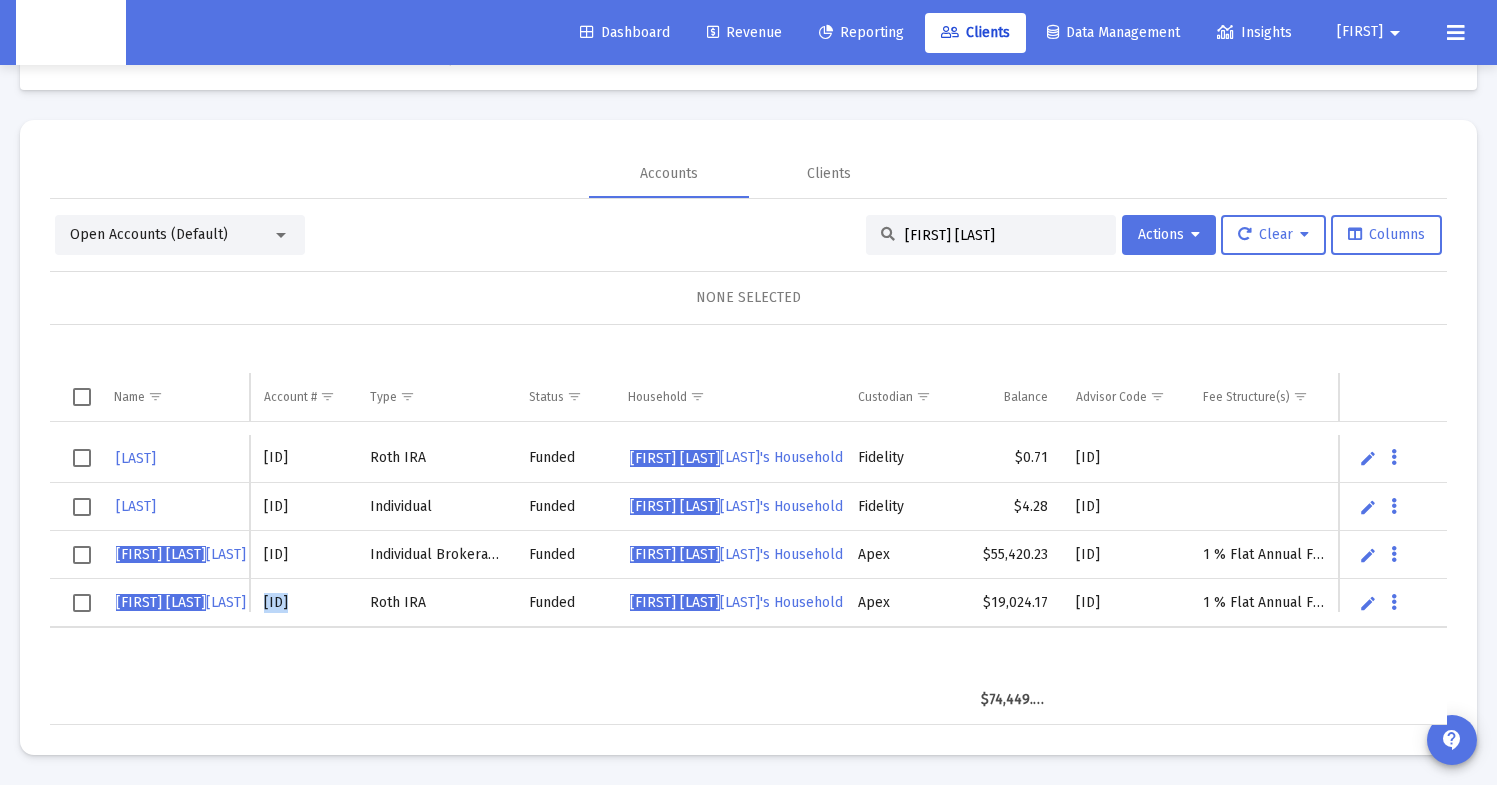 click on "4QN05126" at bounding box center (303, 603) 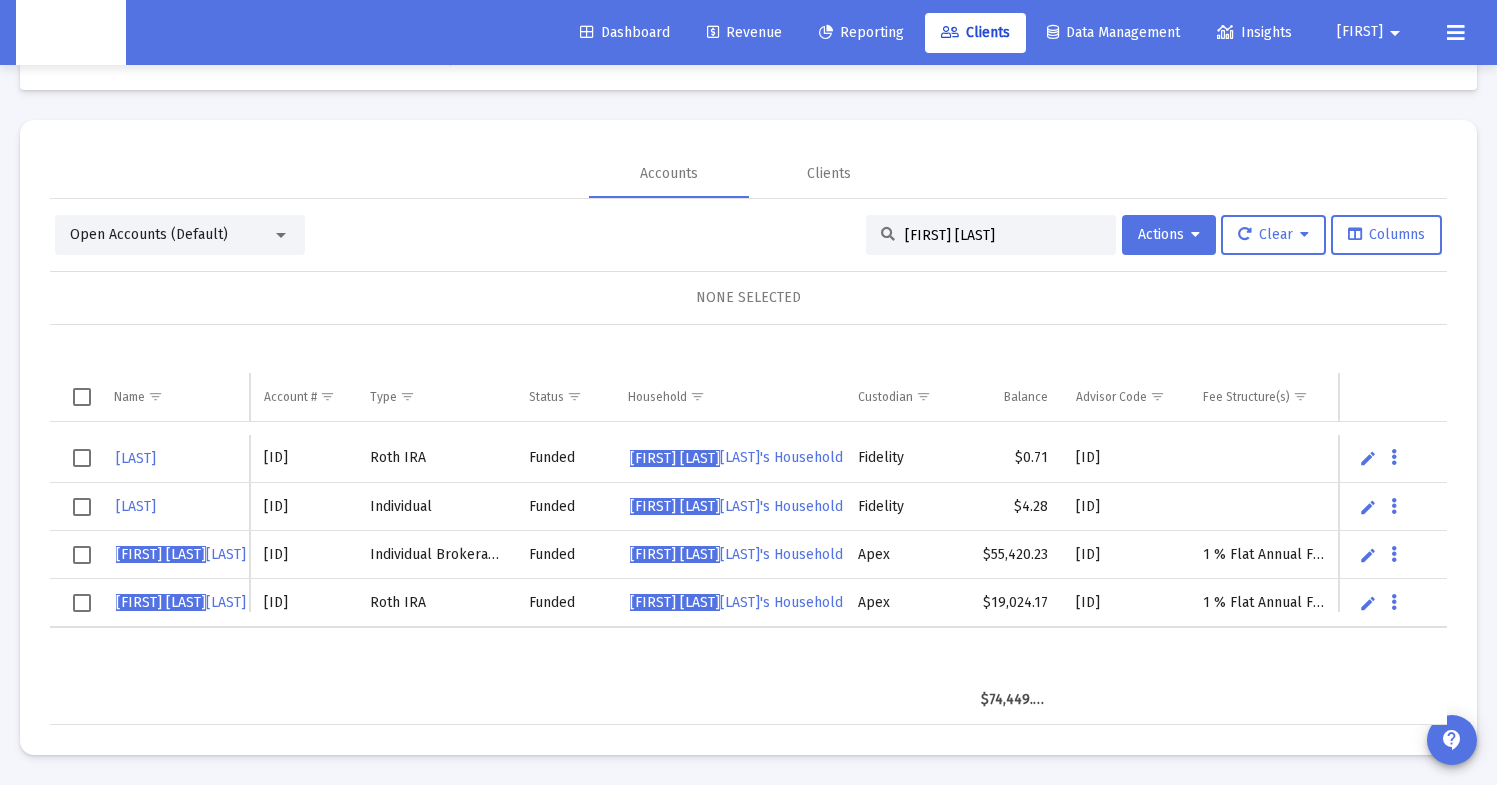 click on "4QN05125" at bounding box center [303, 555] 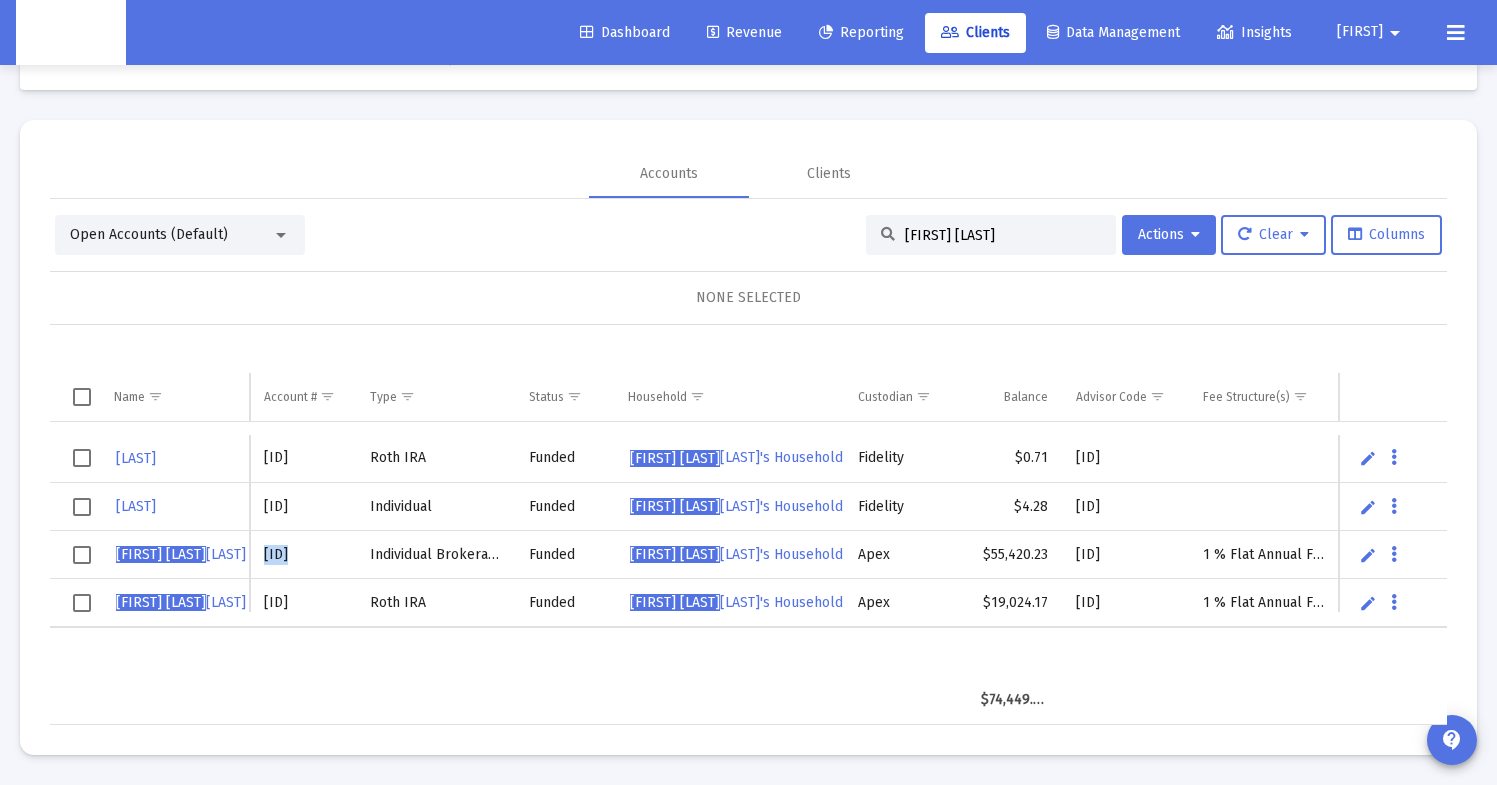 click on "4QN05125" at bounding box center [303, 555] 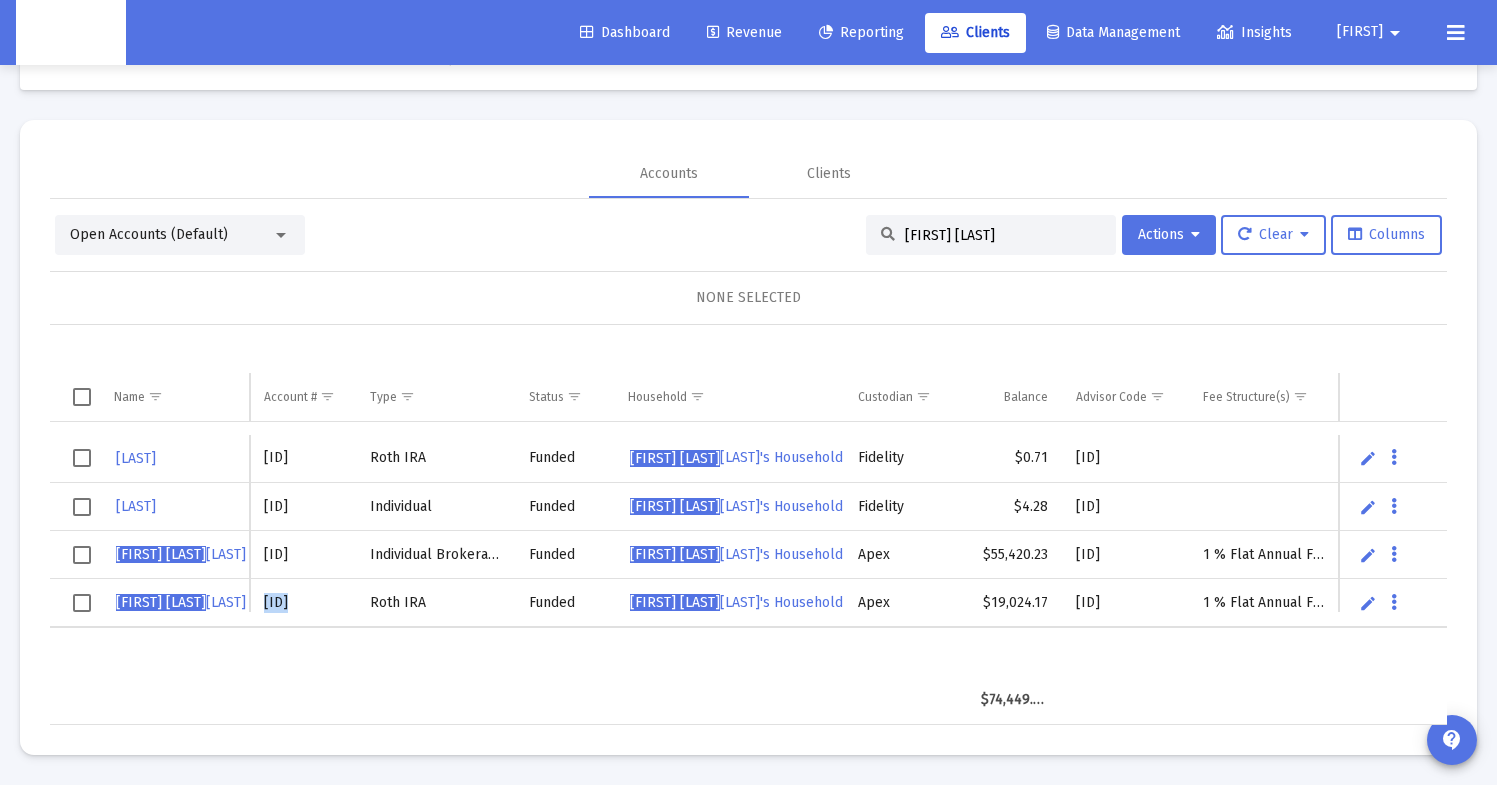 click on "4QN05126" at bounding box center [303, 603] 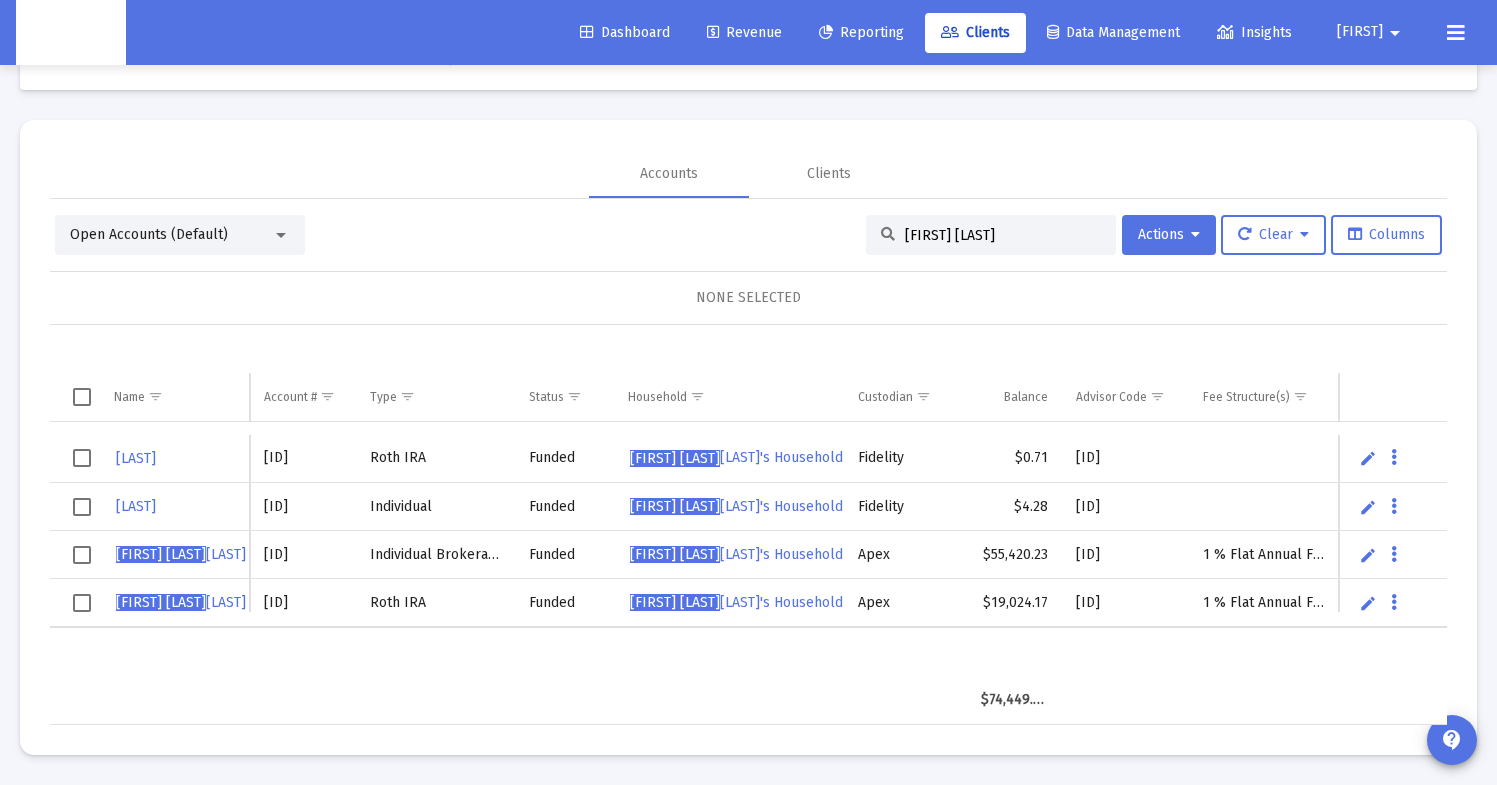 click on "4QN05125" at bounding box center (303, 555) 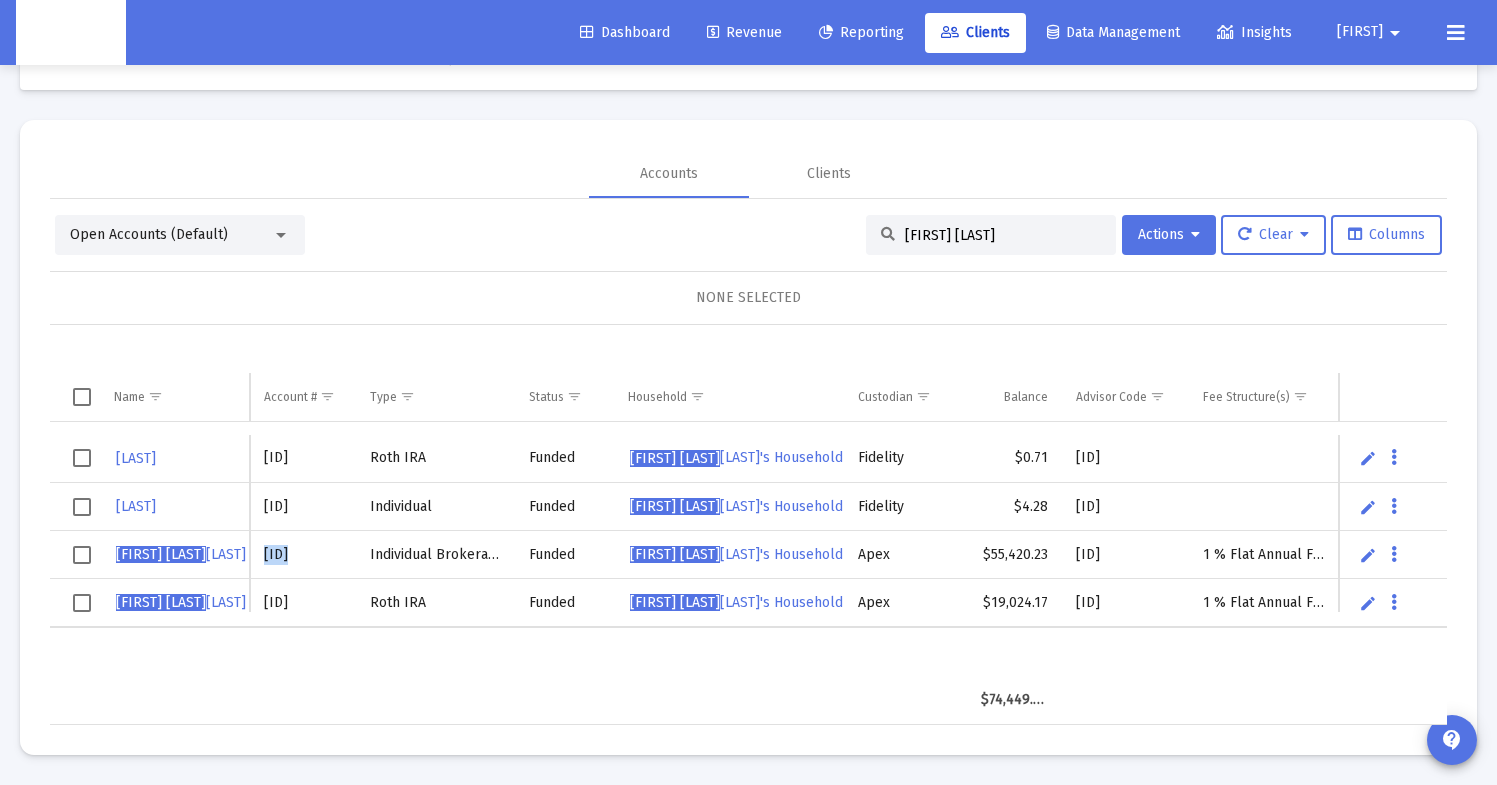 click on "4QN05125" at bounding box center (303, 555) 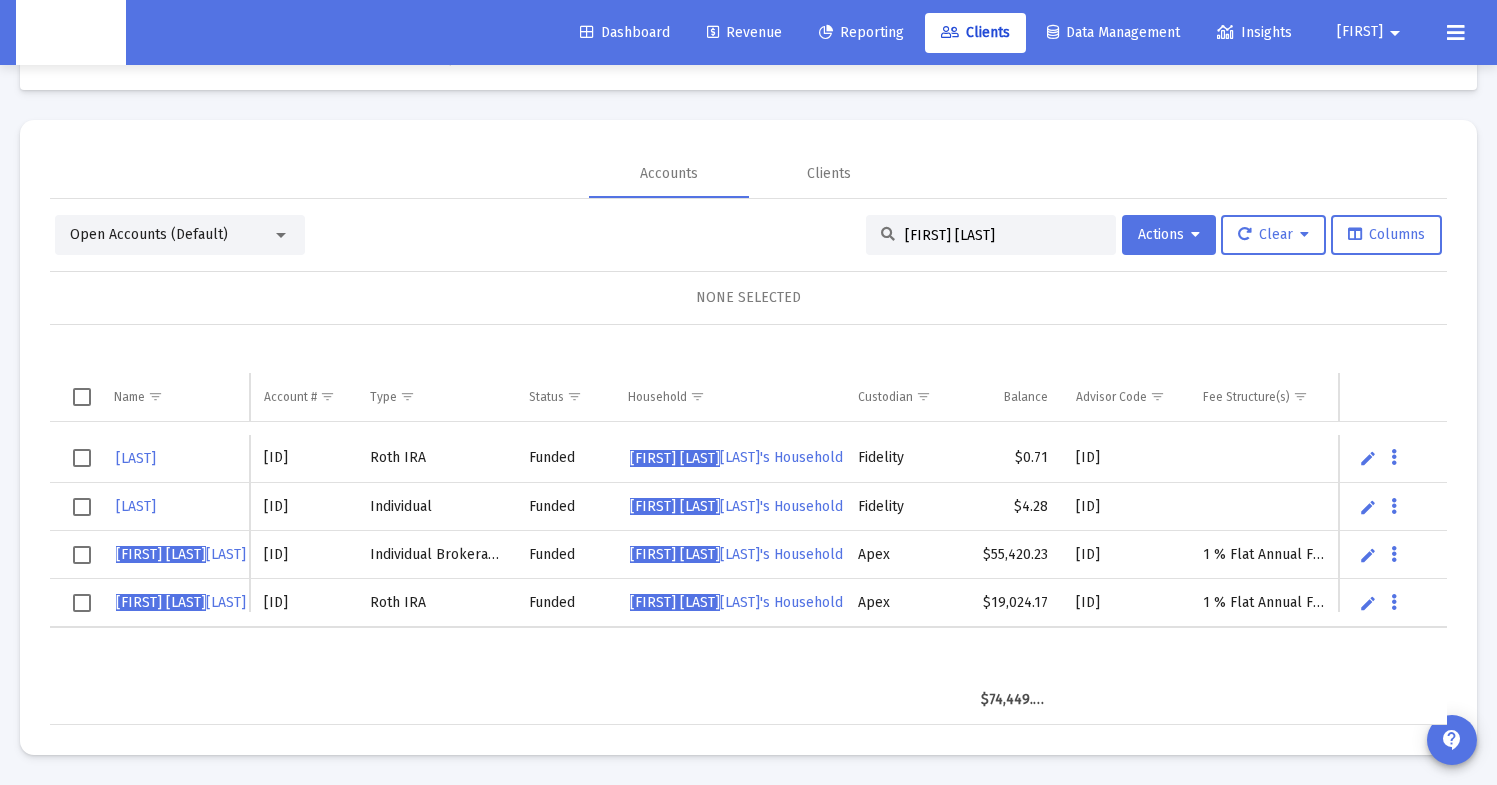 click on "636930160" at bounding box center [303, 507] 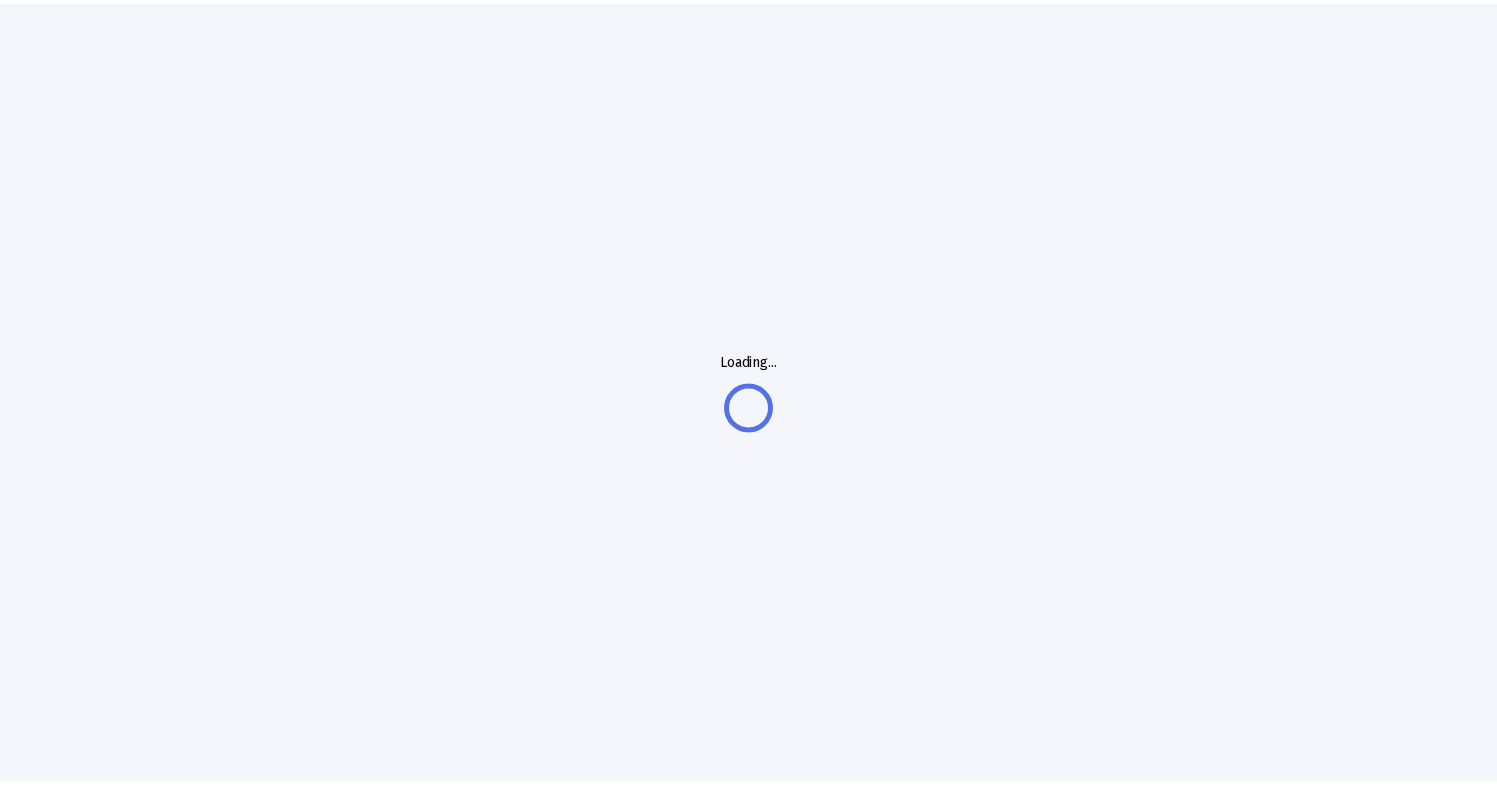 scroll, scrollTop: 0, scrollLeft: 0, axis: both 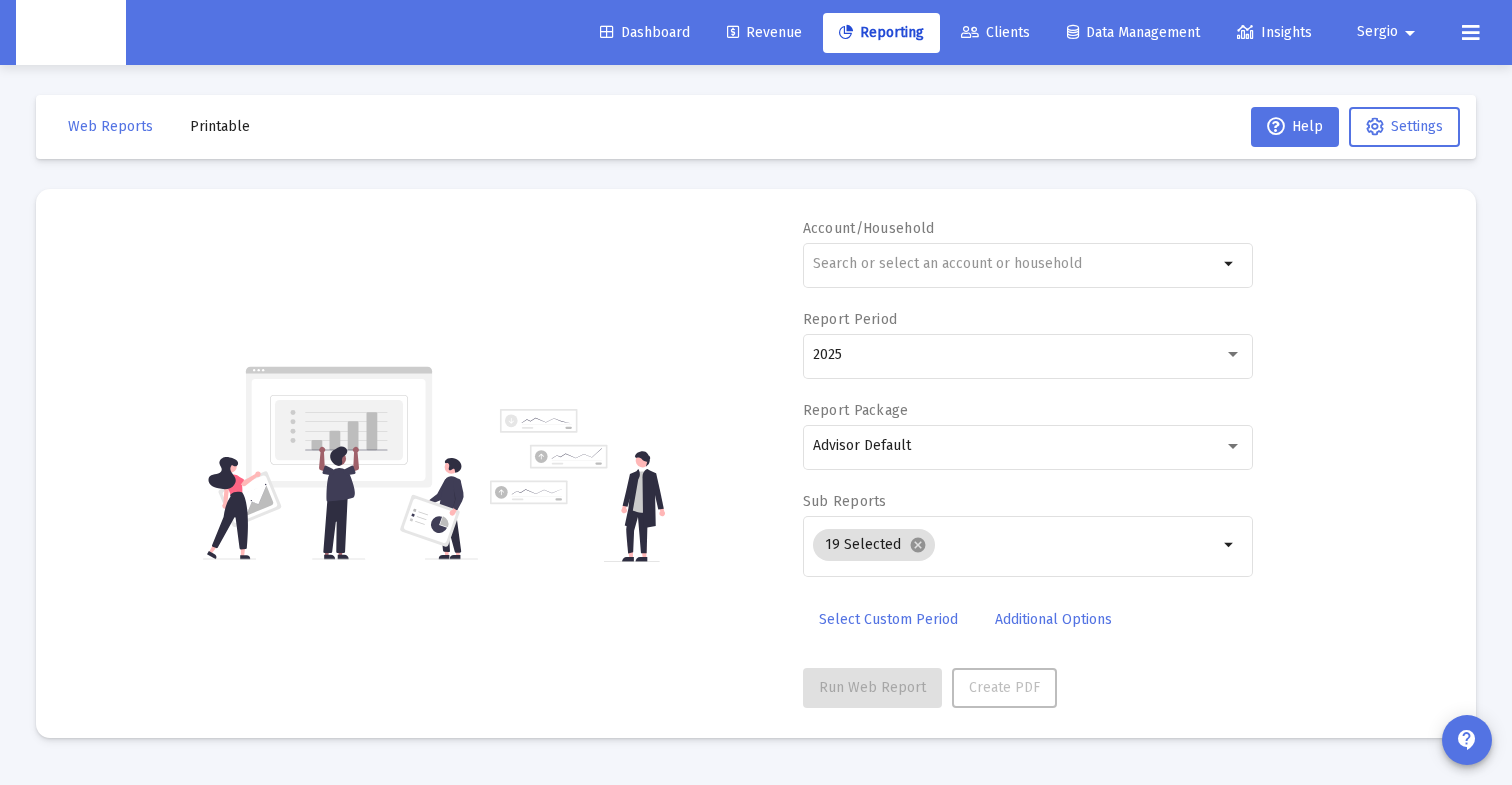 click on "Revenue" 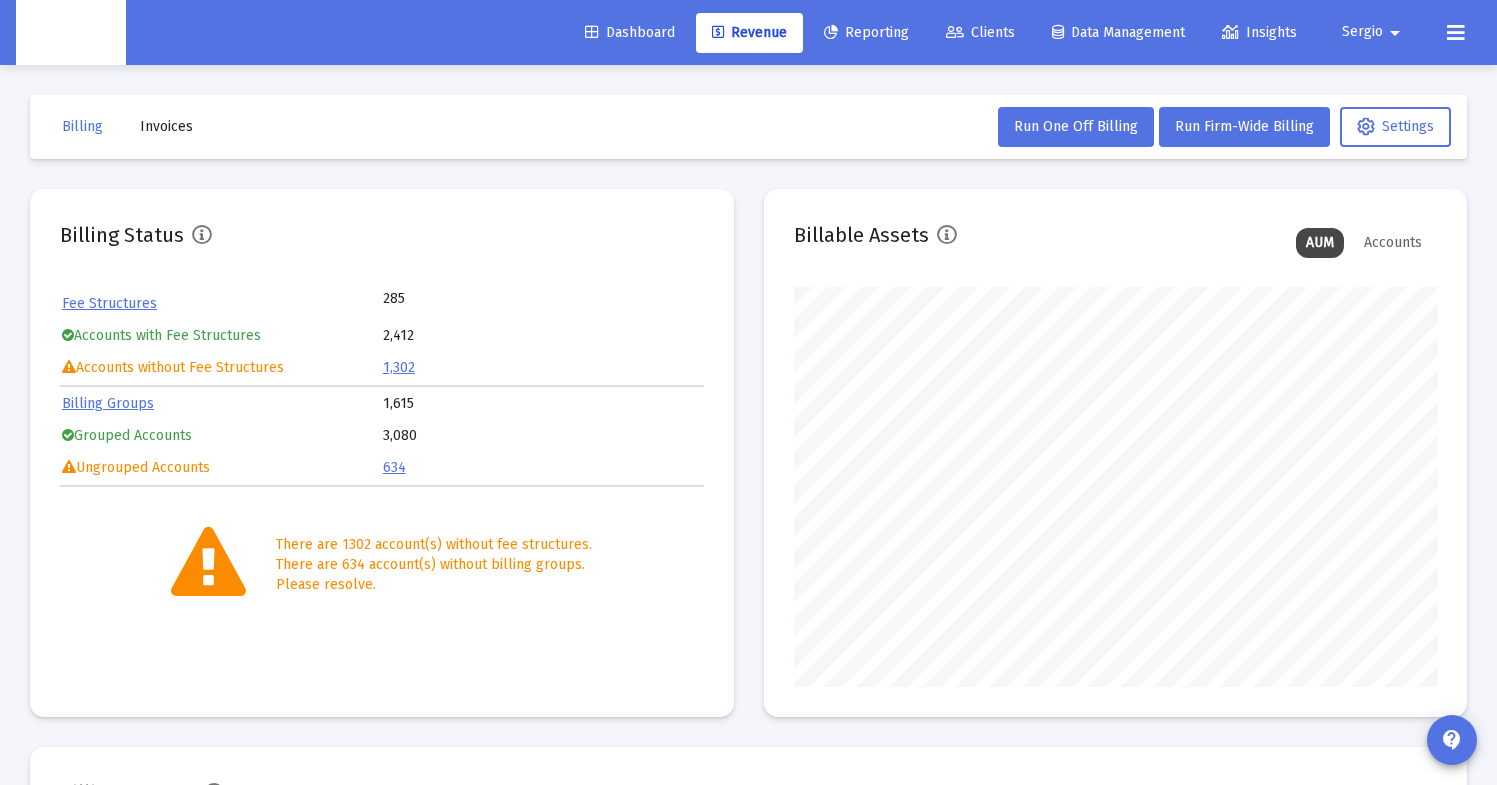 scroll, scrollTop: 999600, scrollLeft: 999356, axis: both 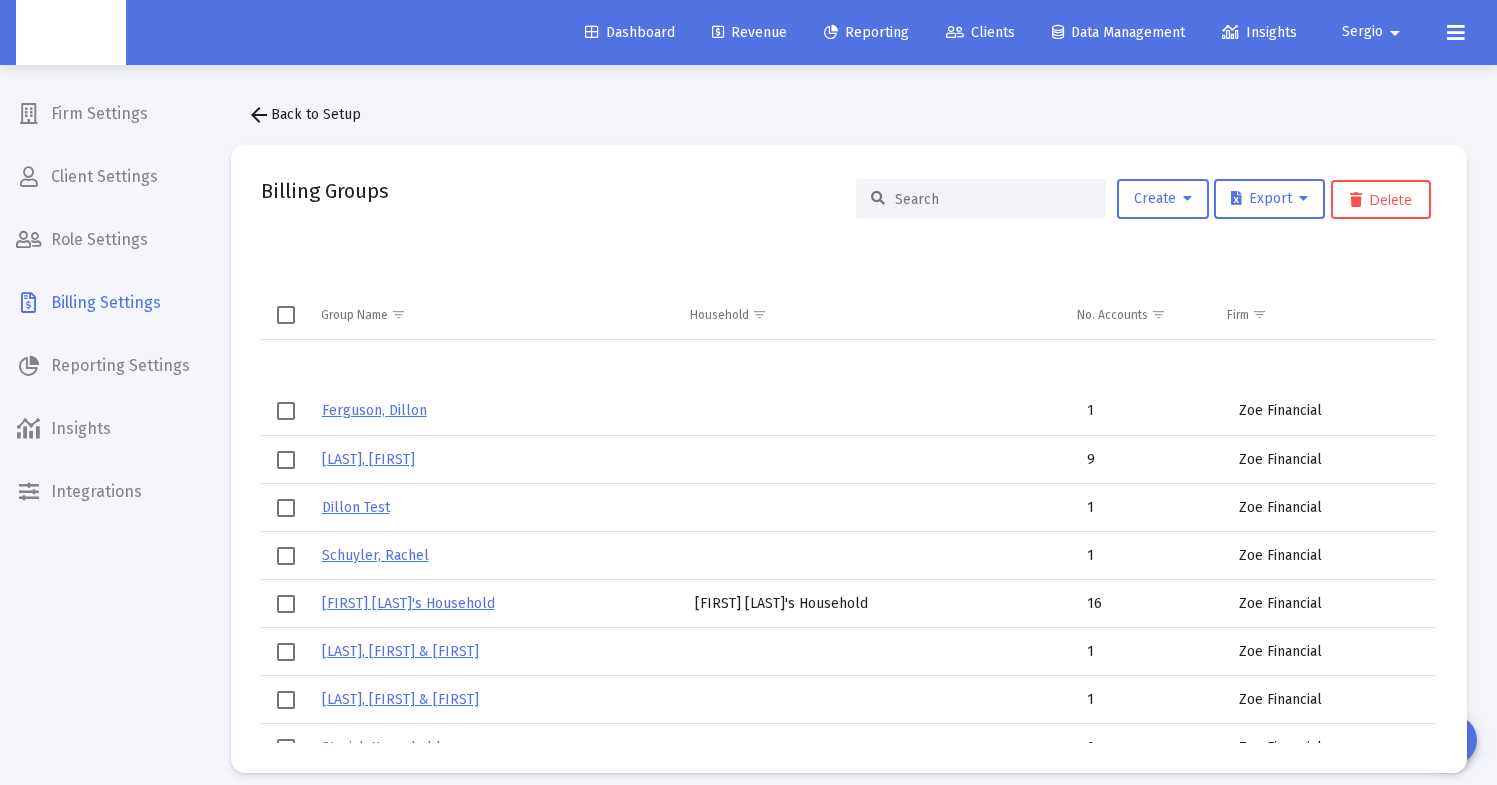 click 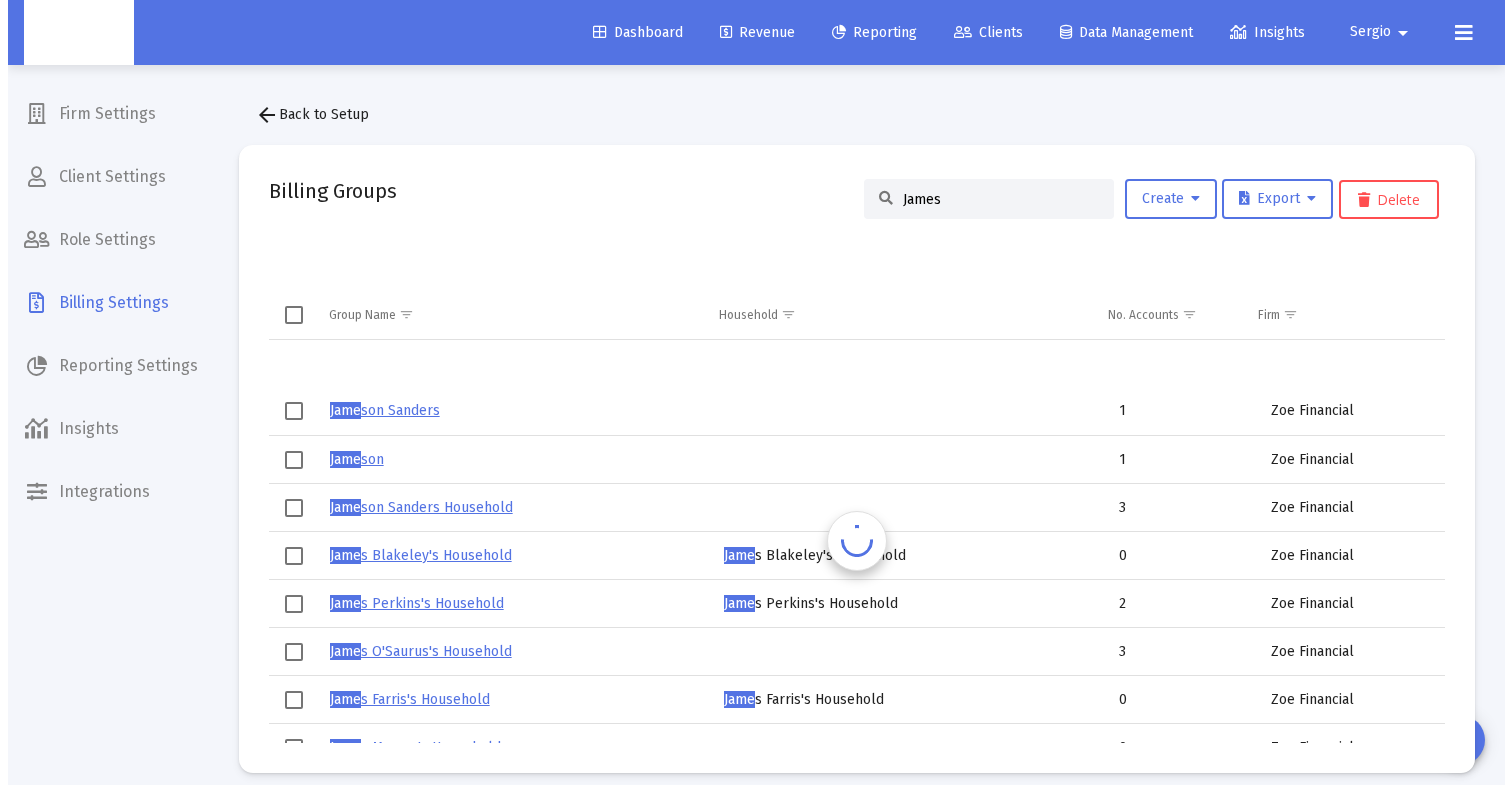 scroll, scrollTop: 0, scrollLeft: 0, axis: both 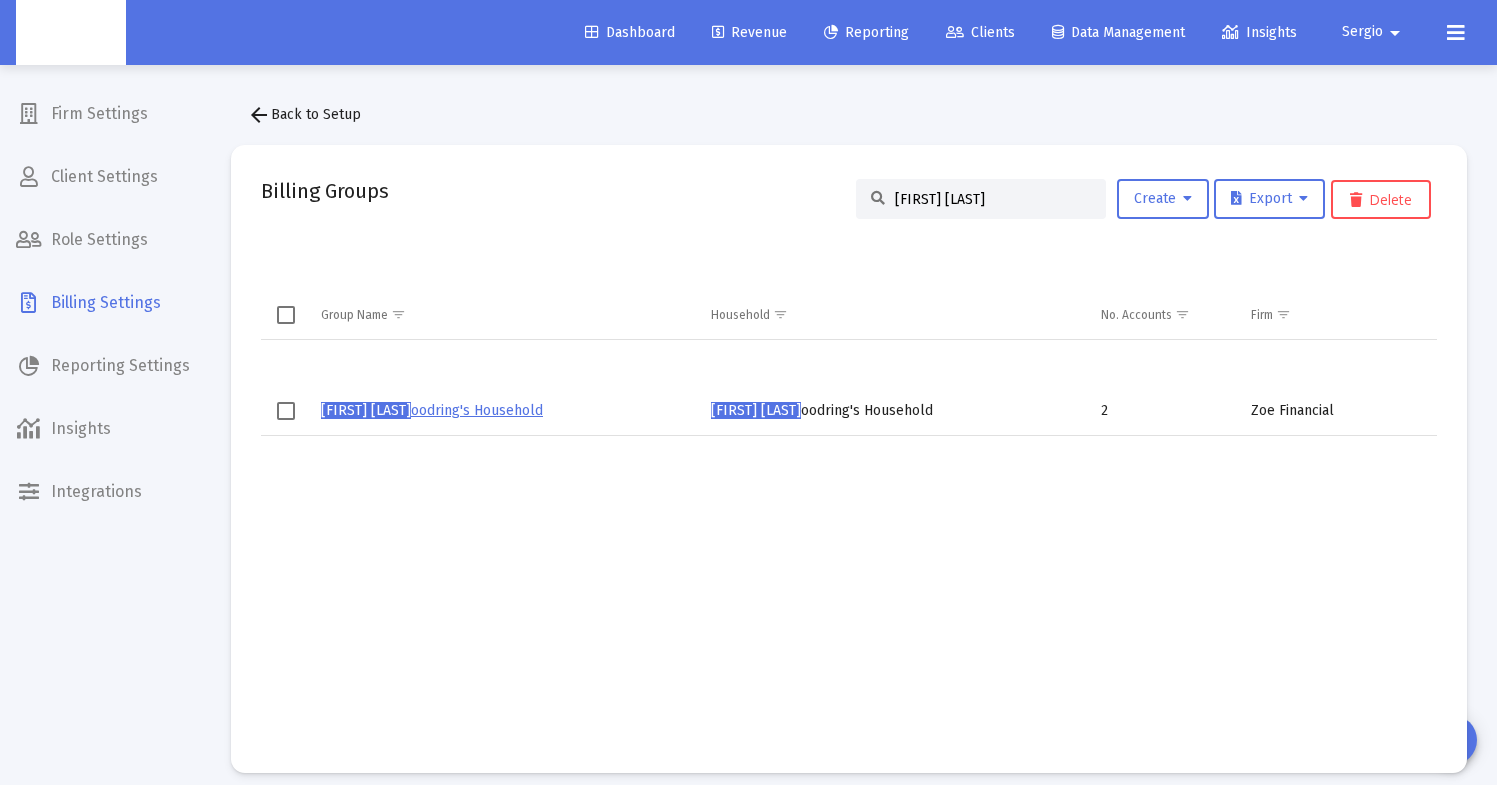 type on "[FIRST] [LAST]" 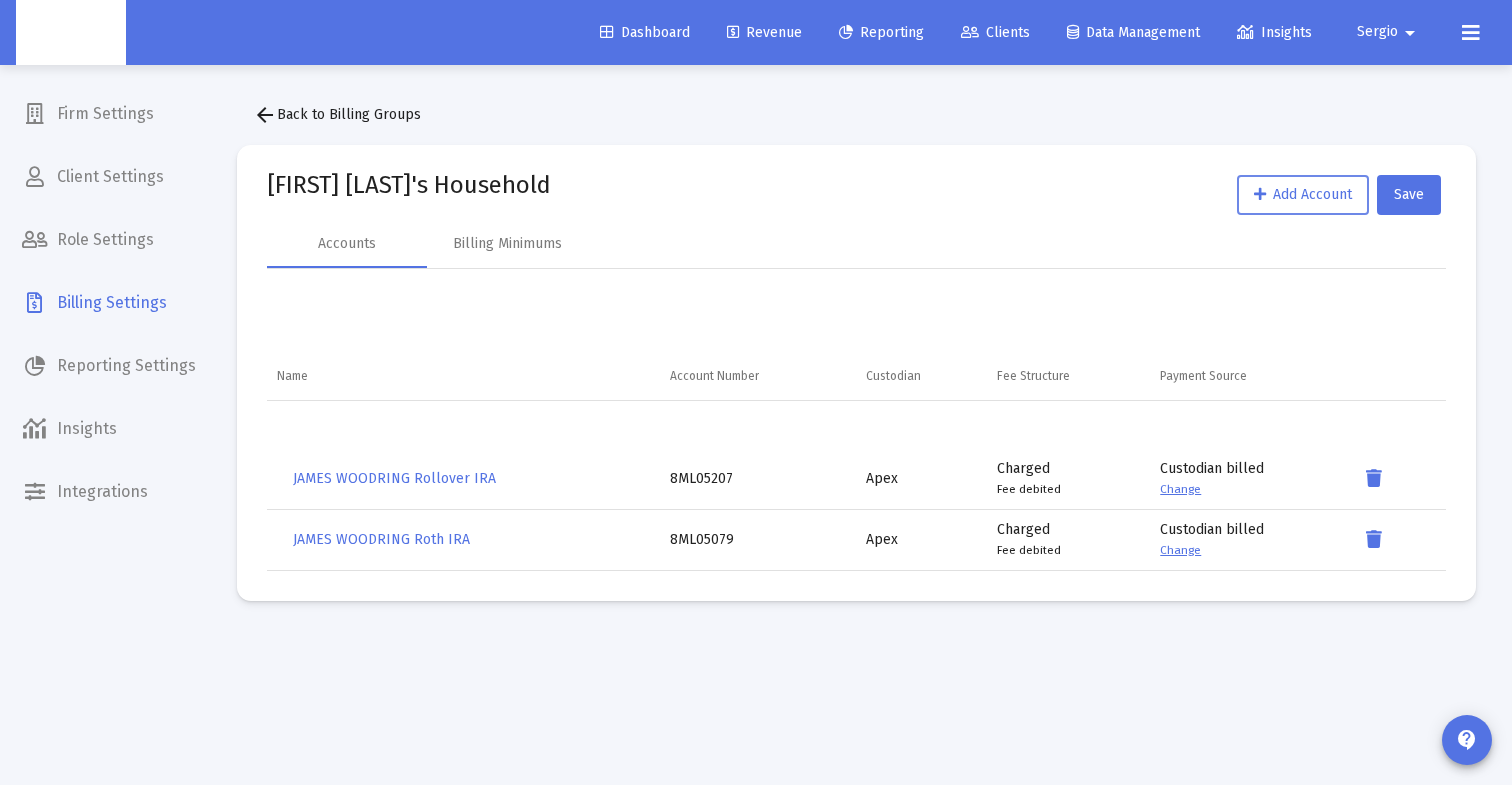 click on "Add Account" 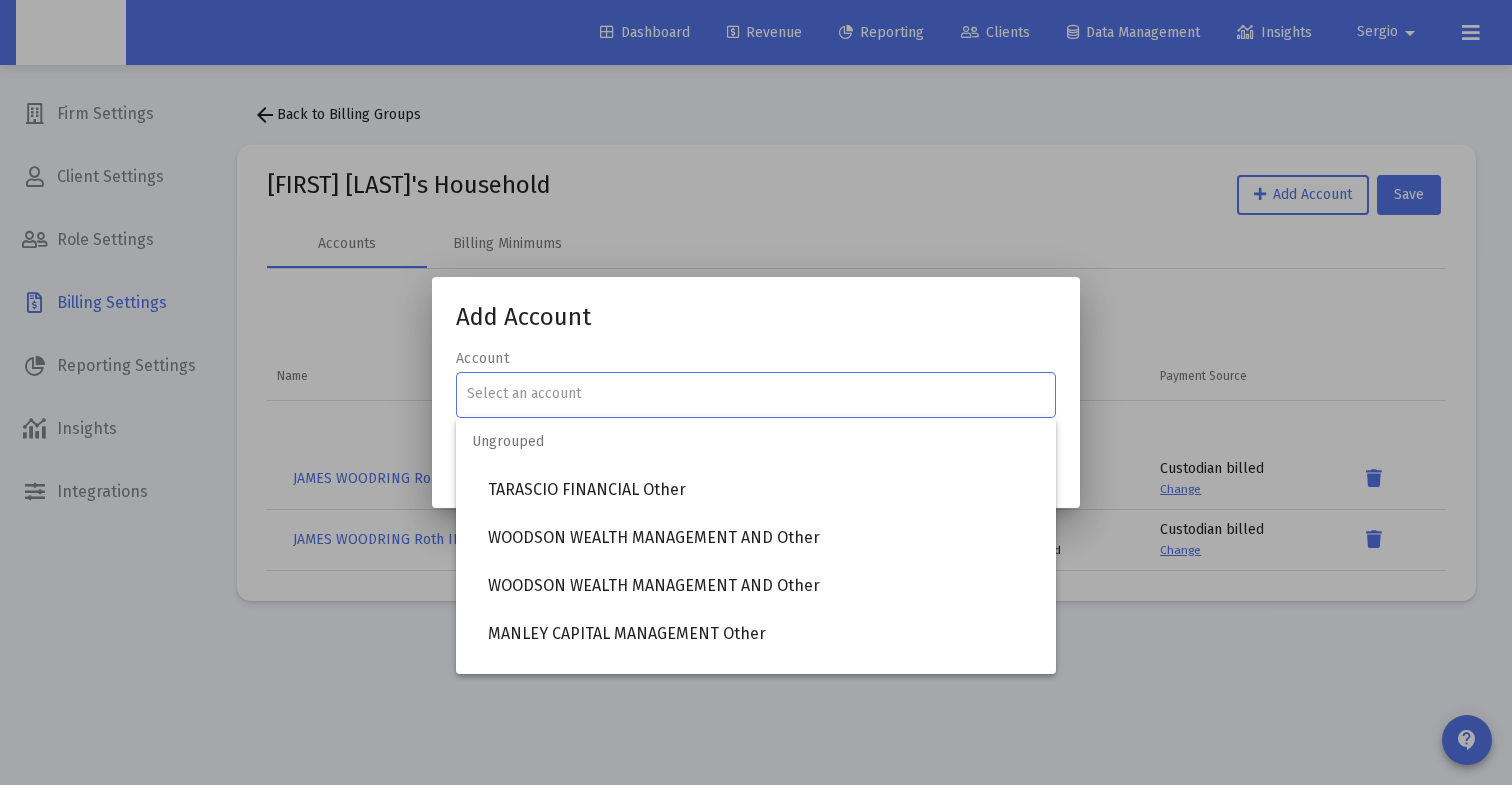 paste on "4QU05126" 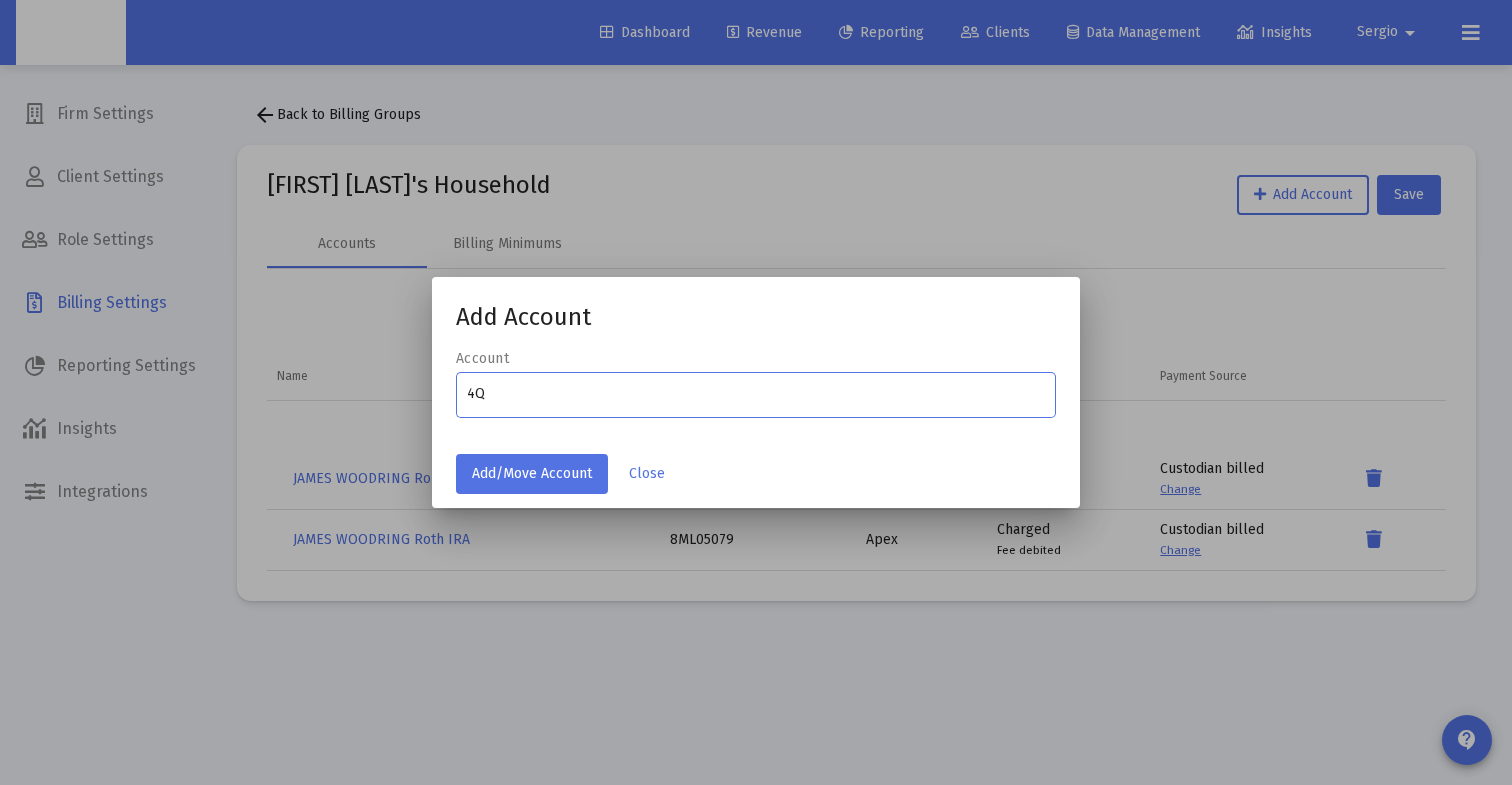 type on "4" 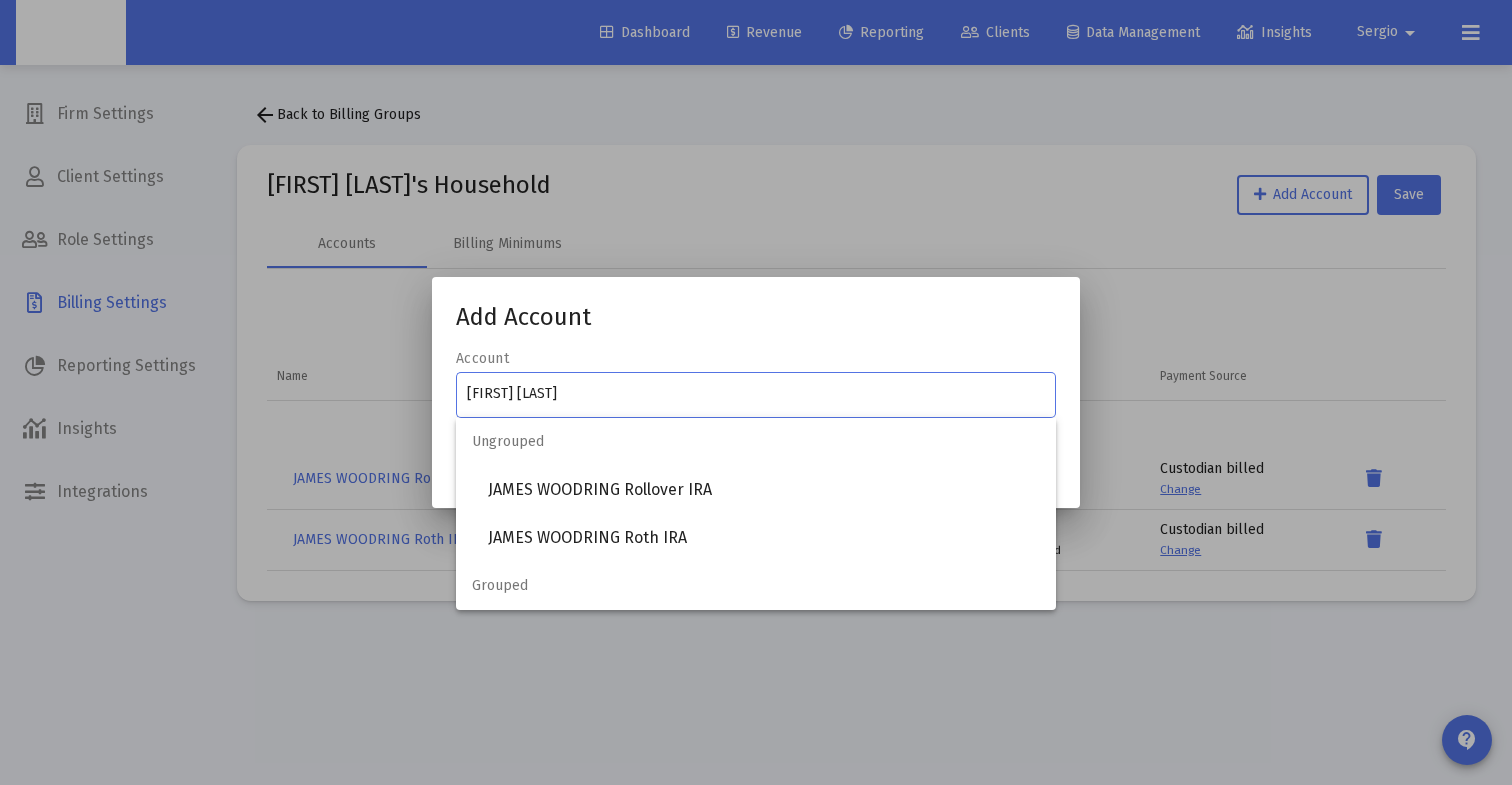 click on "Dashboard   Revenue   Reporting   Clients   Data Management   Insights  [FIRST] arrow_drop_down  Integrations  Insights & Activity Wealthbox  Cash Flows   Aug 1, 2025  [LAST] JTWROS ,  [FIRST] [LAST] & Joint ,   and  5 others  have deposited or withdrawn cash.   View All Activities  [LAST] JTWROS  deposited  $9,357.03 [LAST] Rollover IRA  withdrew  $9,357.03 [LAST] Individual  withdrew  $5,500.00 [FIRST] [LAST] Individual Brokerage  deposited  $16,000.00 [FIRST] [LAST] & Joint  deposited  $10,498.73 [FIRST] [LAST] & Joint  withdrew  $70,000.00 [FIRST] [LAST] Individual Brokerage  deposited  $100,000.00  Cash Flows   Jul 31, 2025  [LAST] JTWROS ,  [FIRST] [LAST] & Joint ,   and  9 others  have deposited or withdrawn cash.   View All Activities  [LAST] JTWROS  withdrew  $4,000.00 [FIRST] [LAST] & Joint  withdrew  $8,210.00 [LAST] Fee account  withdrew  $28,535.19 [FIRST] [LAST] Individual Brokerage  deposited  $100,000.00 THE [FIRST] [LAST] Trust  withdrew  $8,000.00 ," at bounding box center (756, 392) 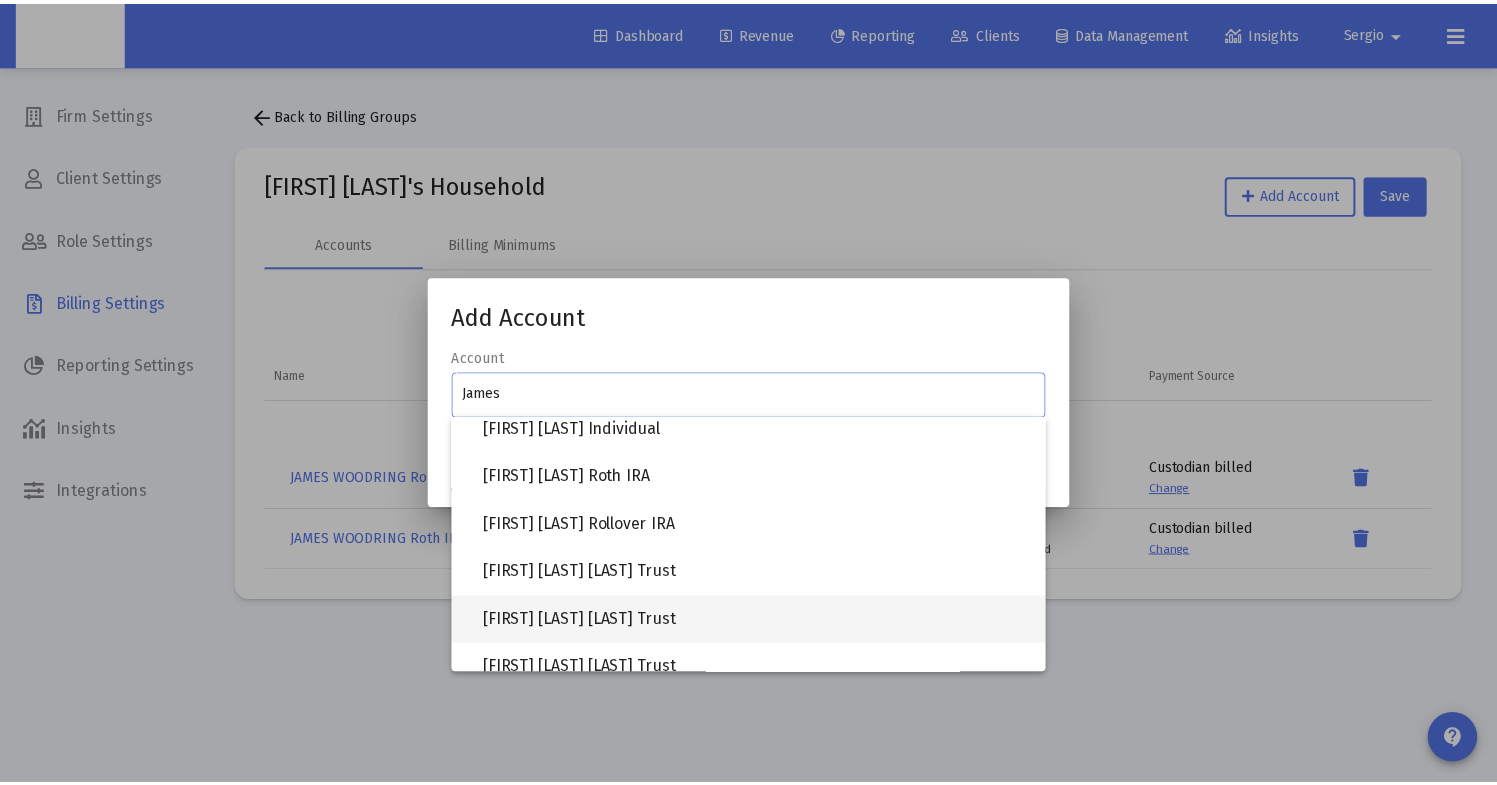 scroll, scrollTop: 0, scrollLeft: 0, axis: both 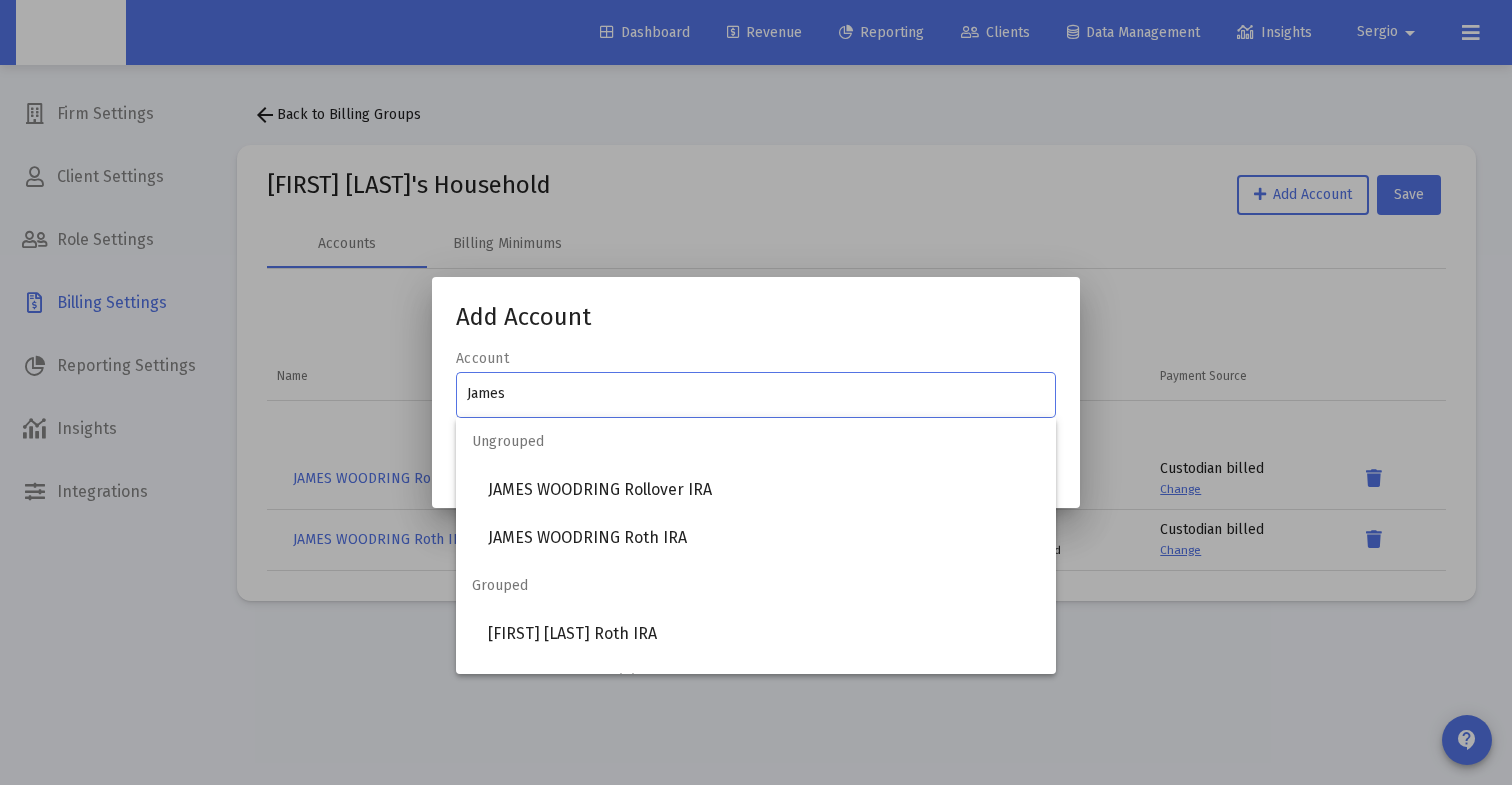 type on "James" 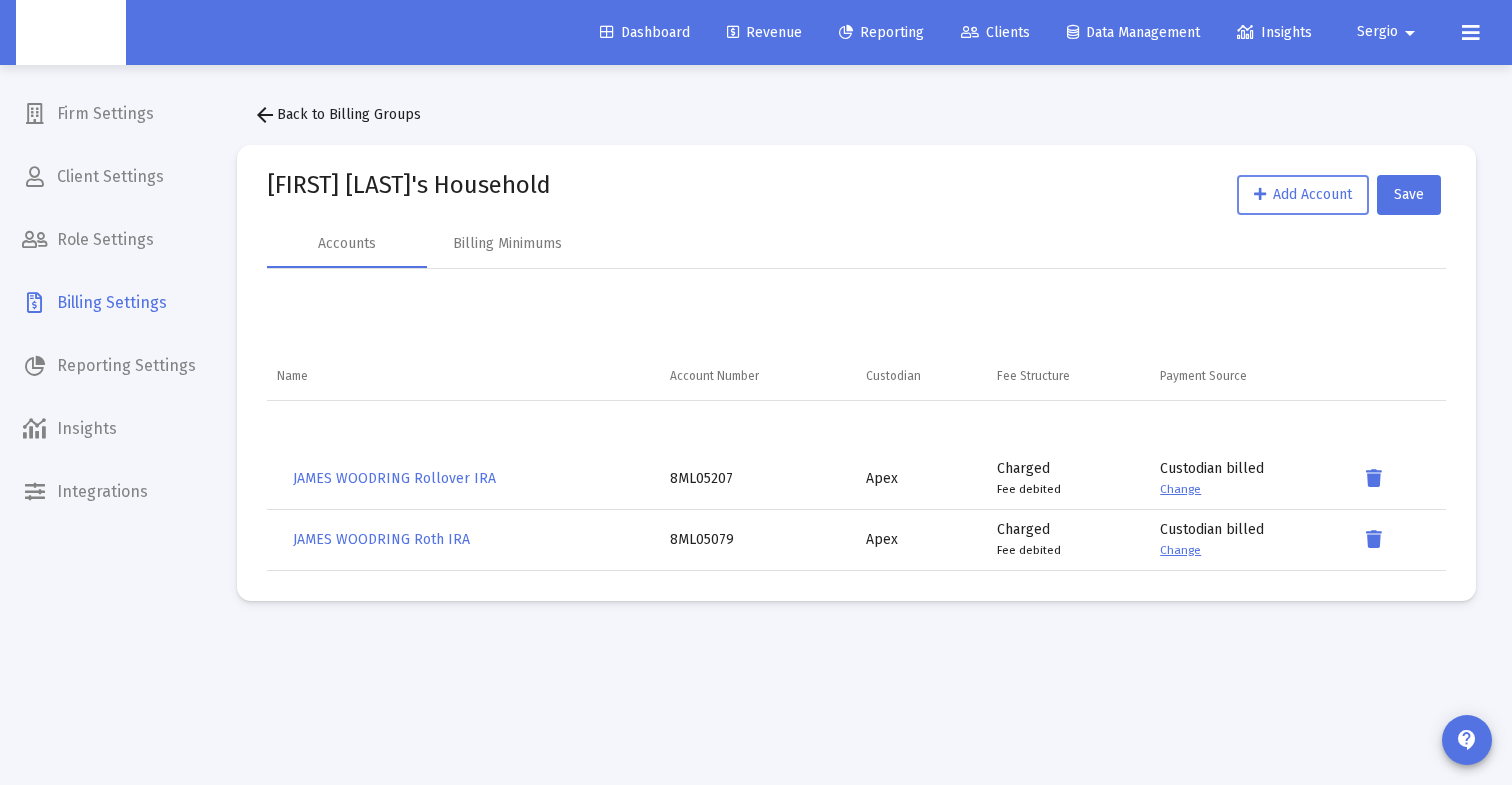 click 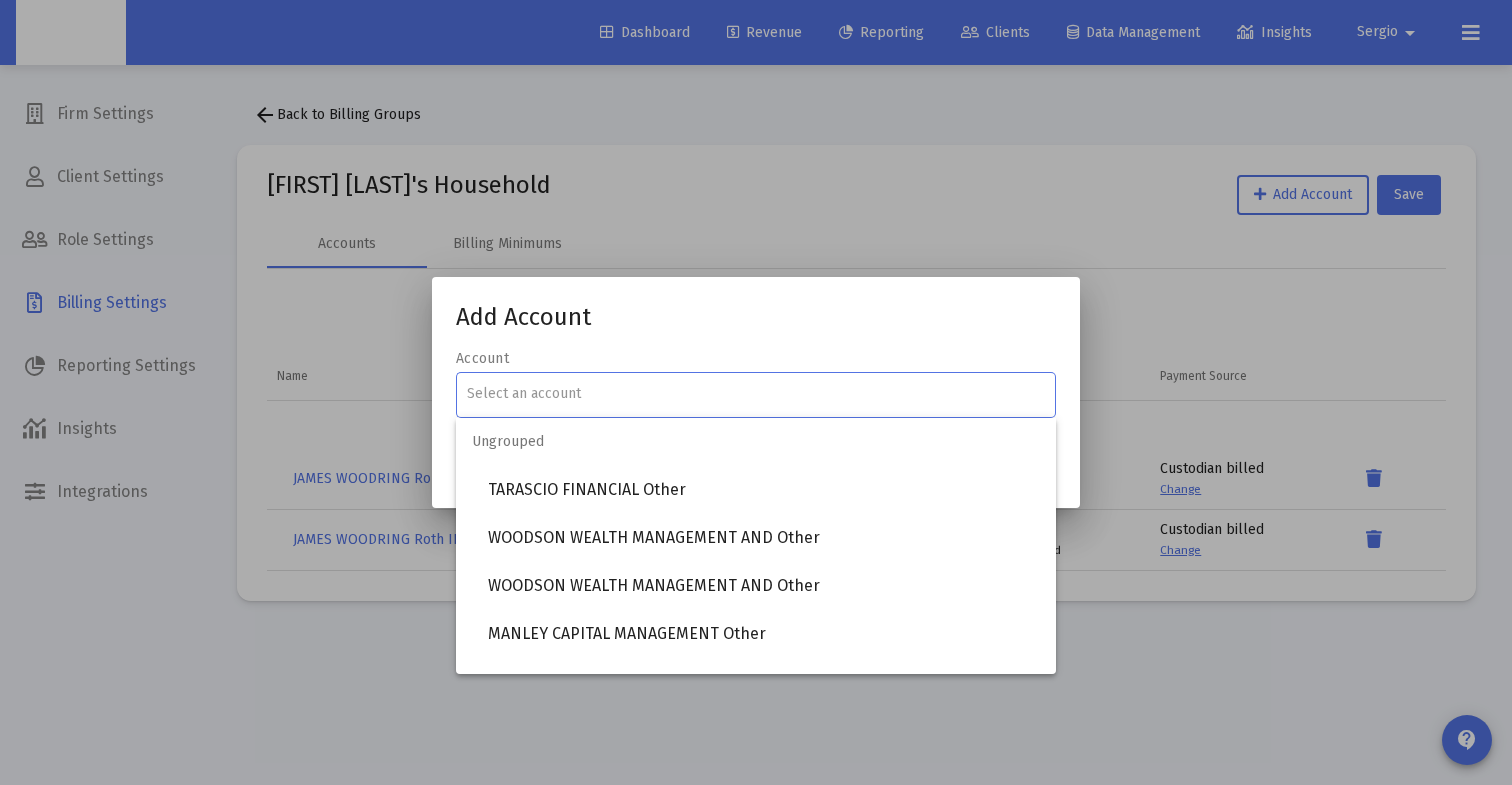 click at bounding box center [756, 394] 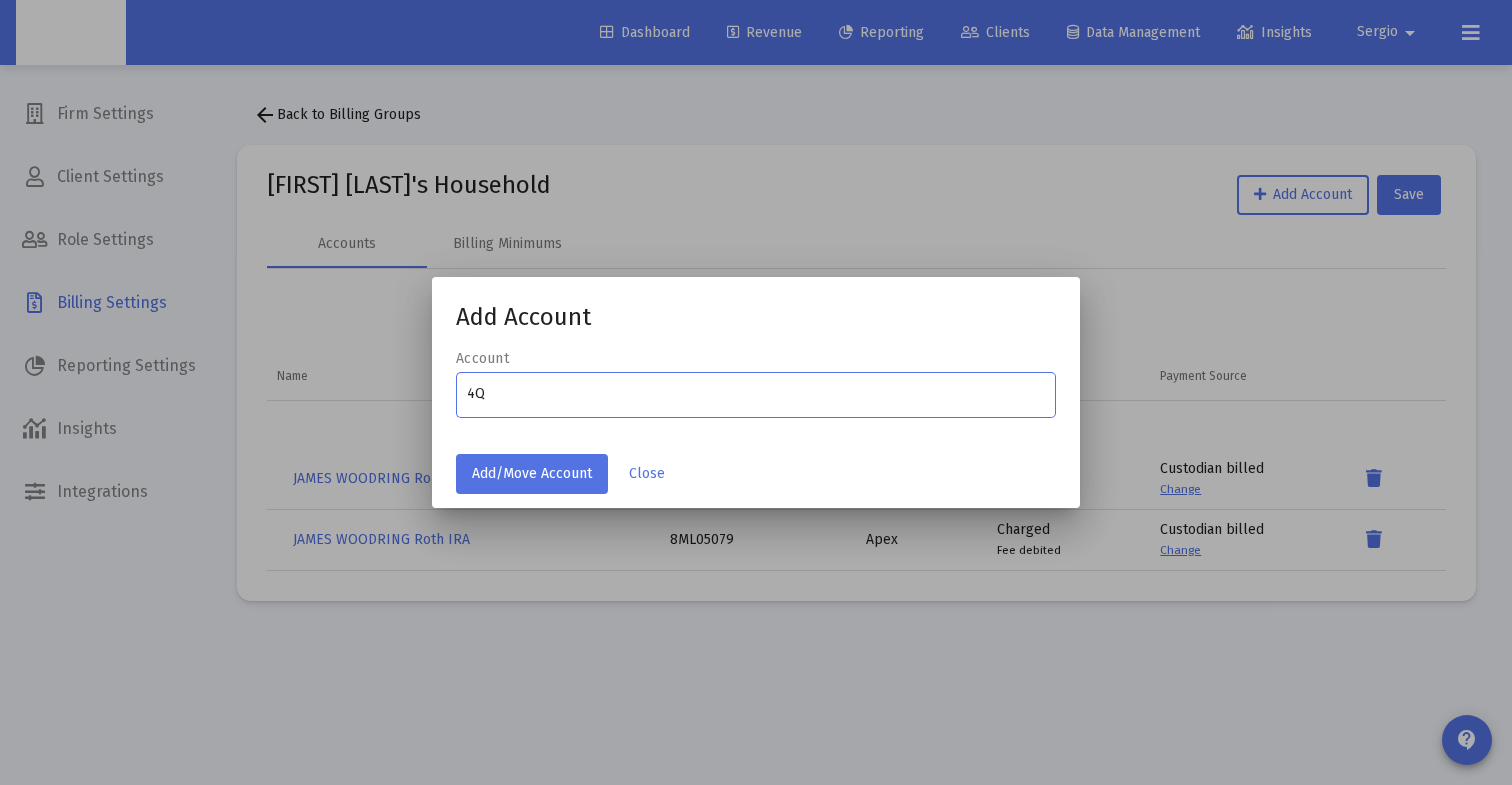 type on "4" 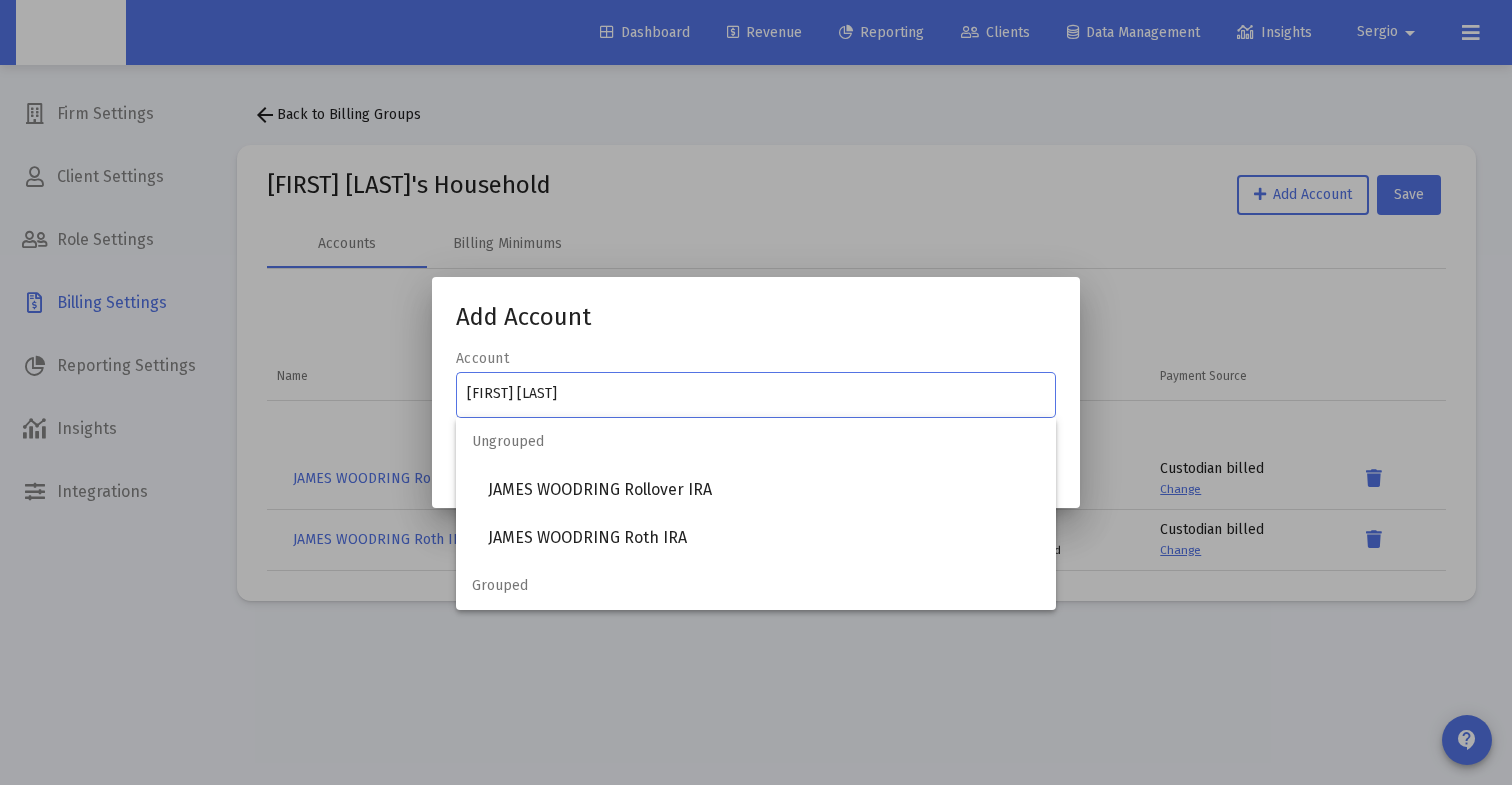 type on "James woodring" 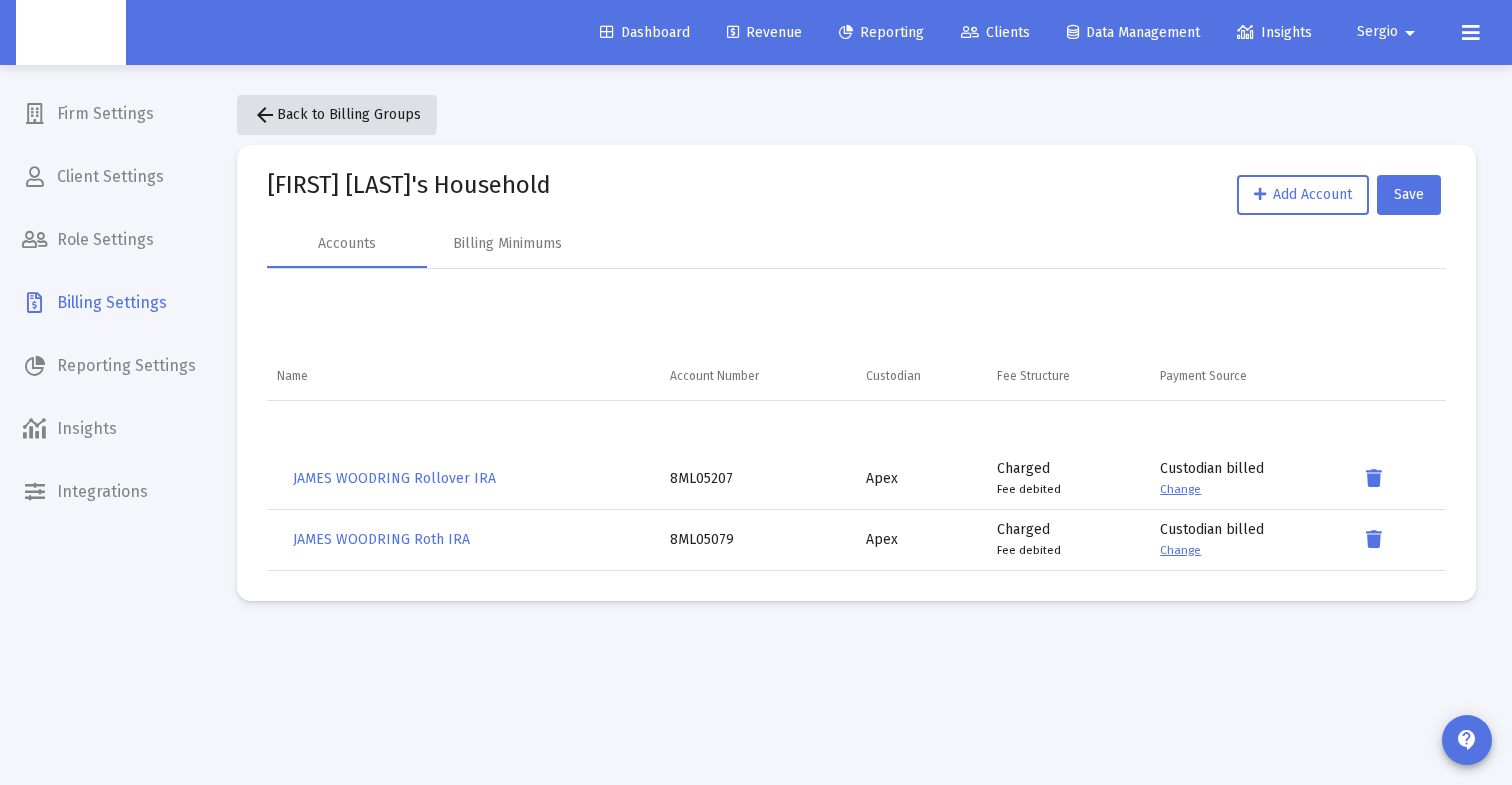 click on "arrow_back  Back to Billing Groups" 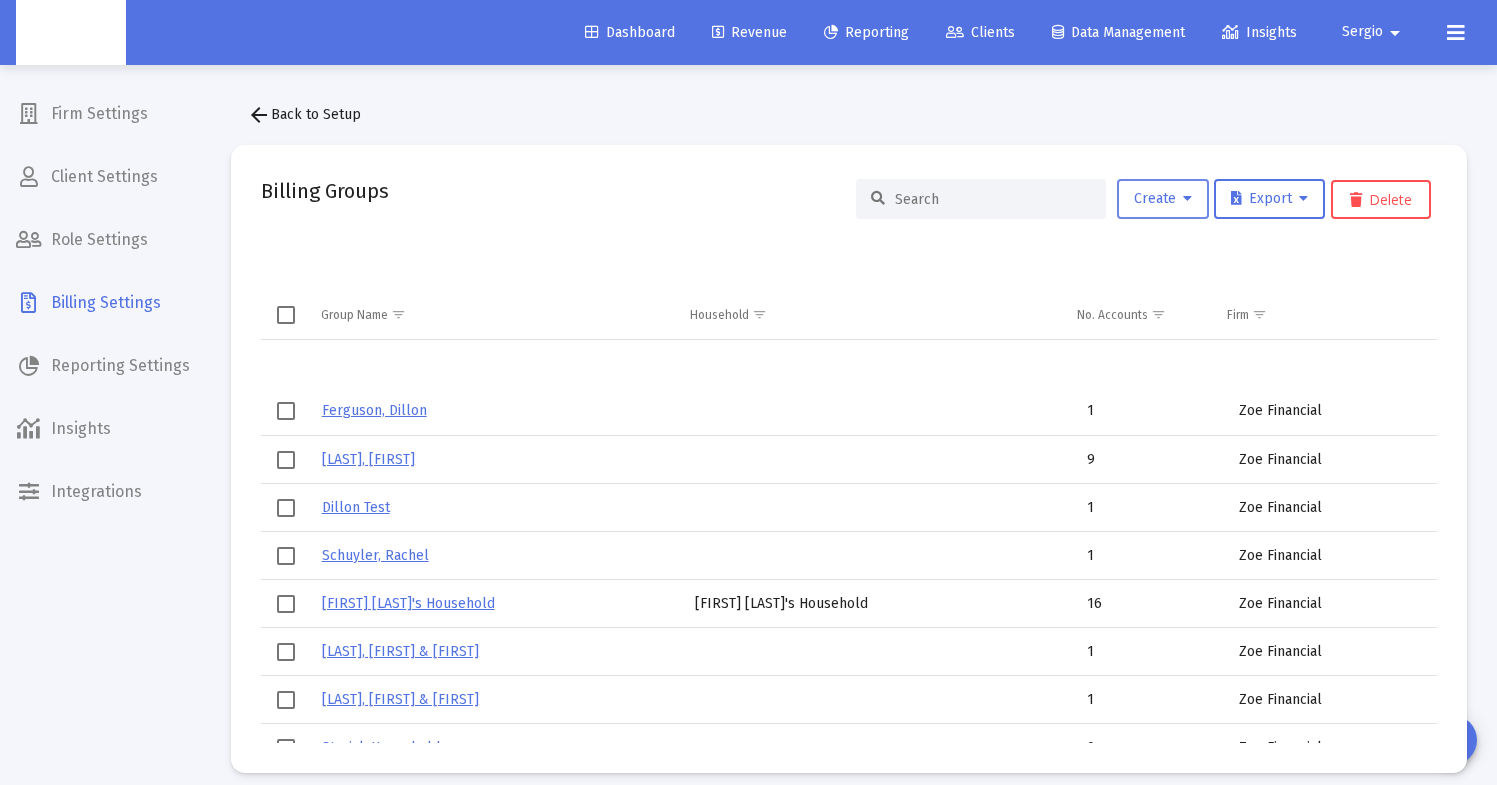 click on "Create" 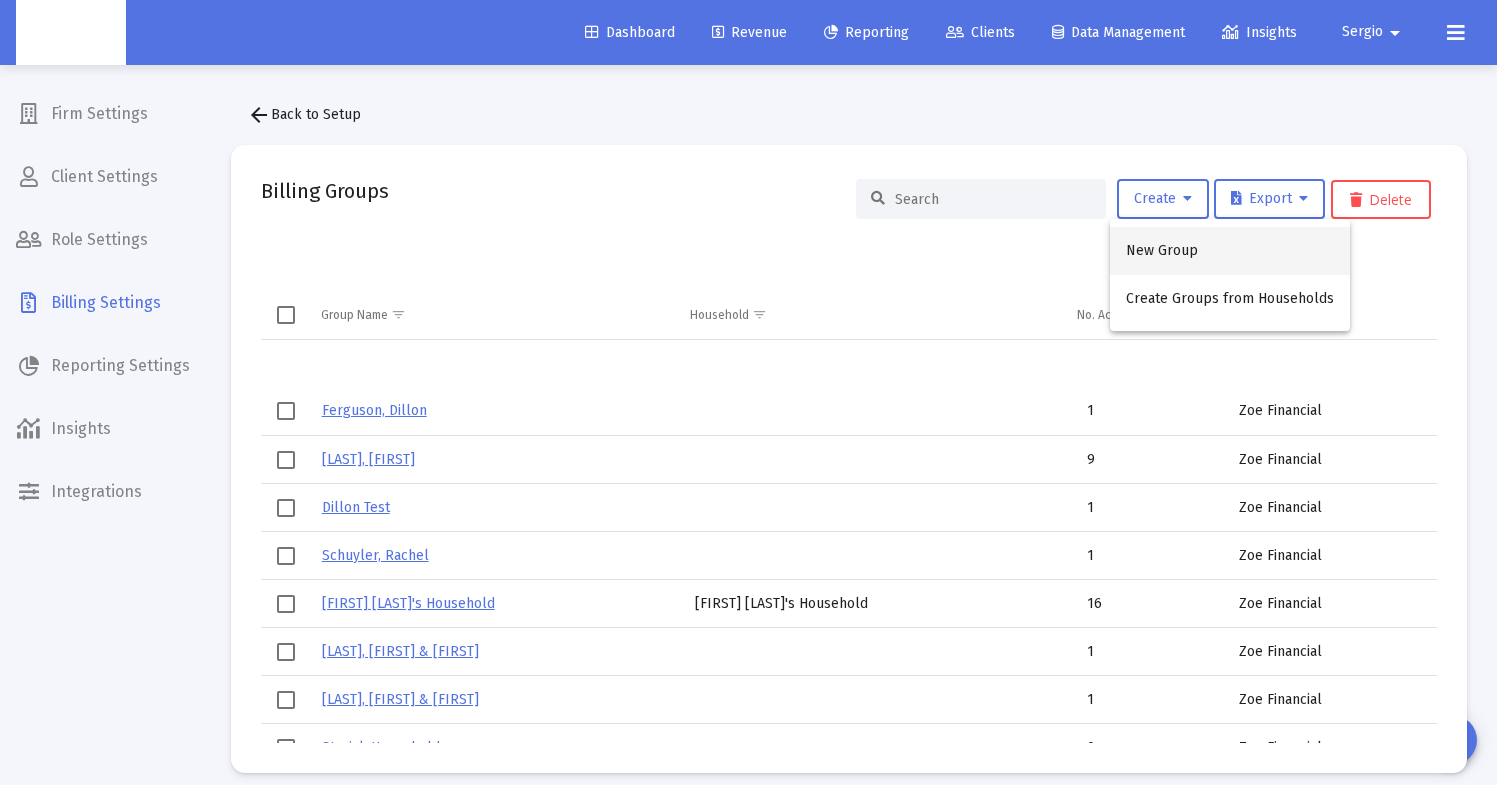 click on "New Group" at bounding box center [1230, 251] 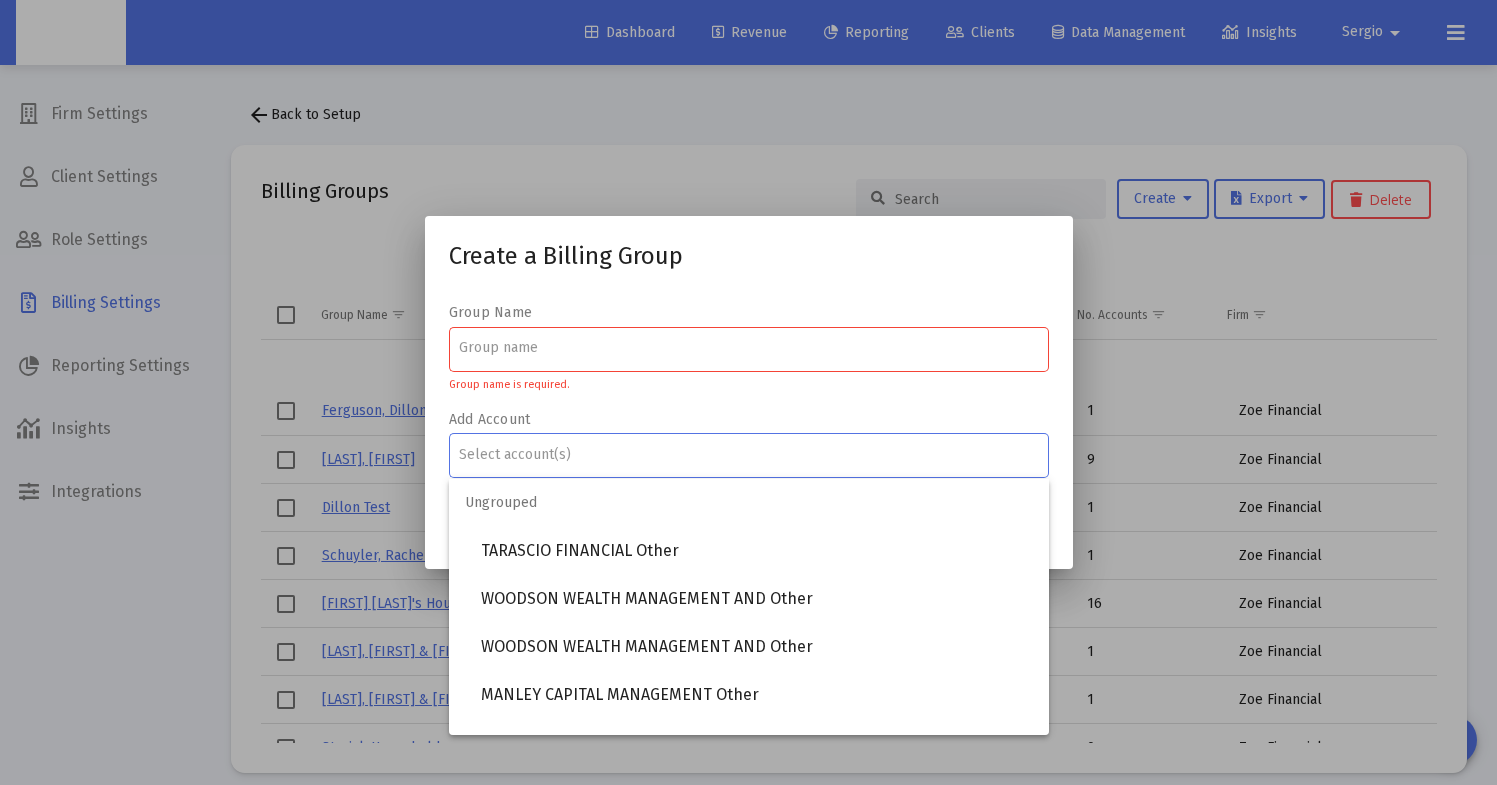 click at bounding box center (748, 455) 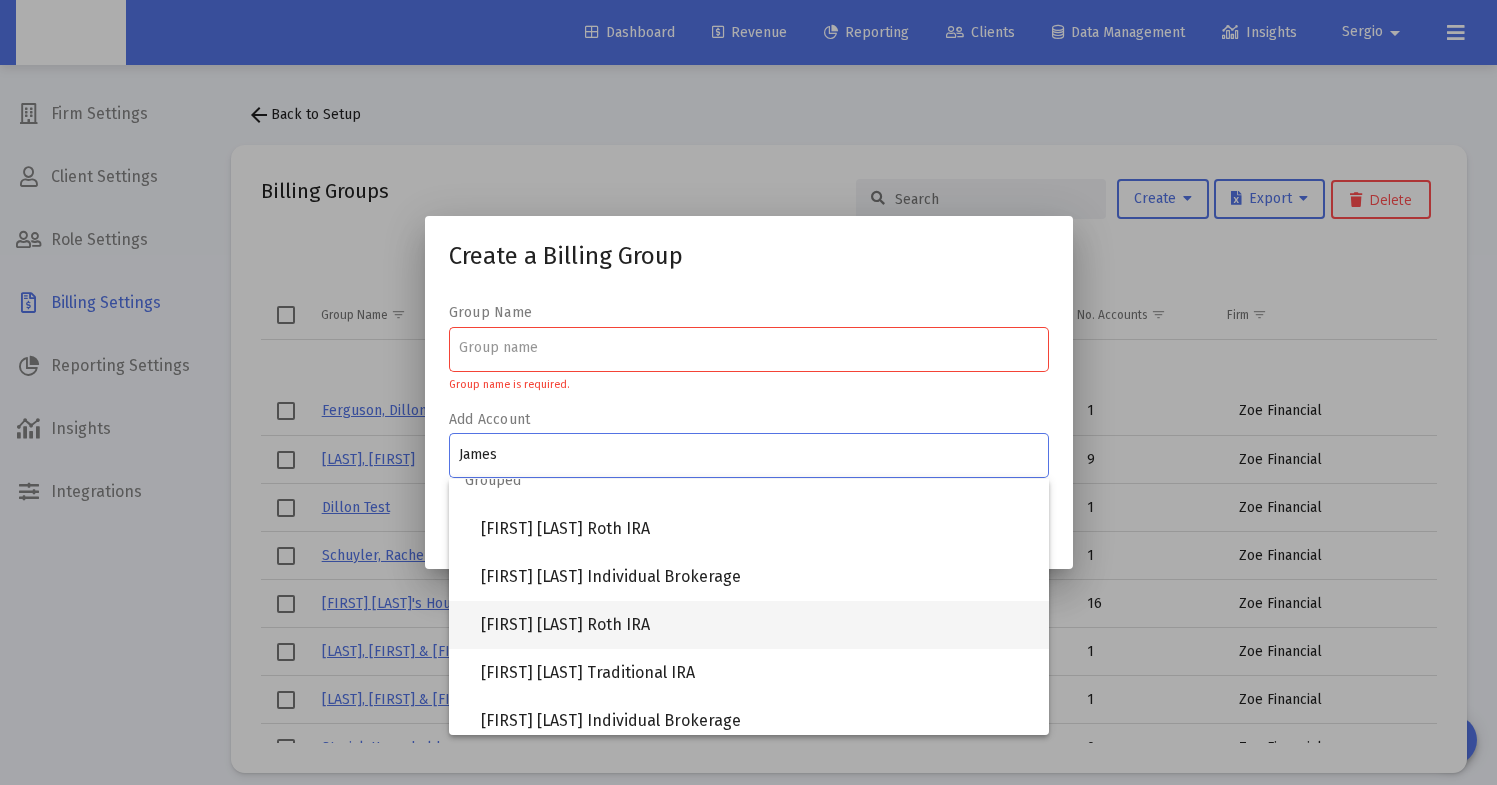 scroll, scrollTop: 0, scrollLeft: 0, axis: both 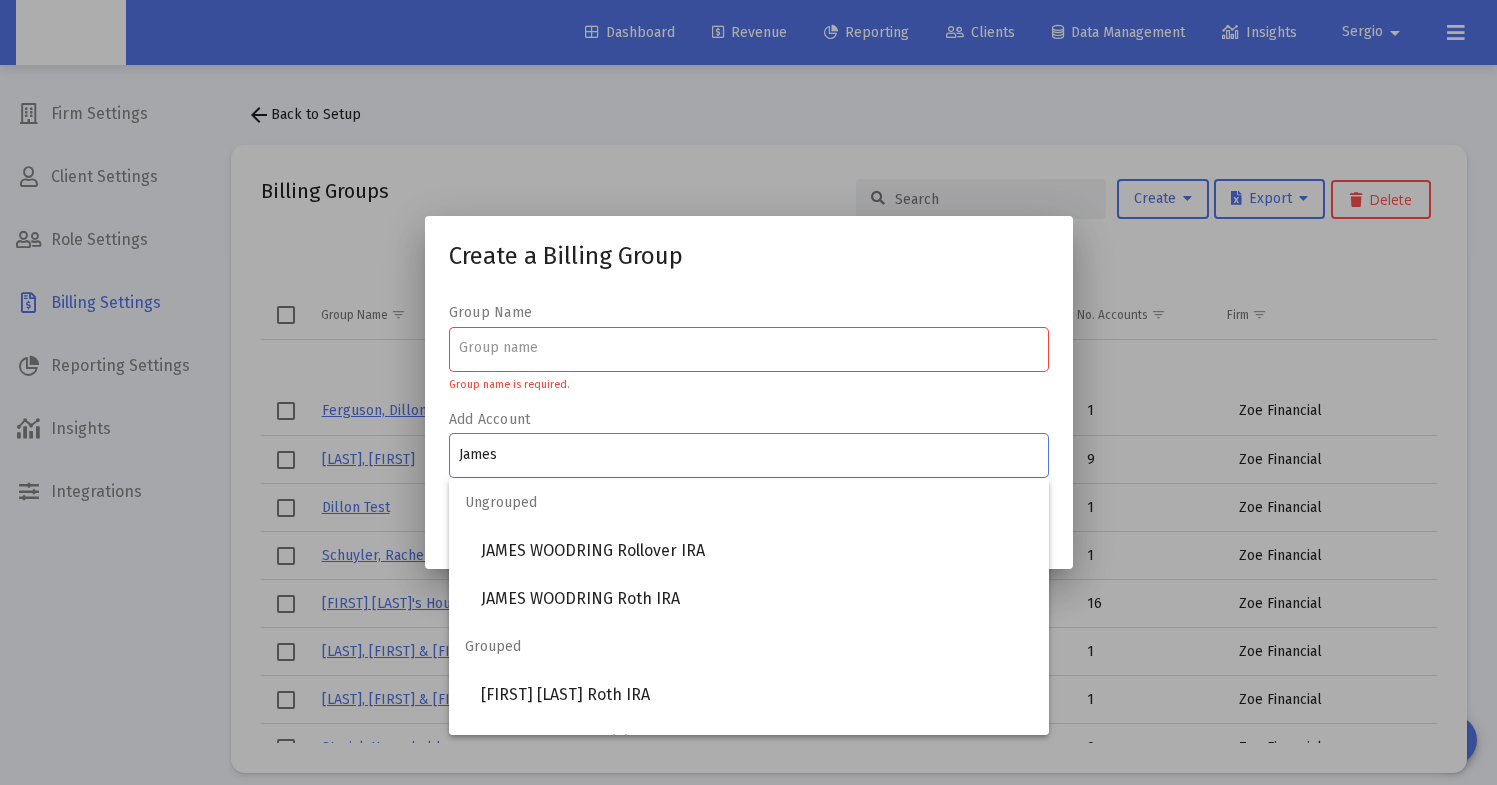 type on "James" 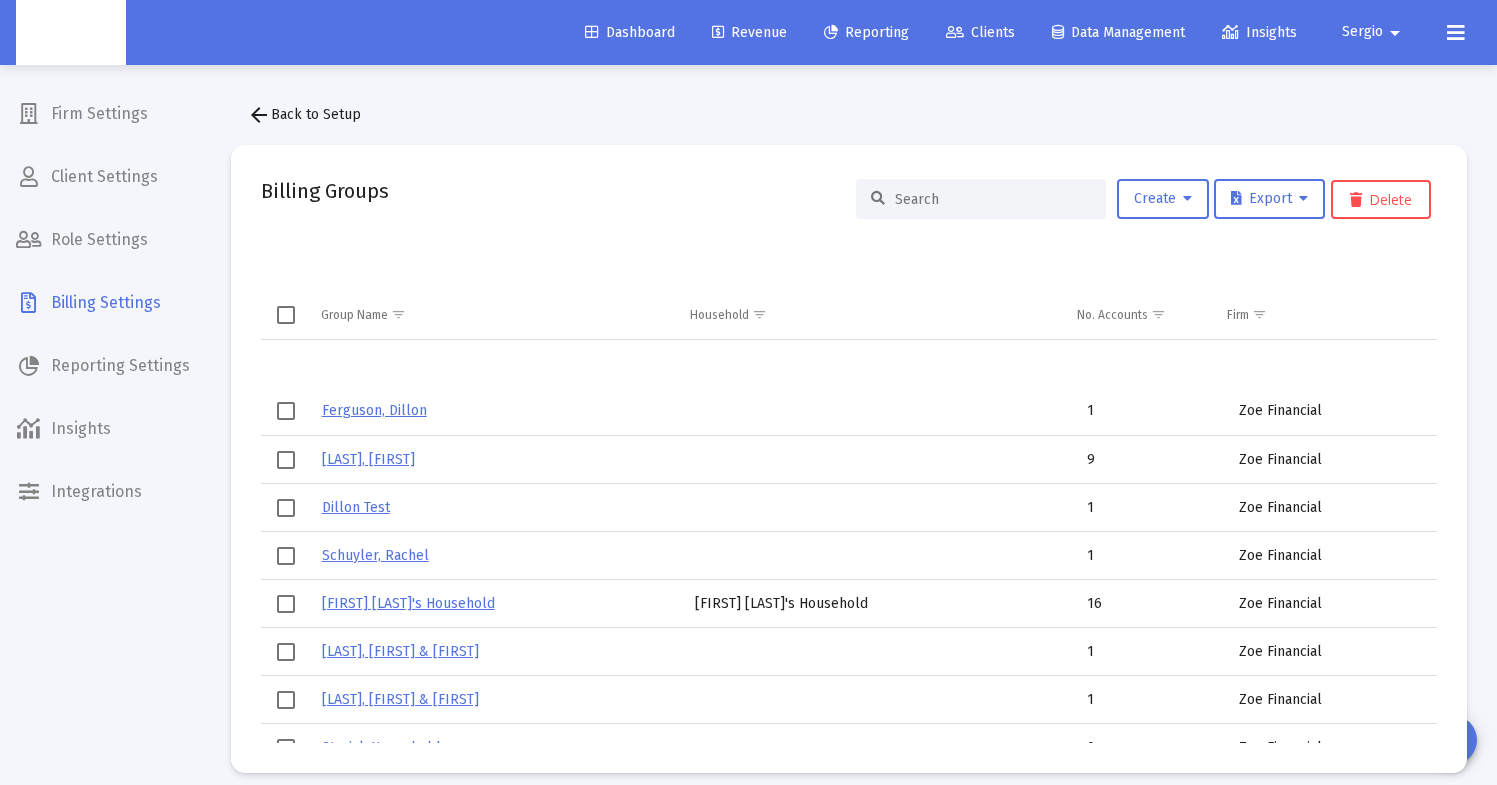 click 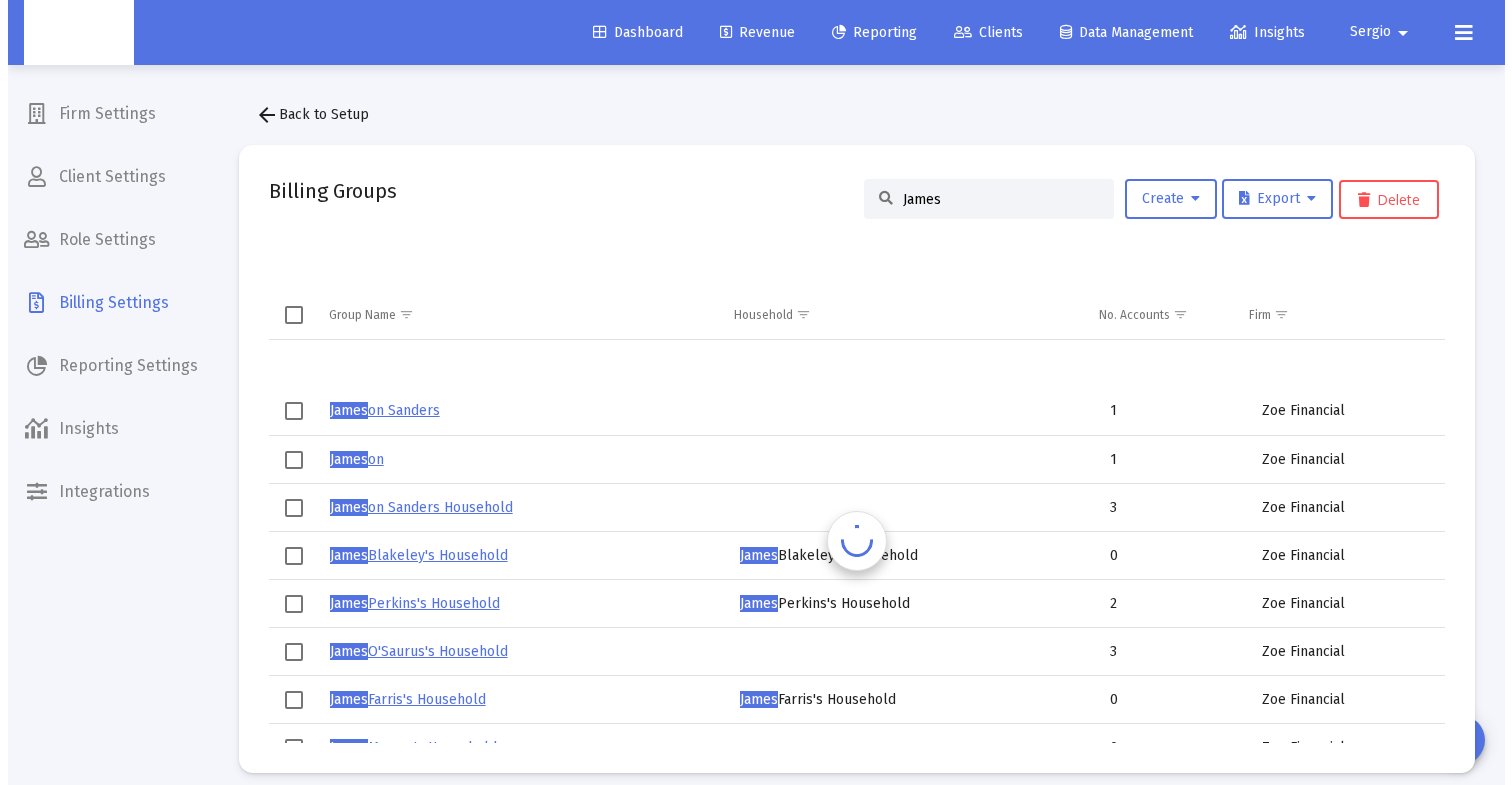 scroll, scrollTop: 0, scrollLeft: 0, axis: both 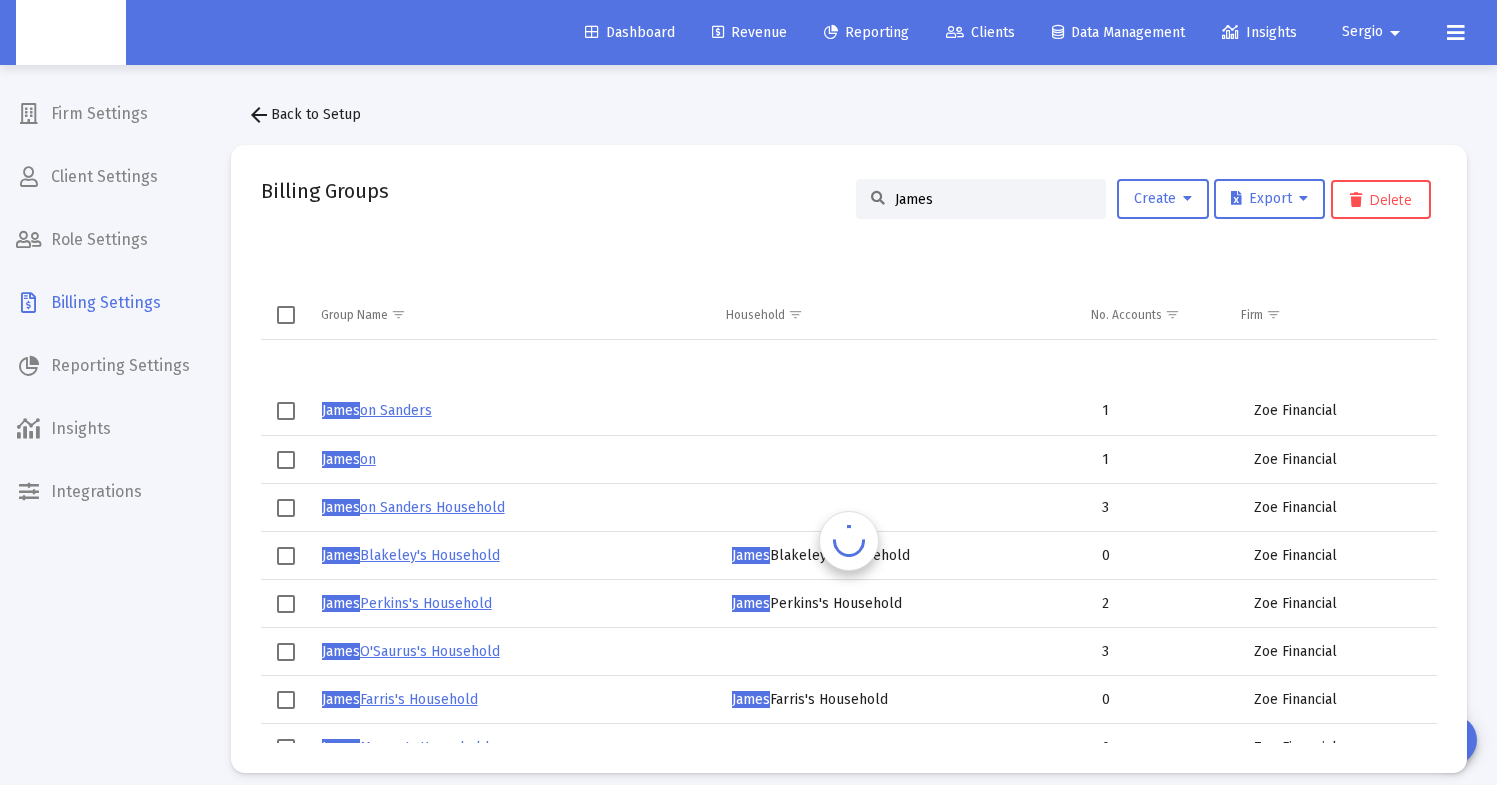type on "James w" 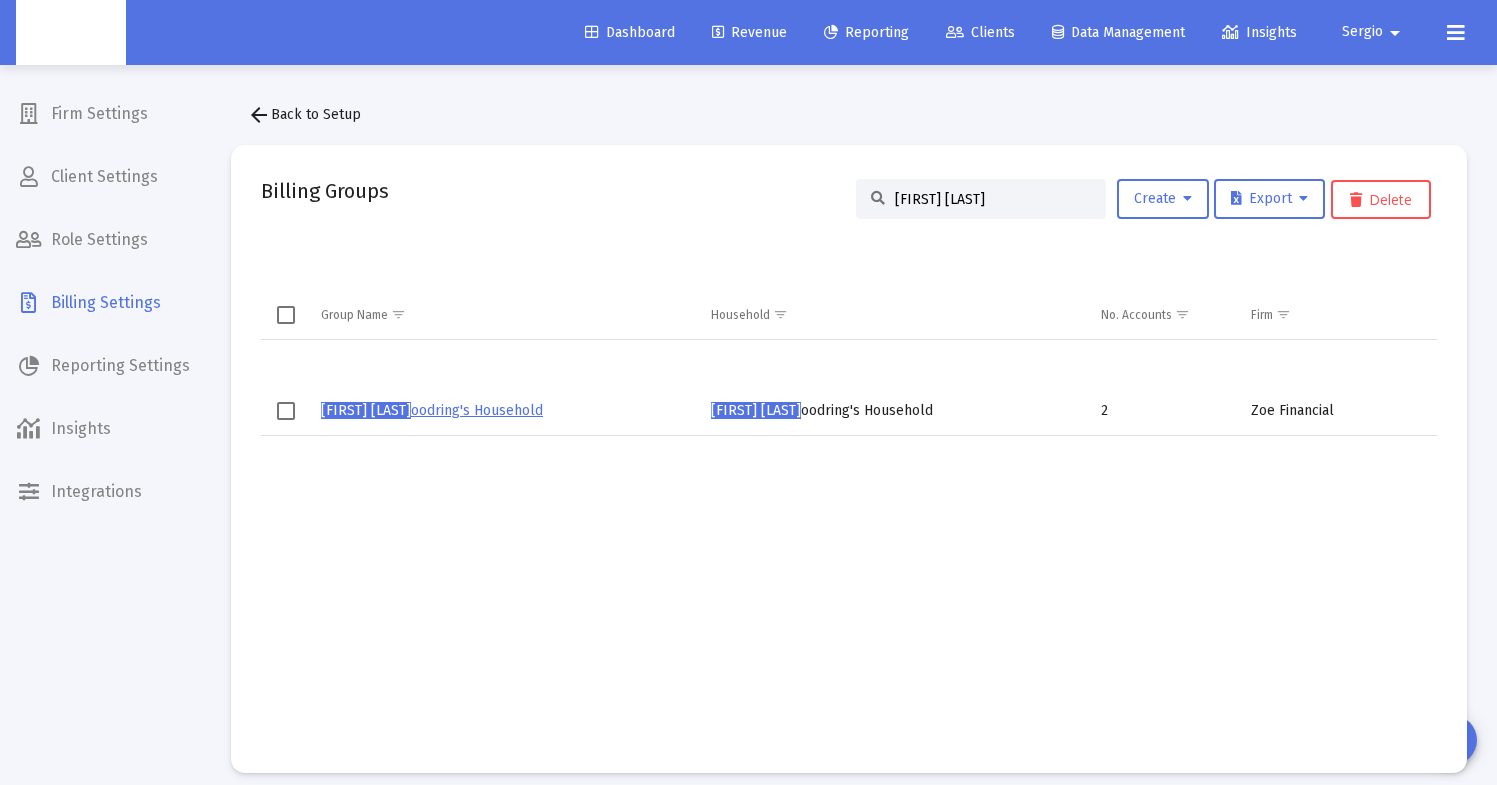click on "James W oodring's Household" at bounding box center (432, 410) 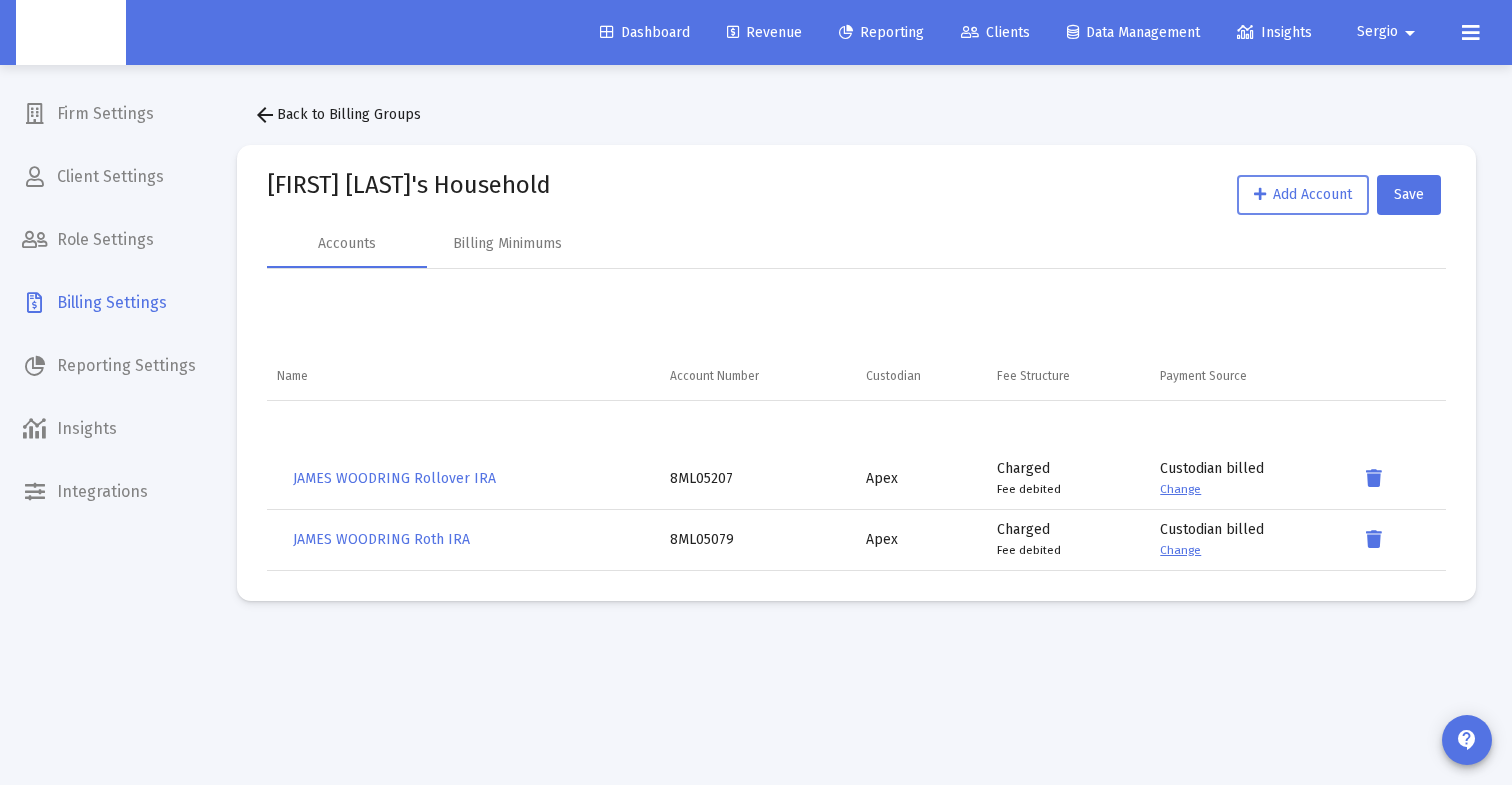click on "Add Account" 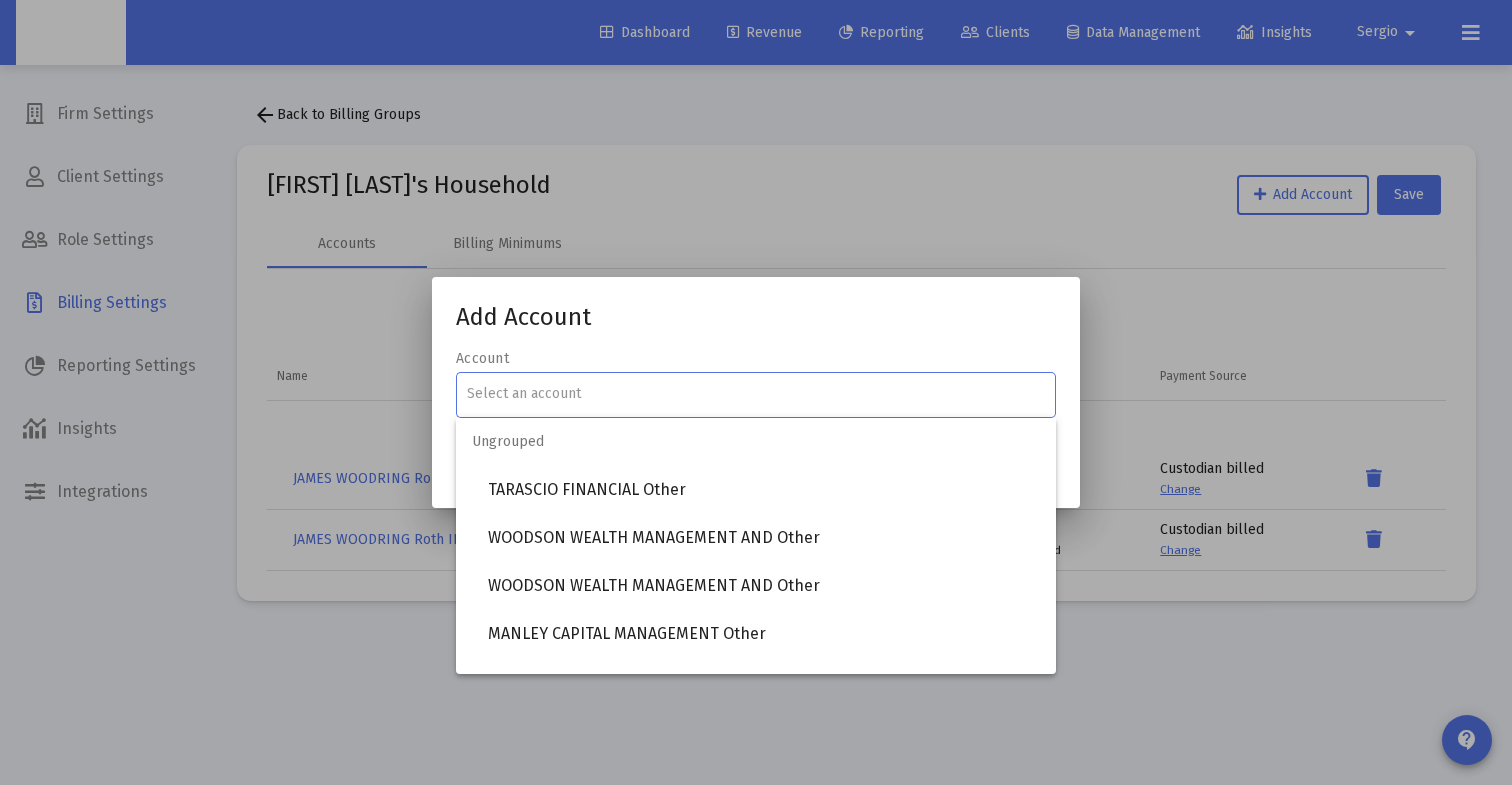 click at bounding box center (756, 393) 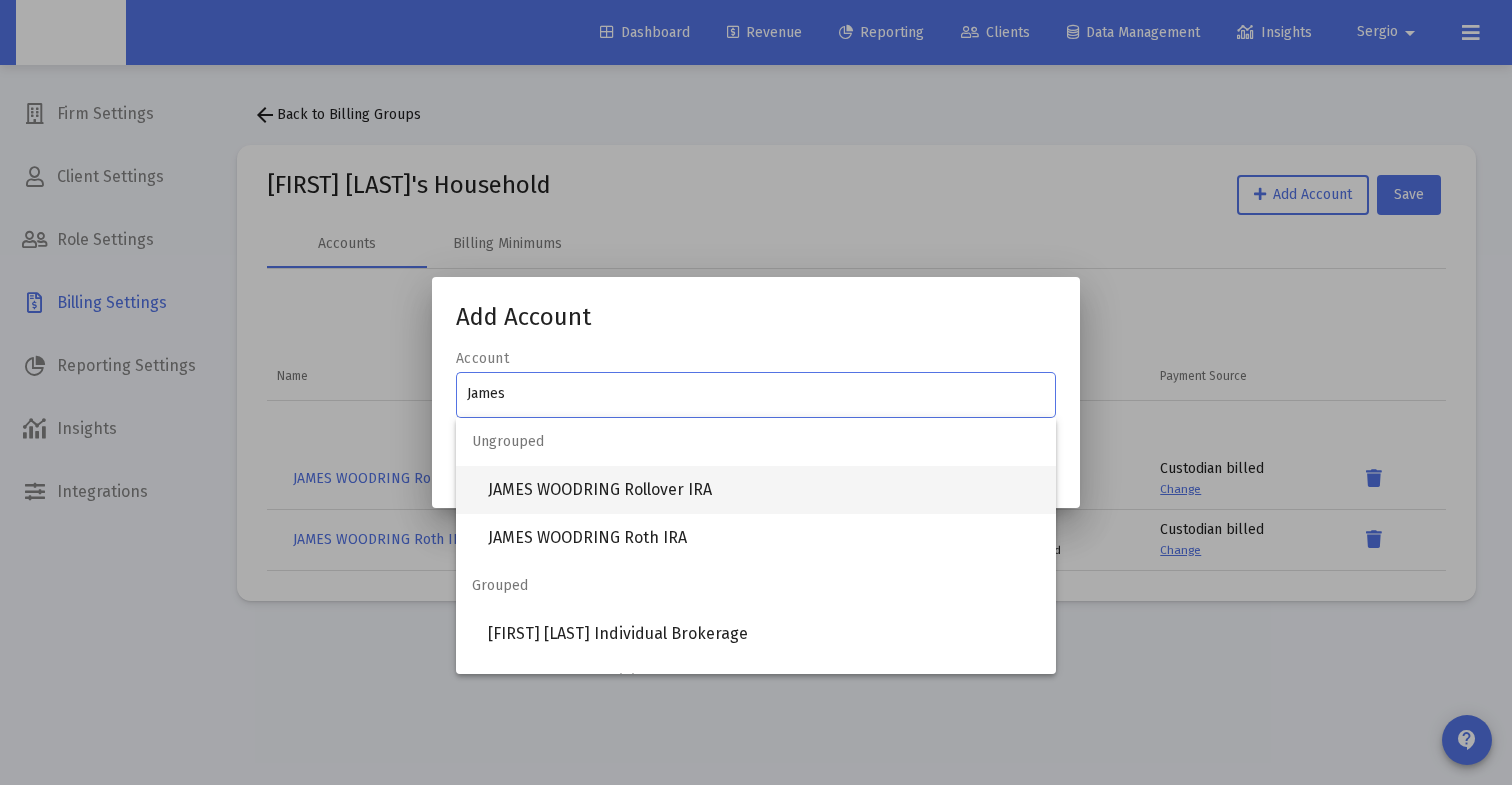 click on "JAMES WOODRING Rollover IRA" at bounding box center (764, 490) 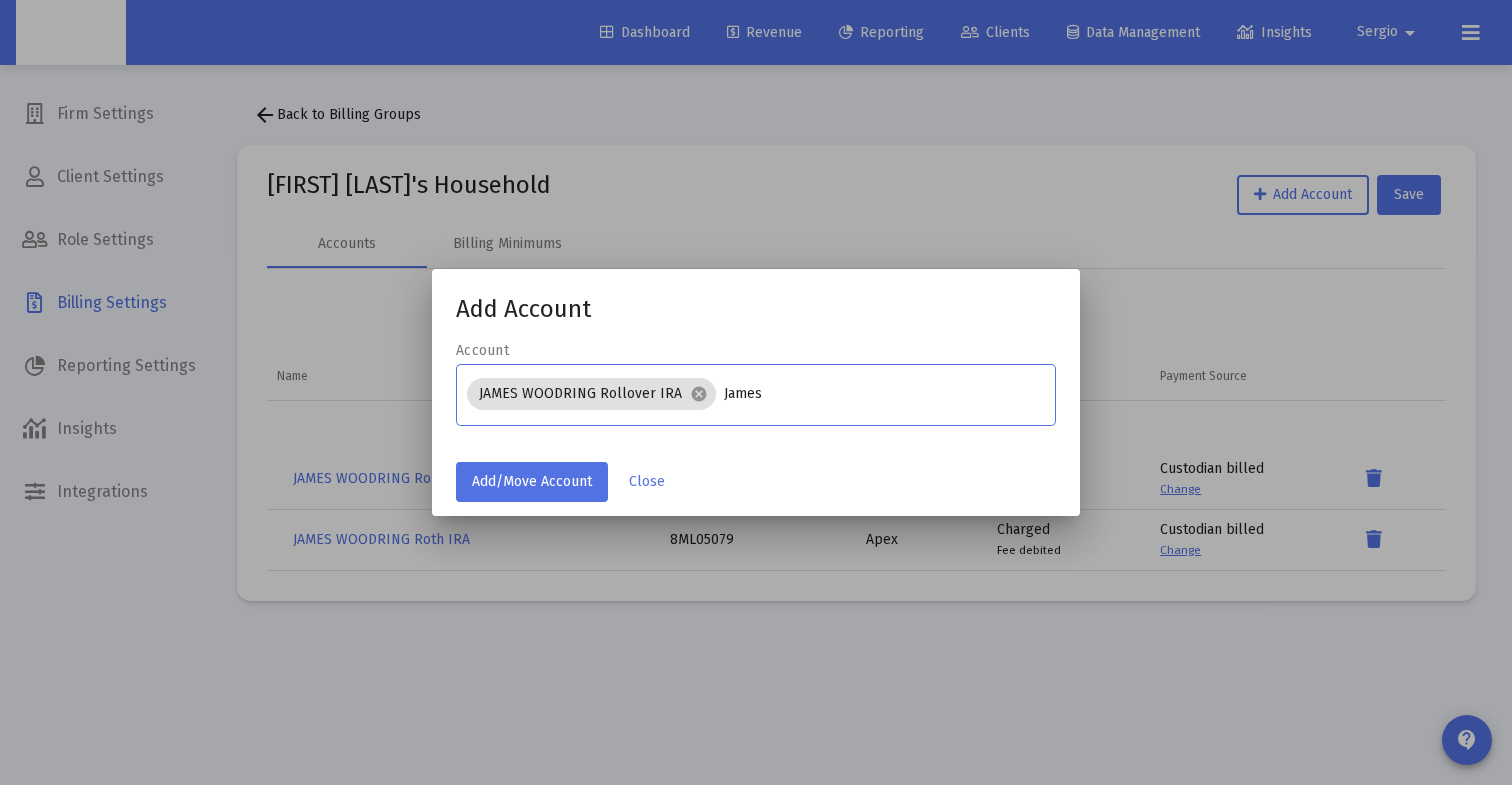 drag, startPoint x: 648, startPoint y: 418, endPoint x: 770, endPoint y: 394, distance: 124.33825 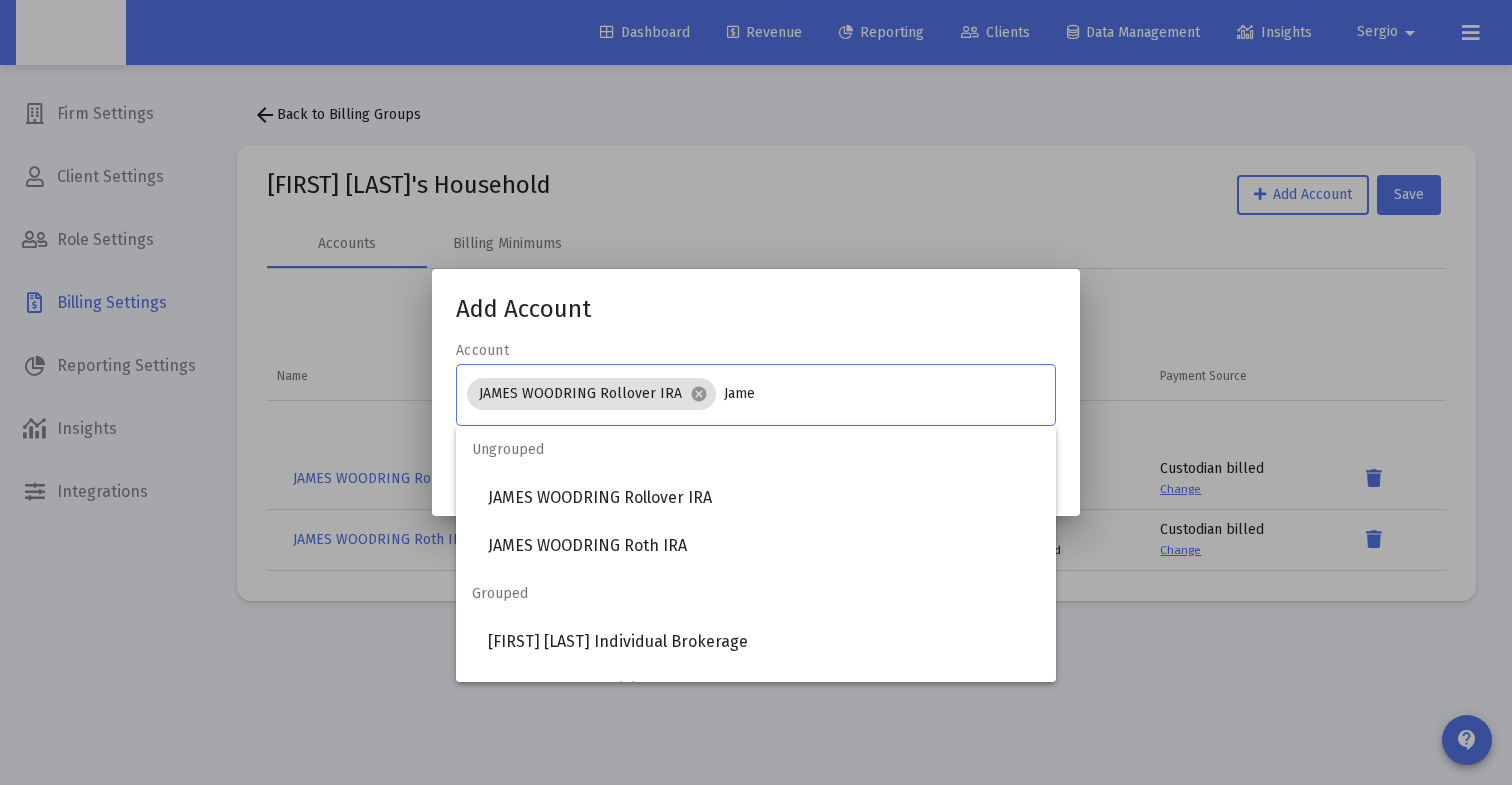 type on "James" 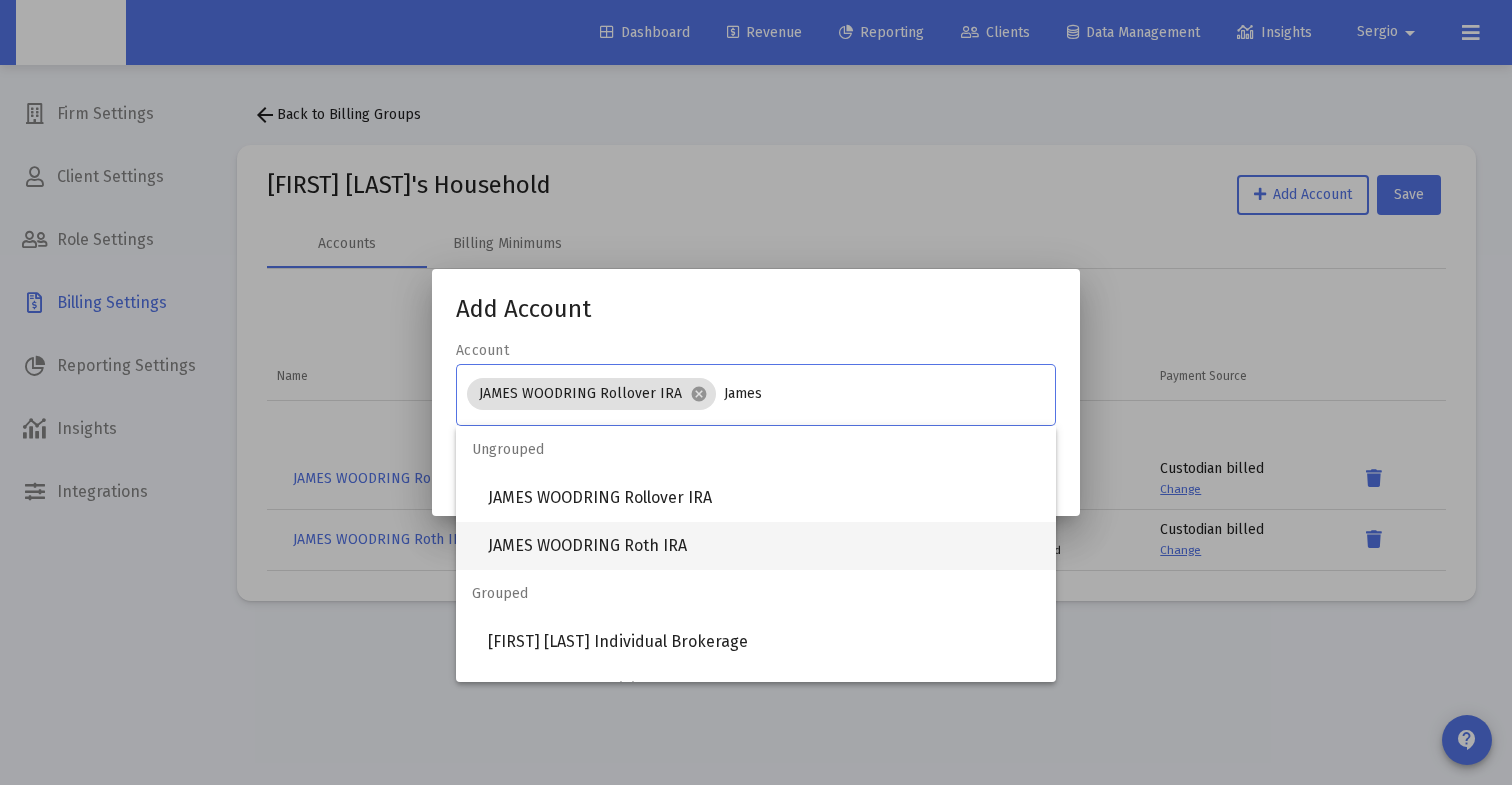 click on "JAMES WOODRING Roth IRA" at bounding box center [764, 546] 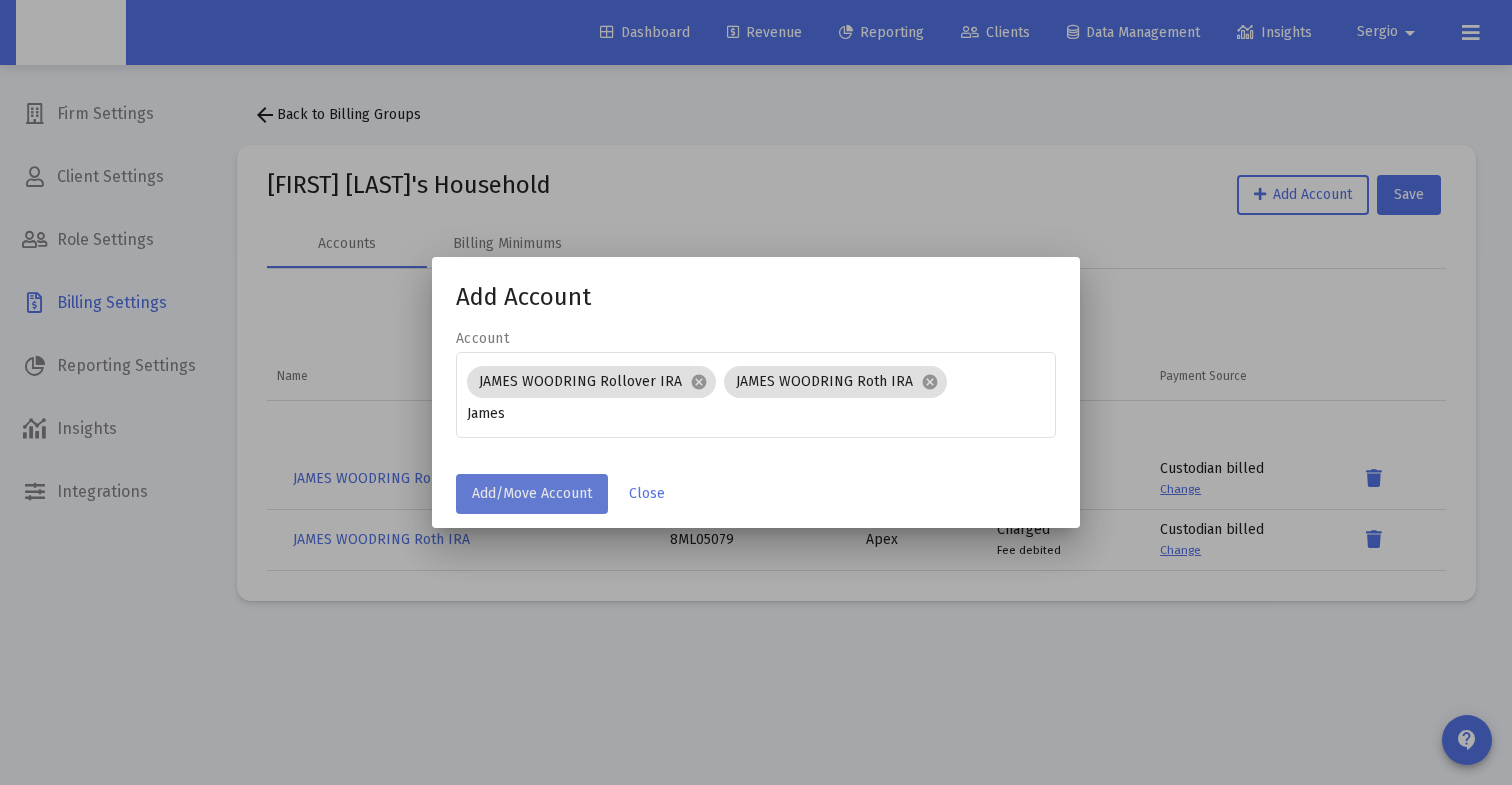 click on "Add/Move Account" at bounding box center (532, 493) 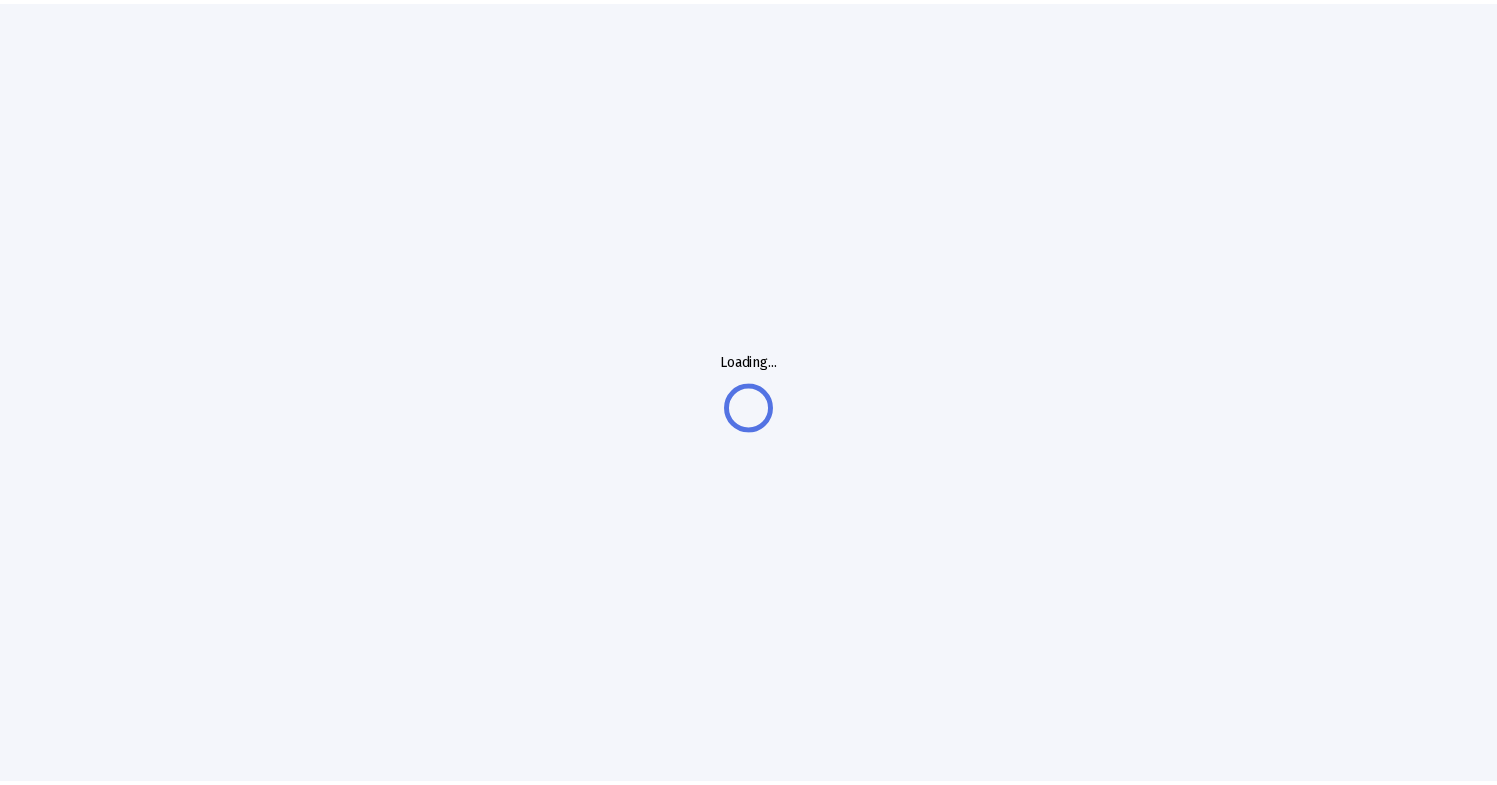 scroll, scrollTop: 0, scrollLeft: 0, axis: both 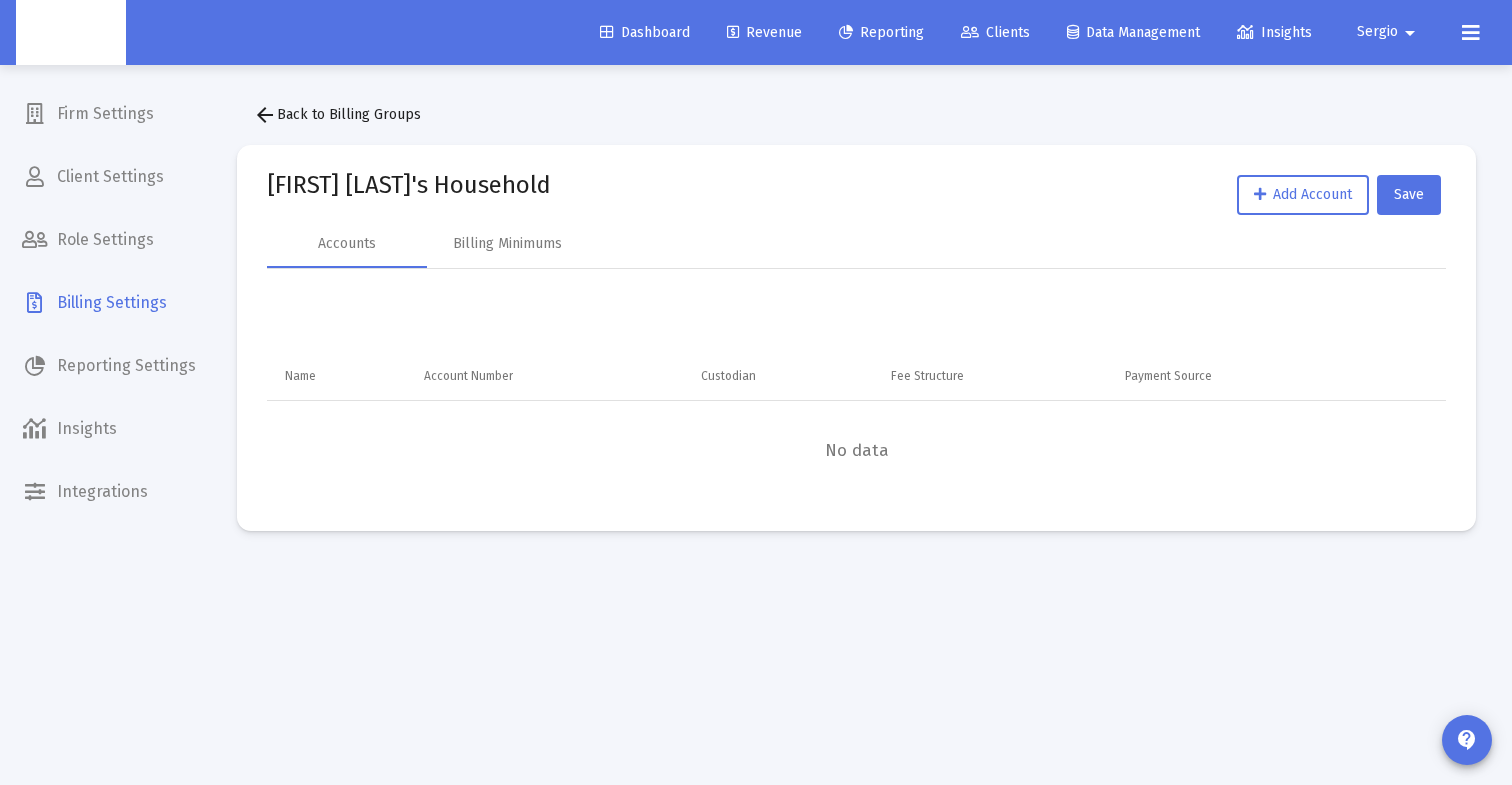 click on "arrow_back  Back to Billing Groups" 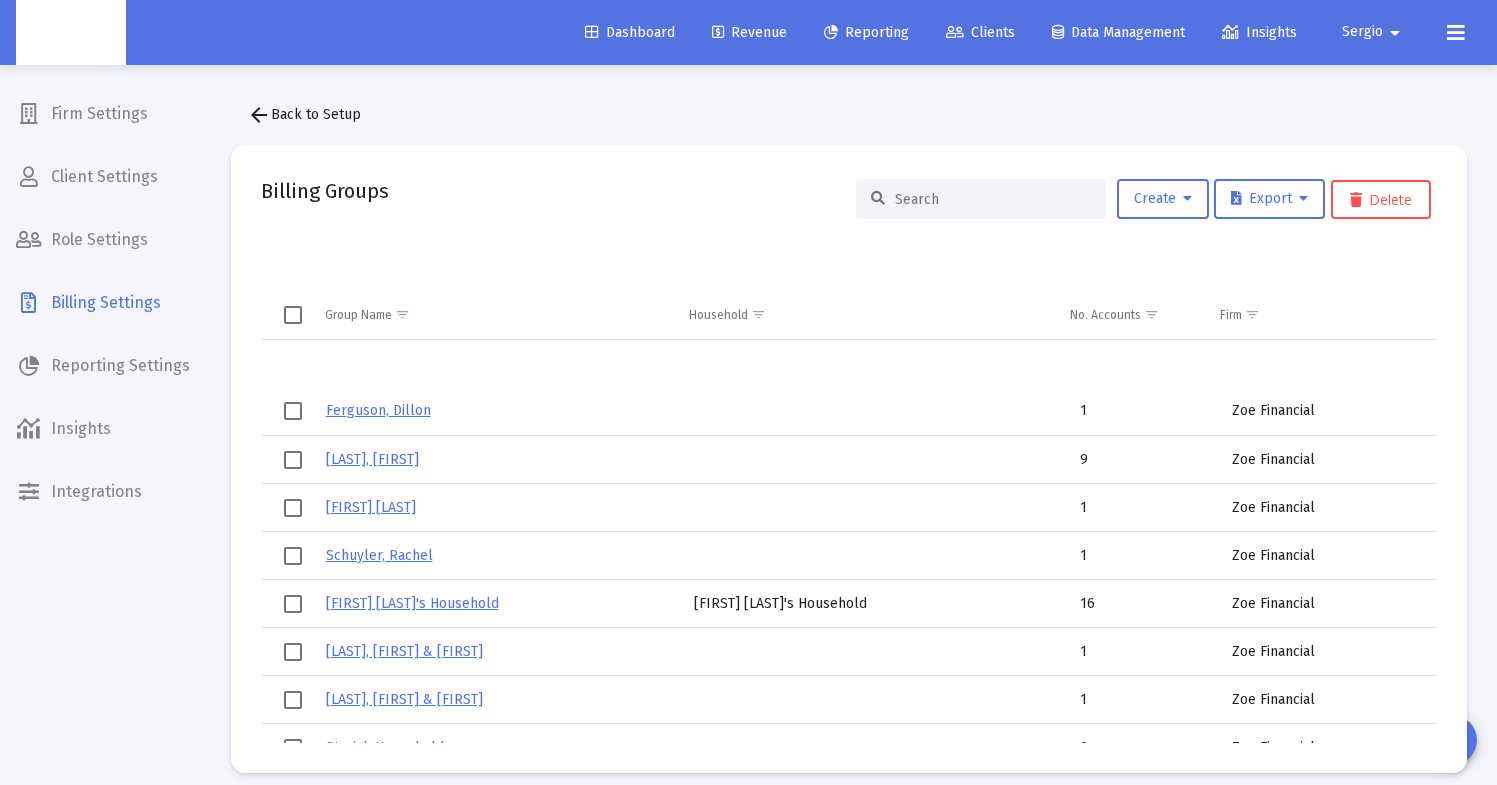 click 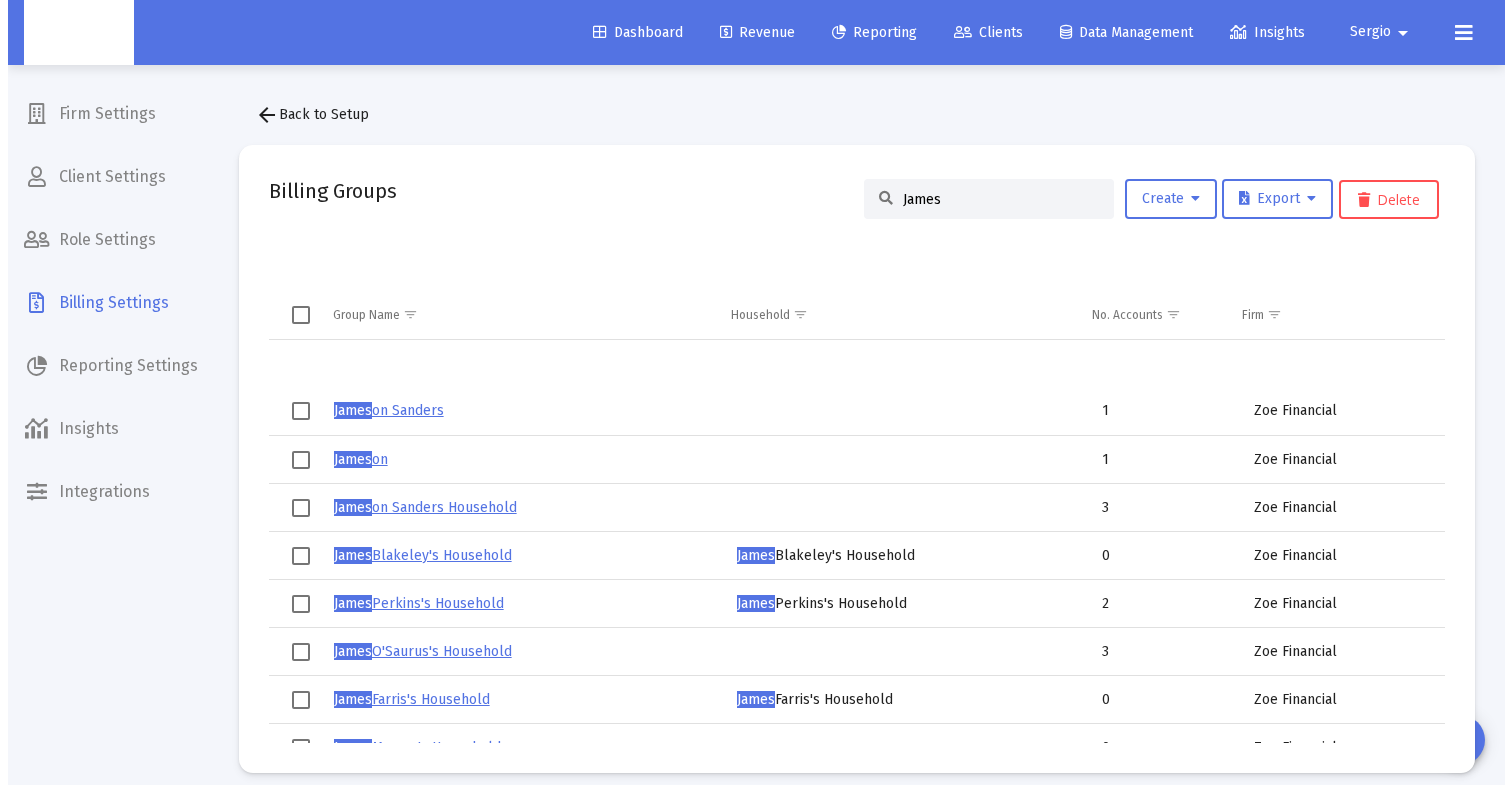 scroll, scrollTop: 0, scrollLeft: 0, axis: both 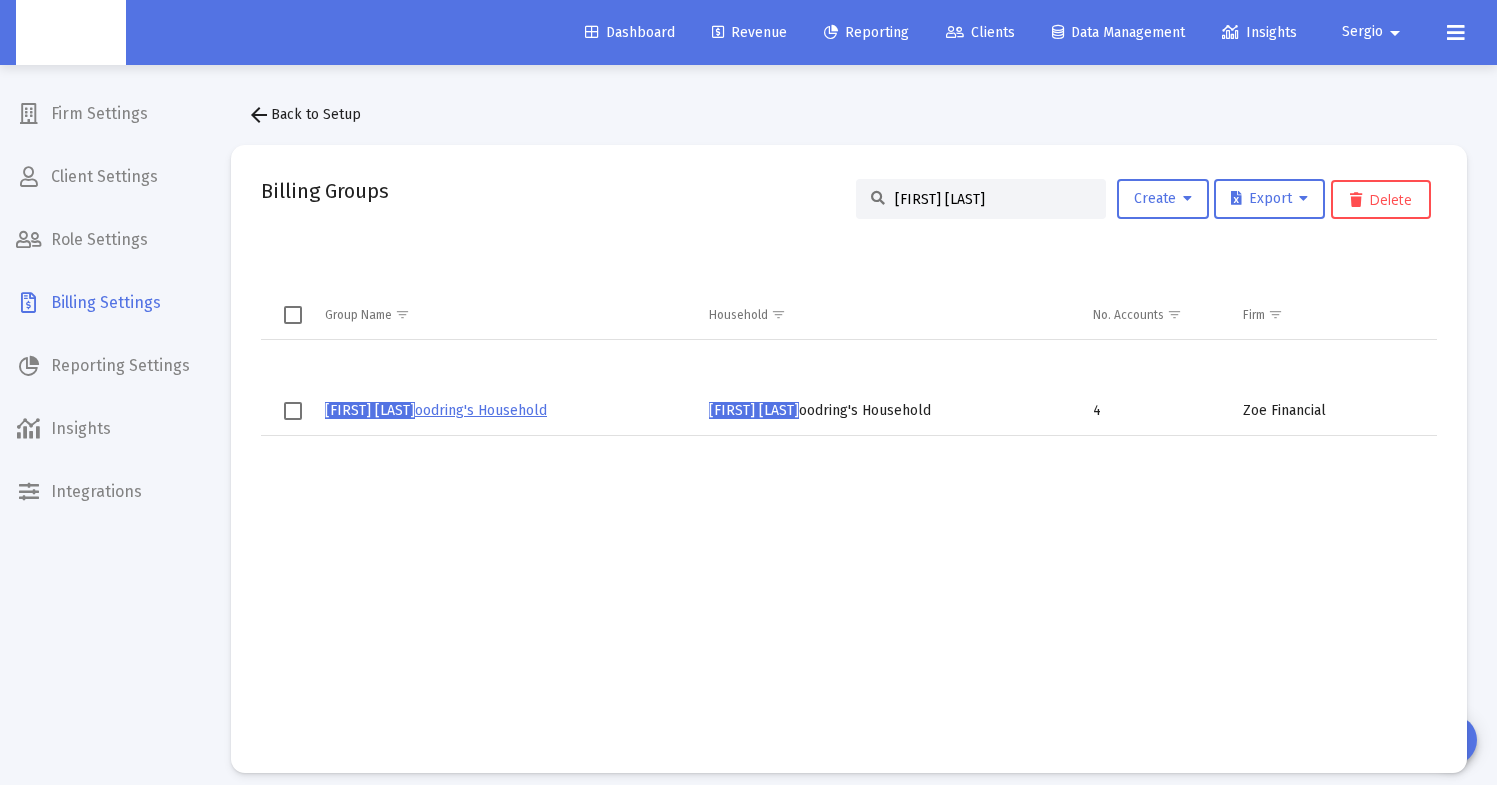 type on "[FIRST] [LAST]" 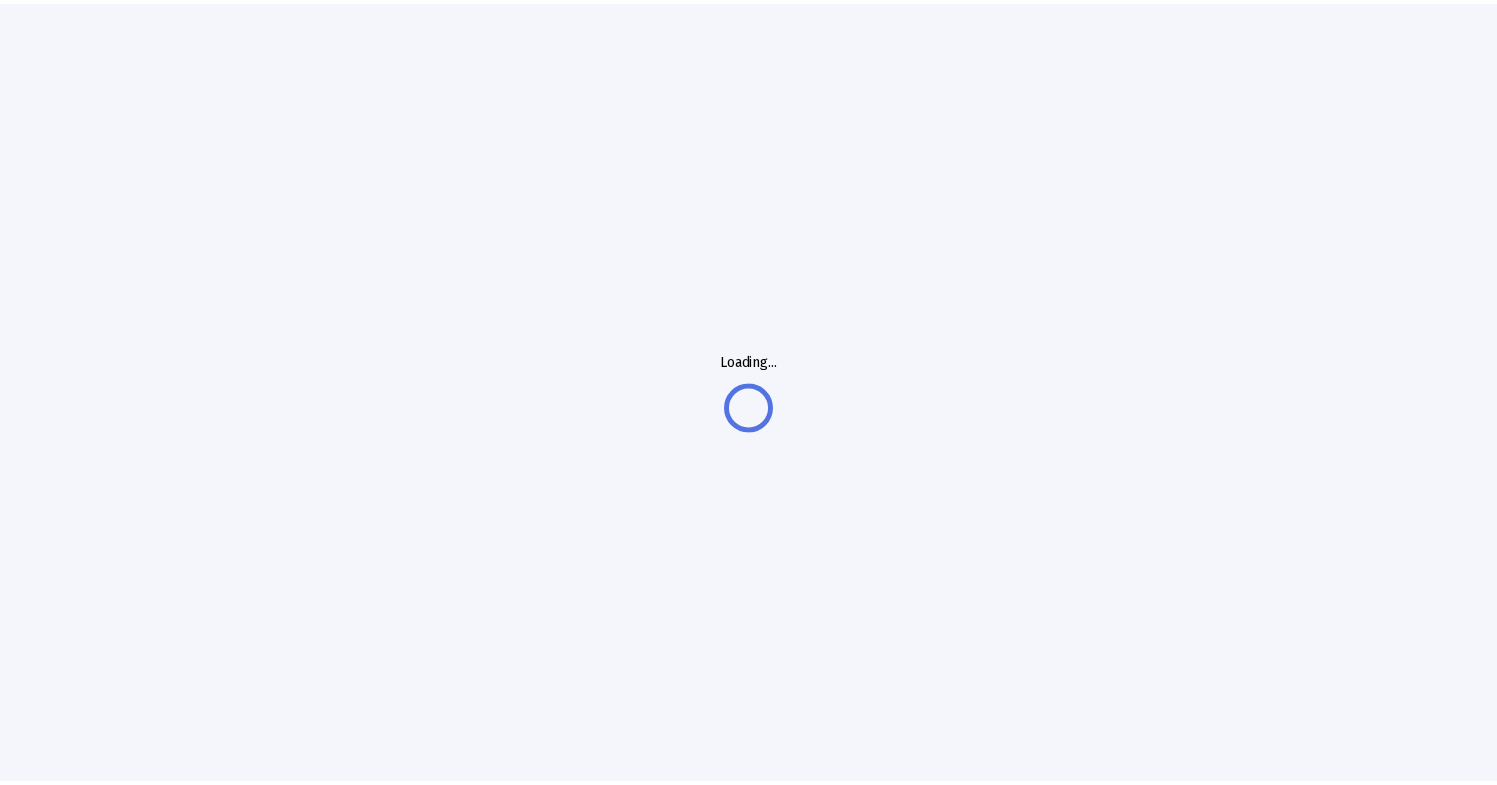 scroll, scrollTop: 0, scrollLeft: 0, axis: both 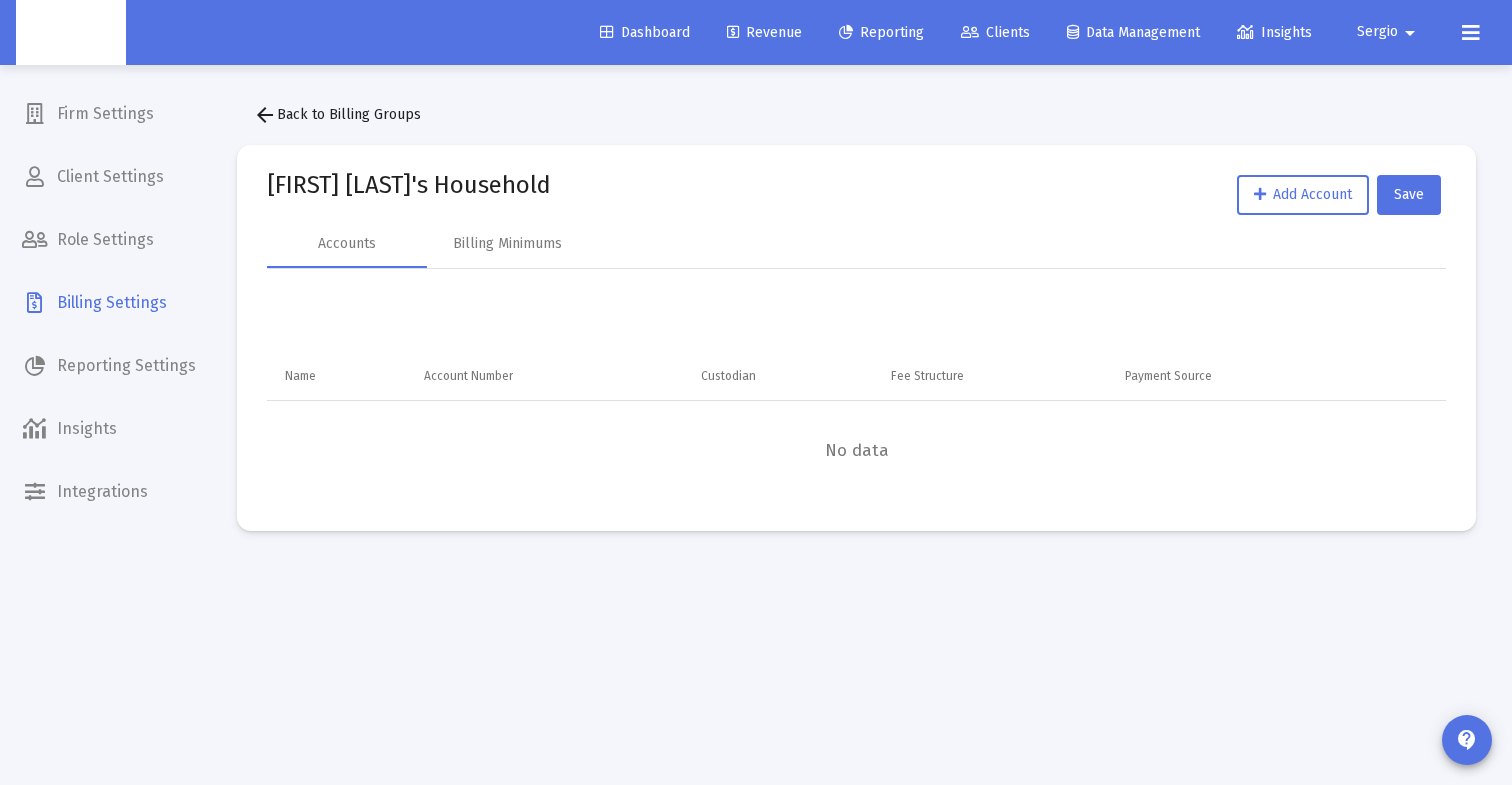 click on "arrow_back  Back to Billing Groups" 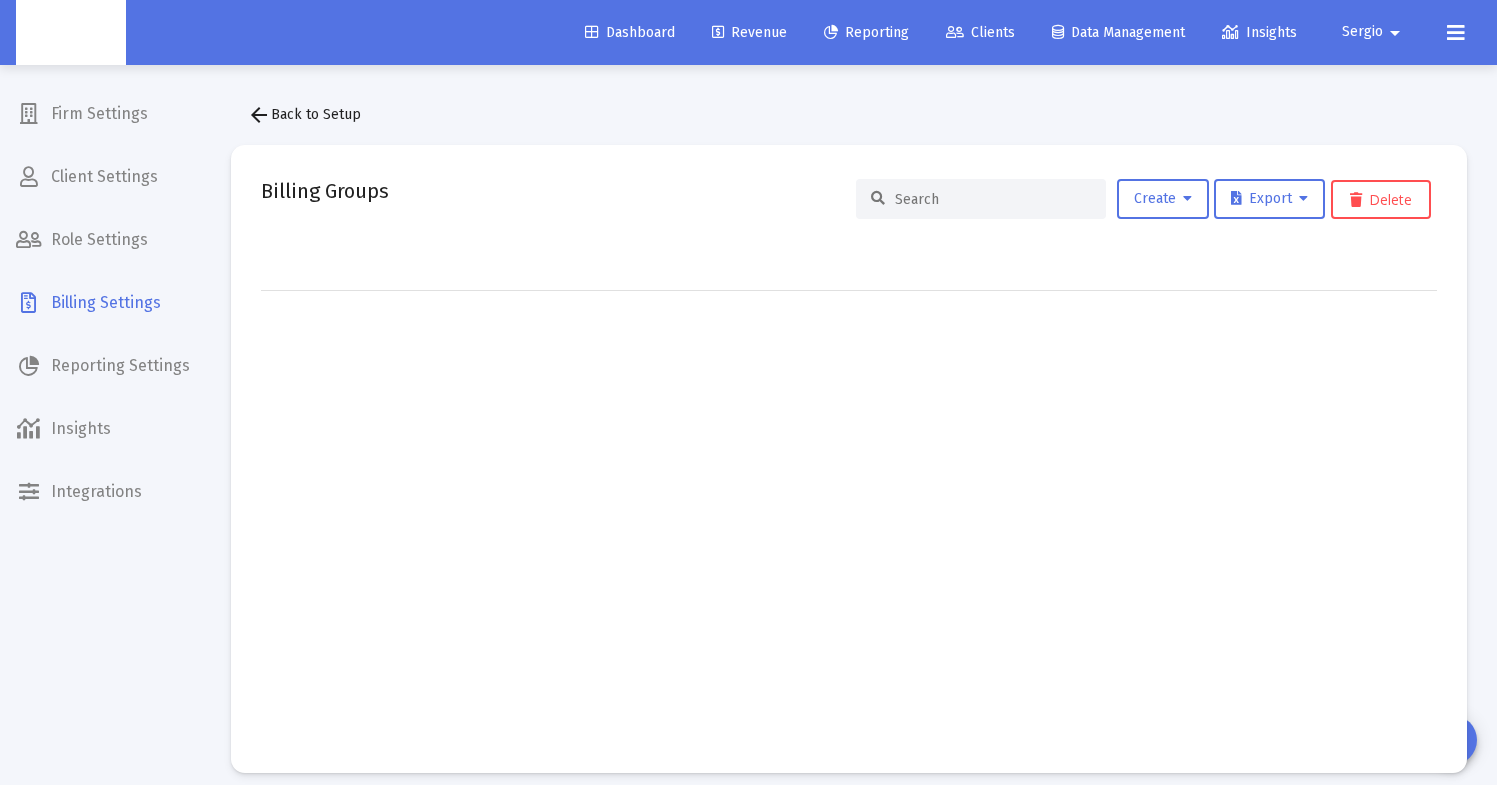 click 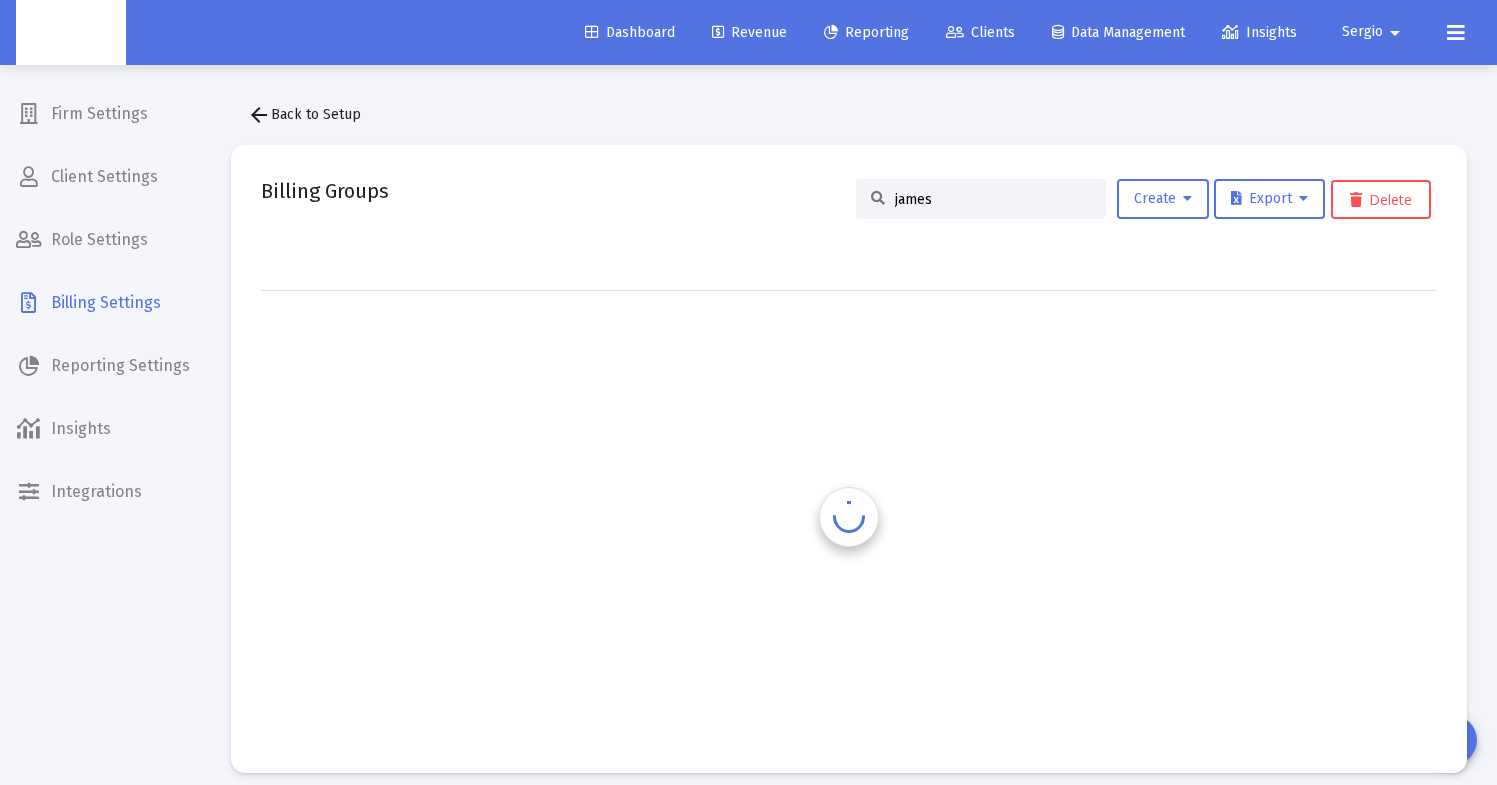 type on "James" 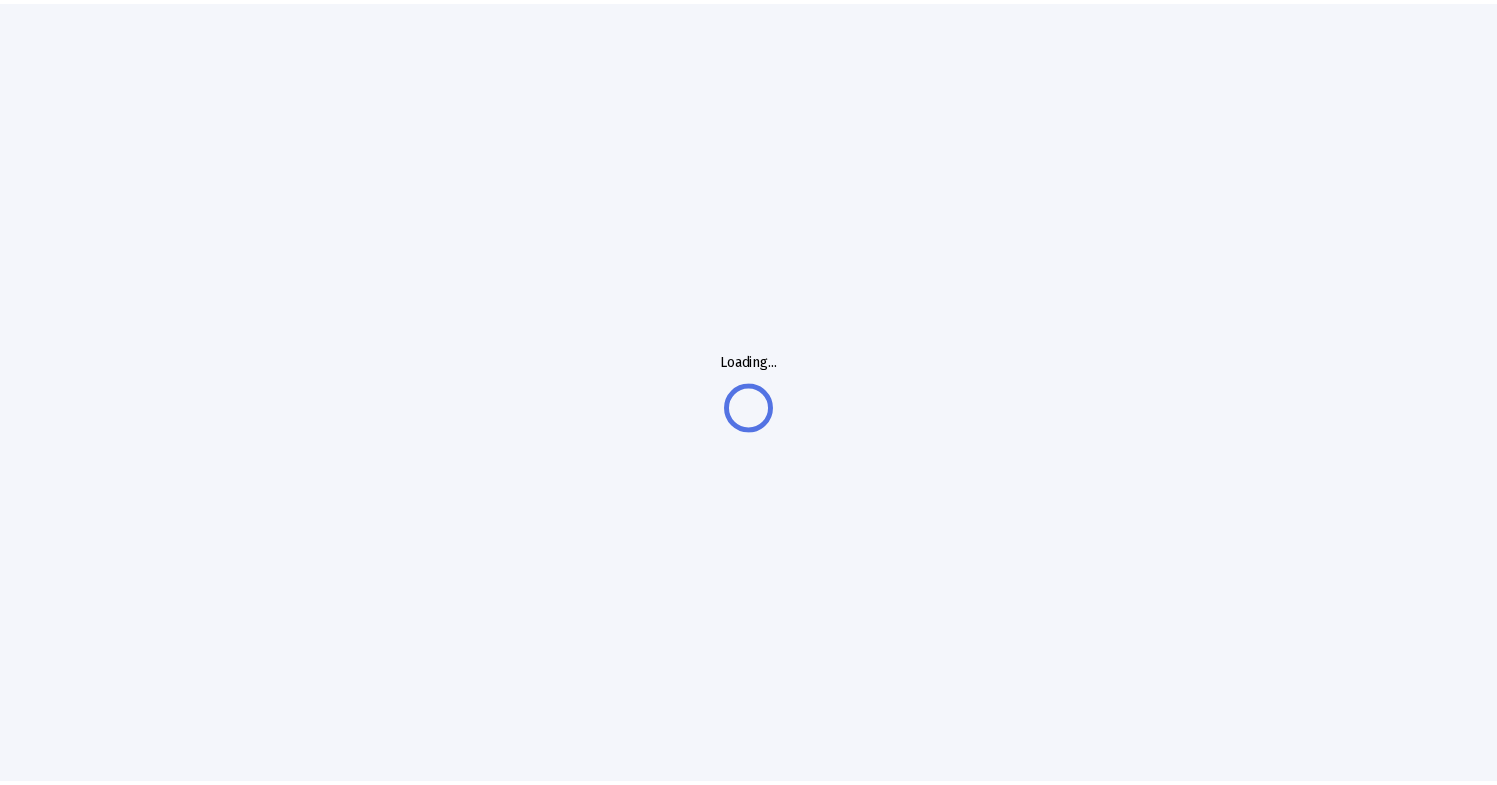 scroll, scrollTop: 0, scrollLeft: 0, axis: both 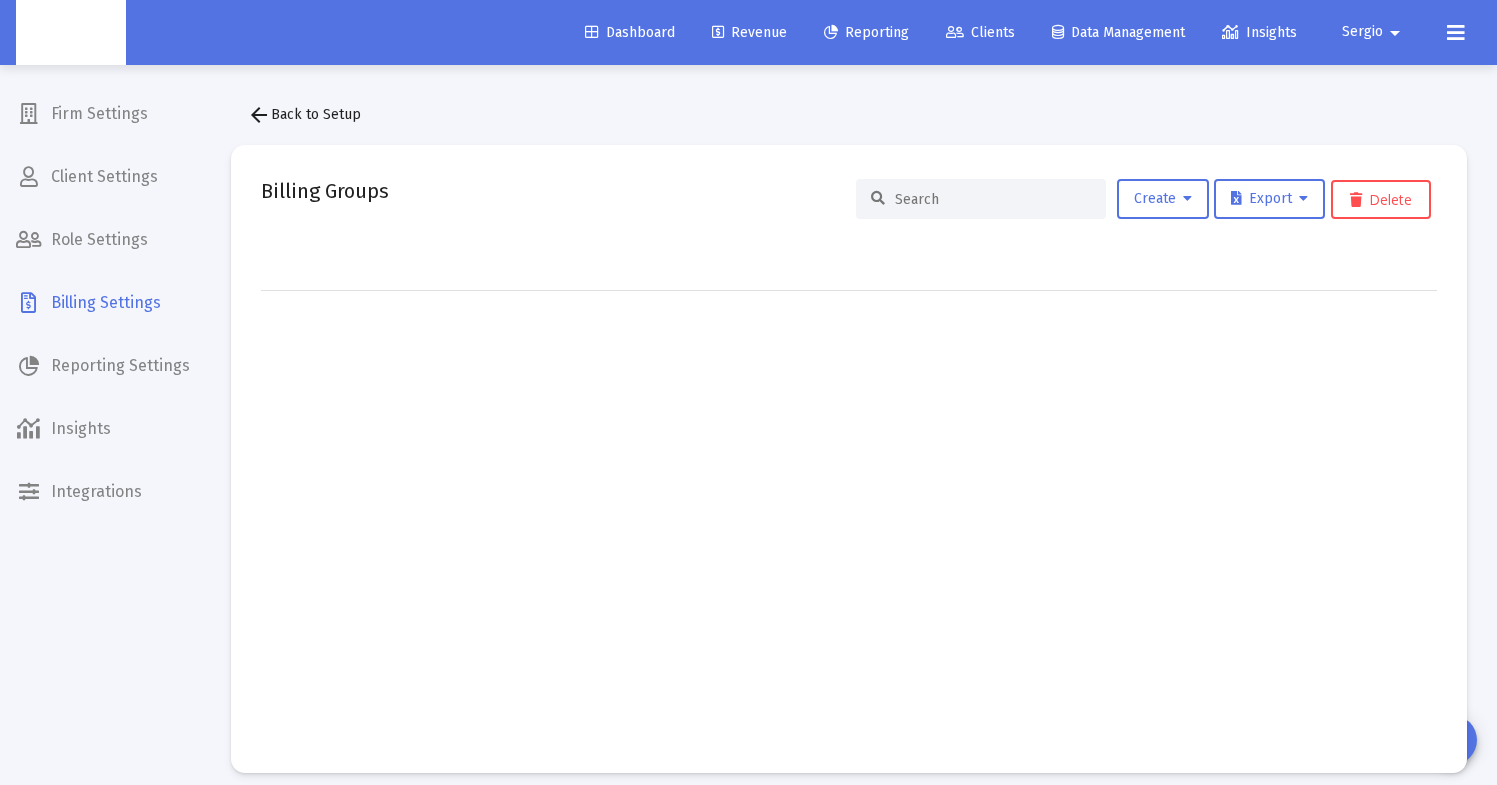 click 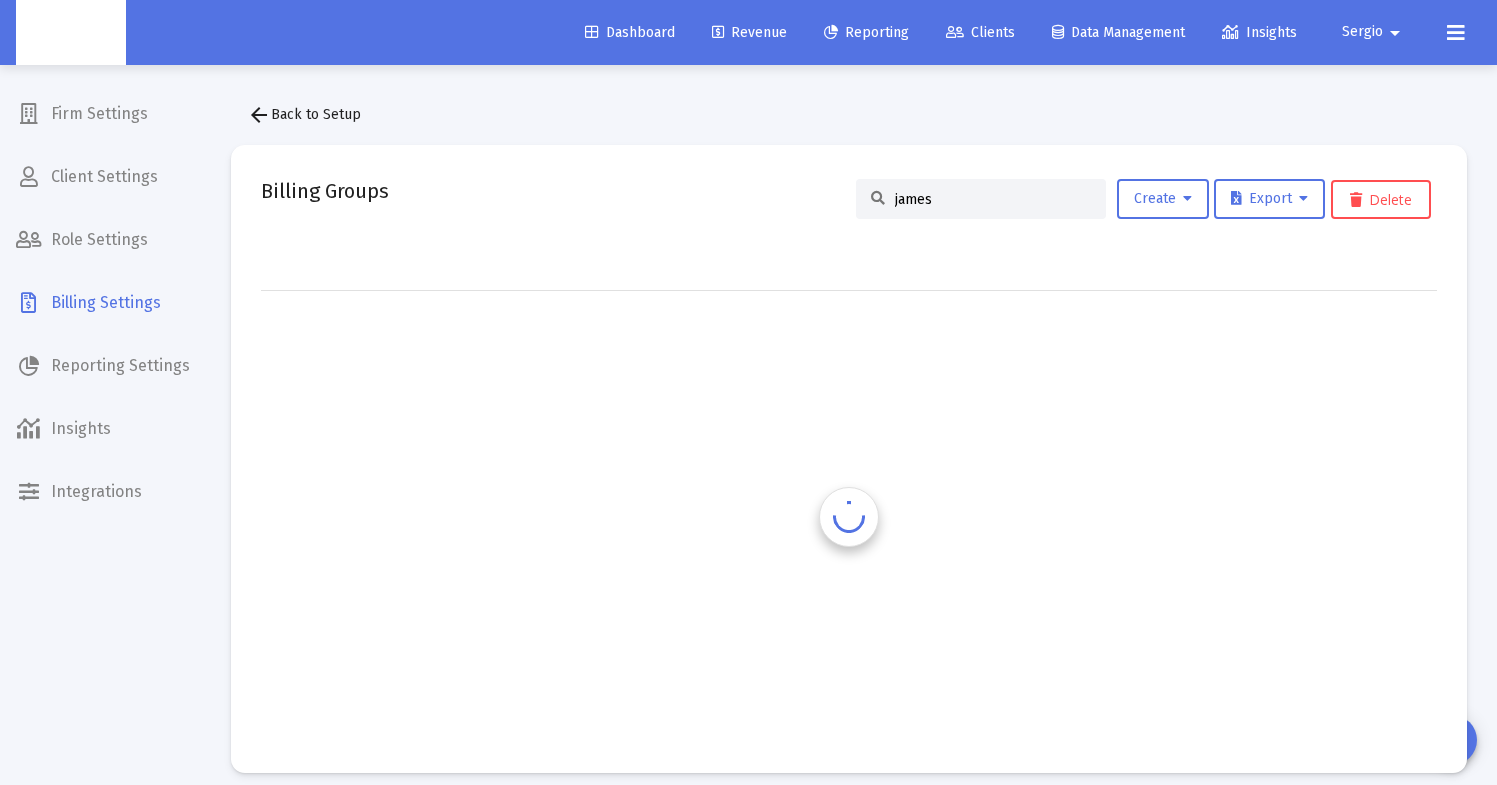 type on "James" 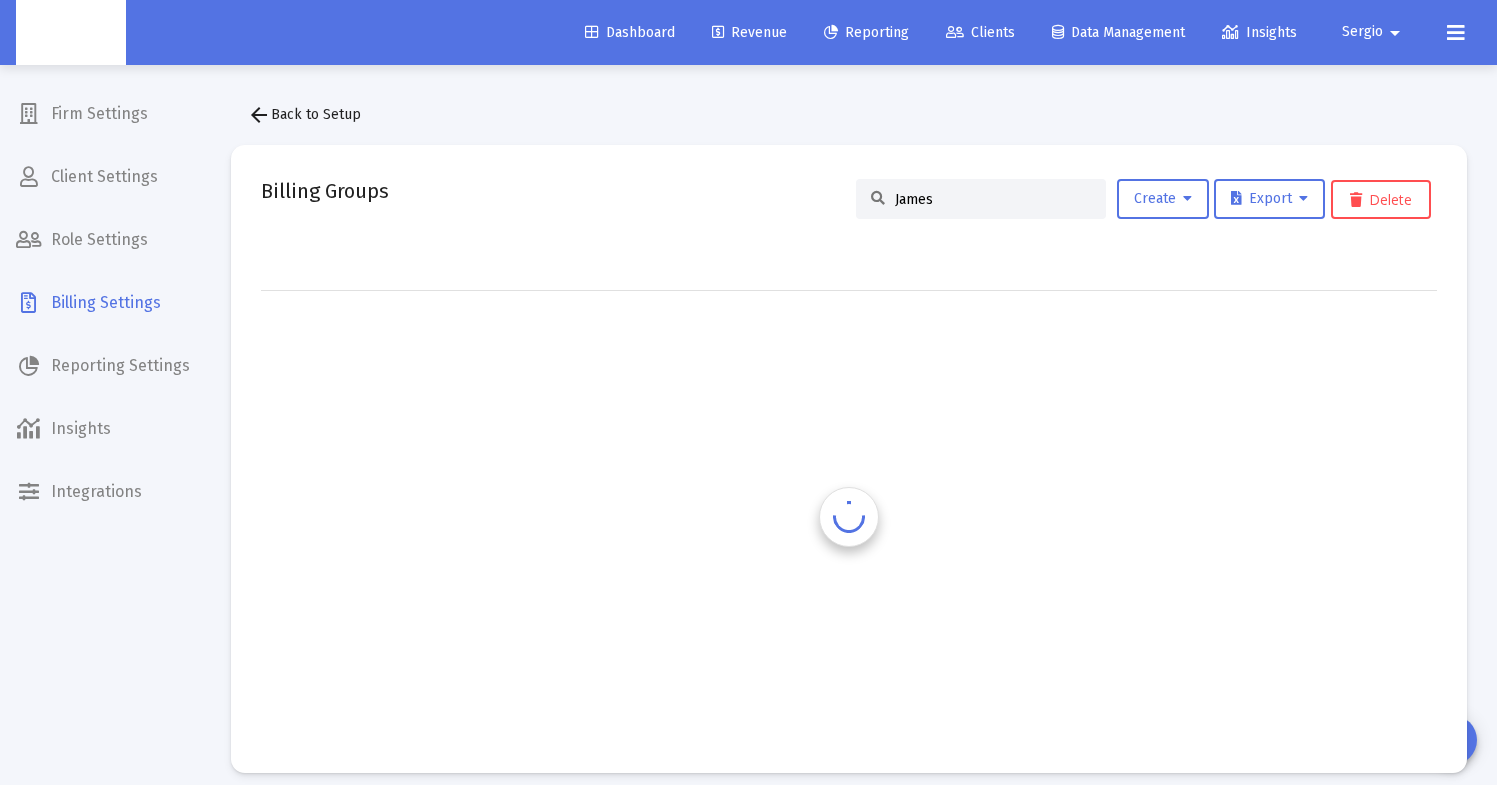 drag, startPoint x: 872, startPoint y: 215, endPoint x: 337, endPoint y: 111, distance: 545.01465 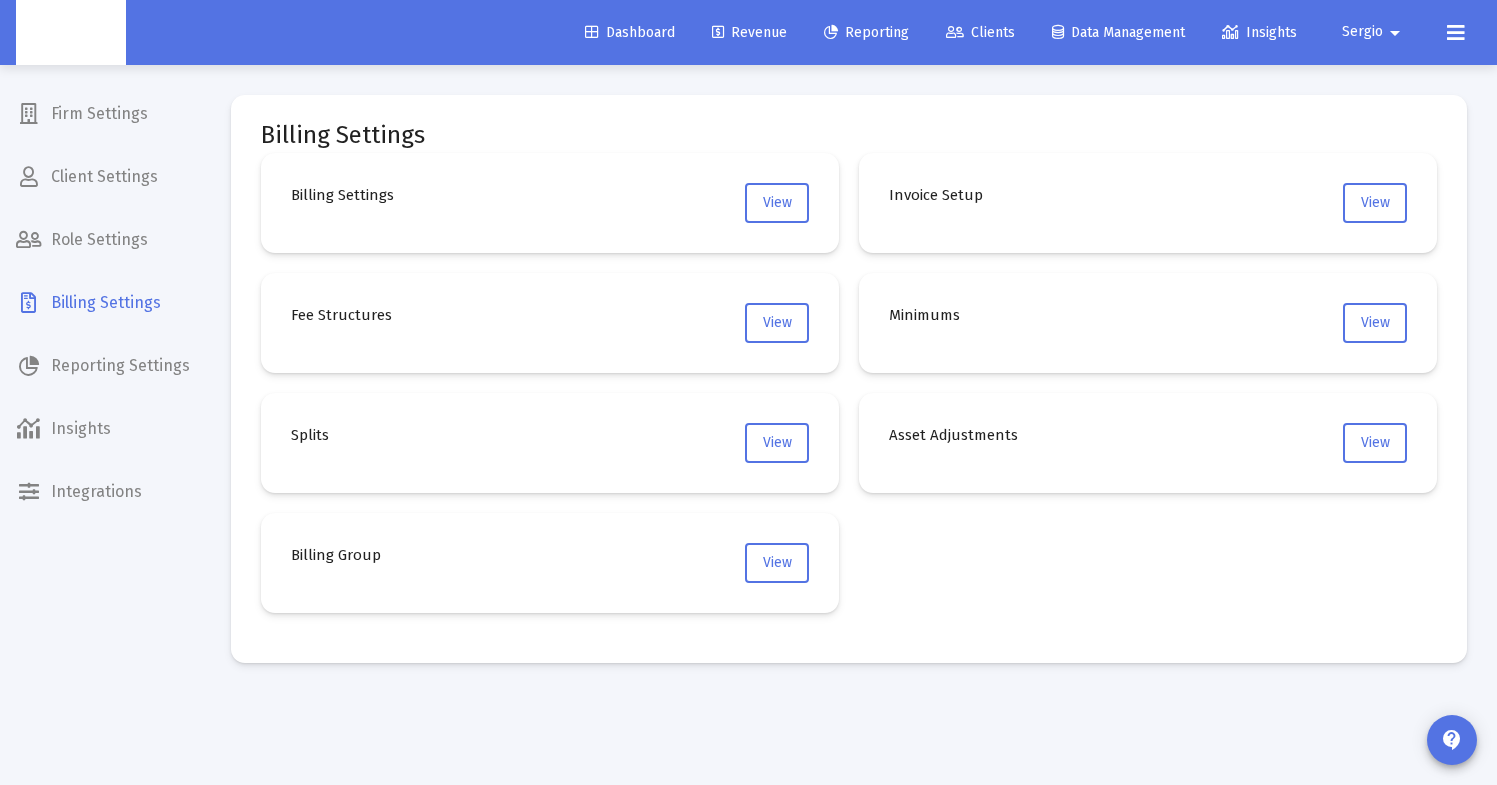 click on "Revenue" 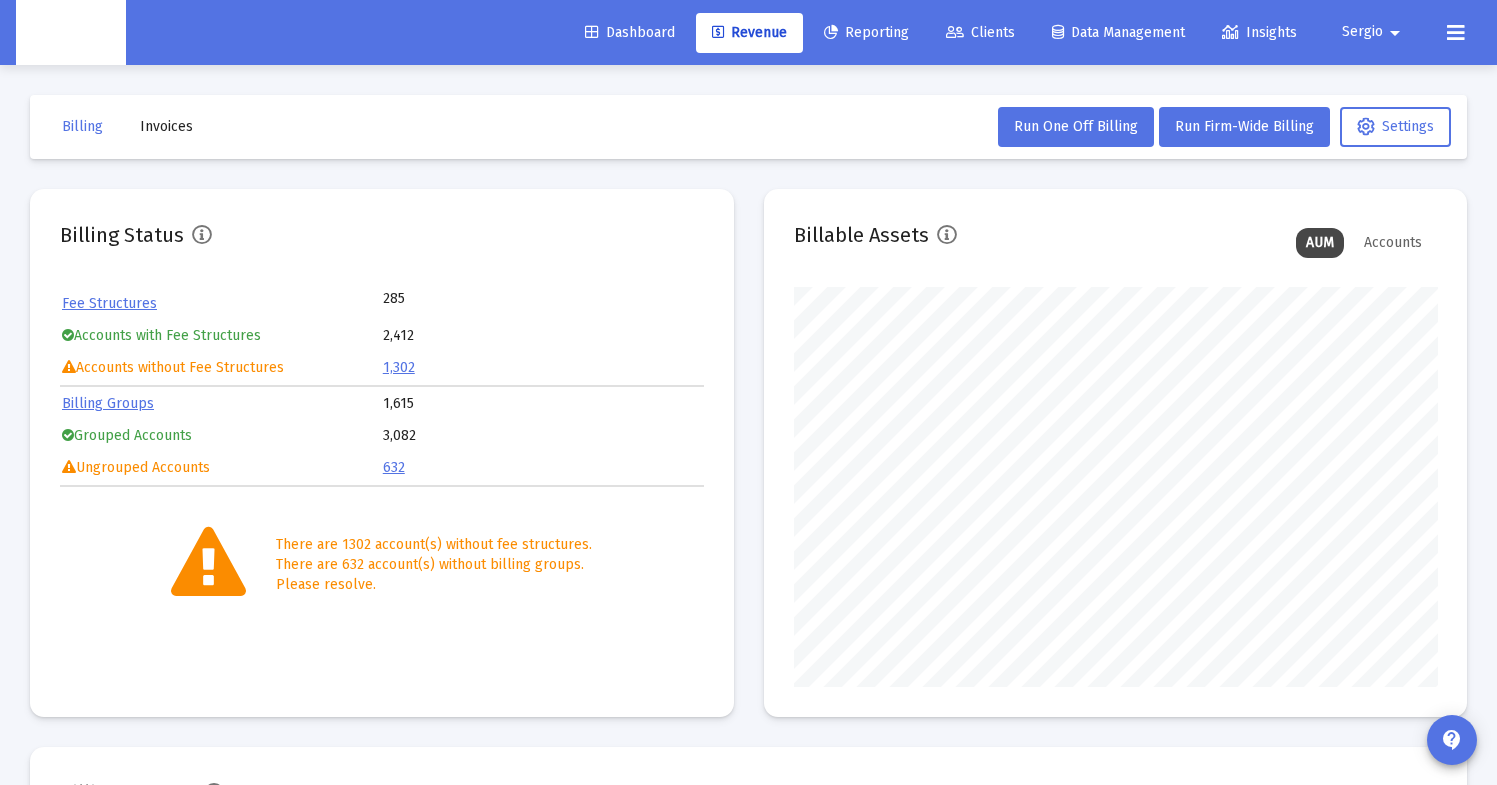 scroll, scrollTop: 999600, scrollLeft: 999356, axis: both 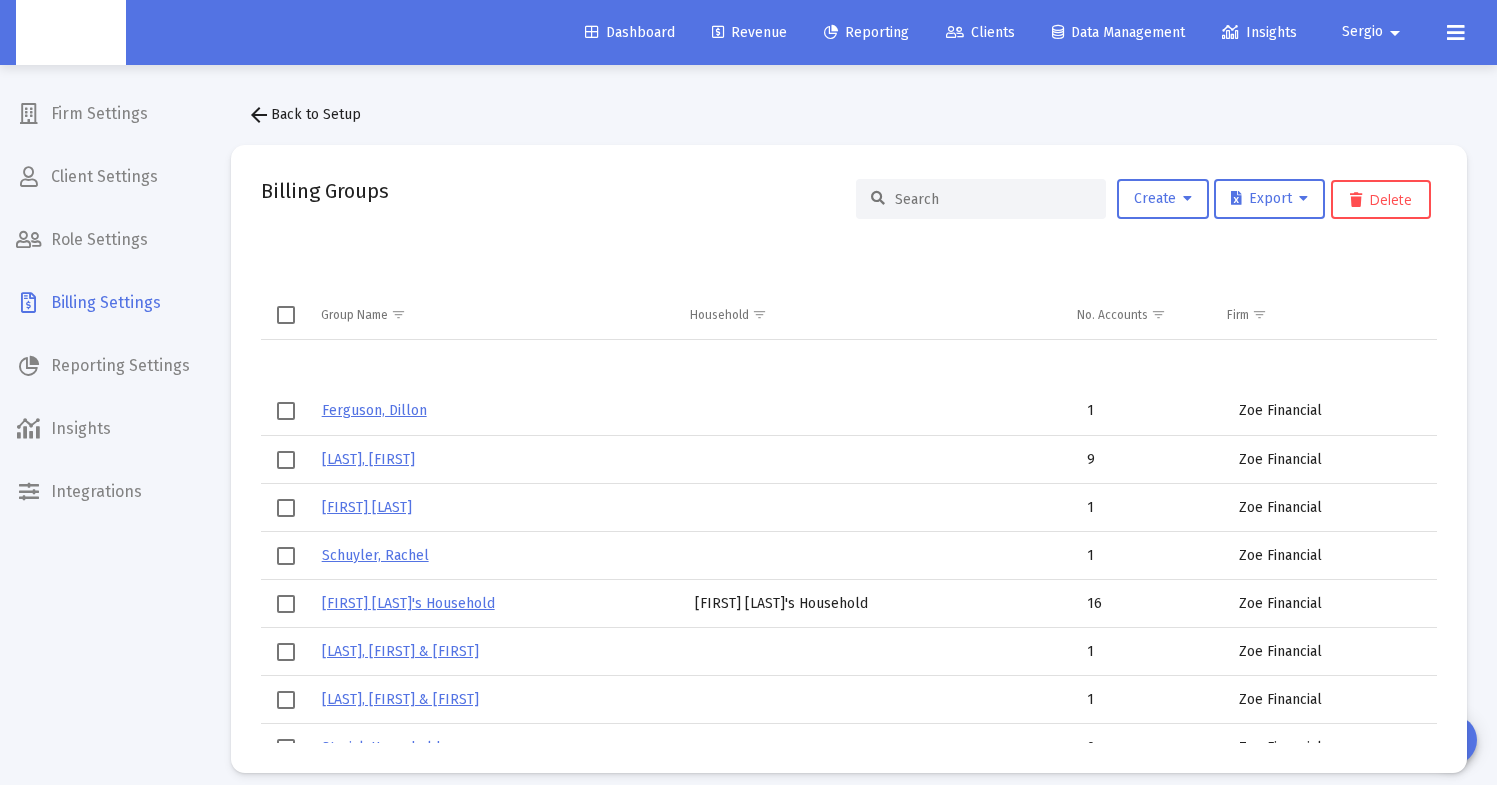 click 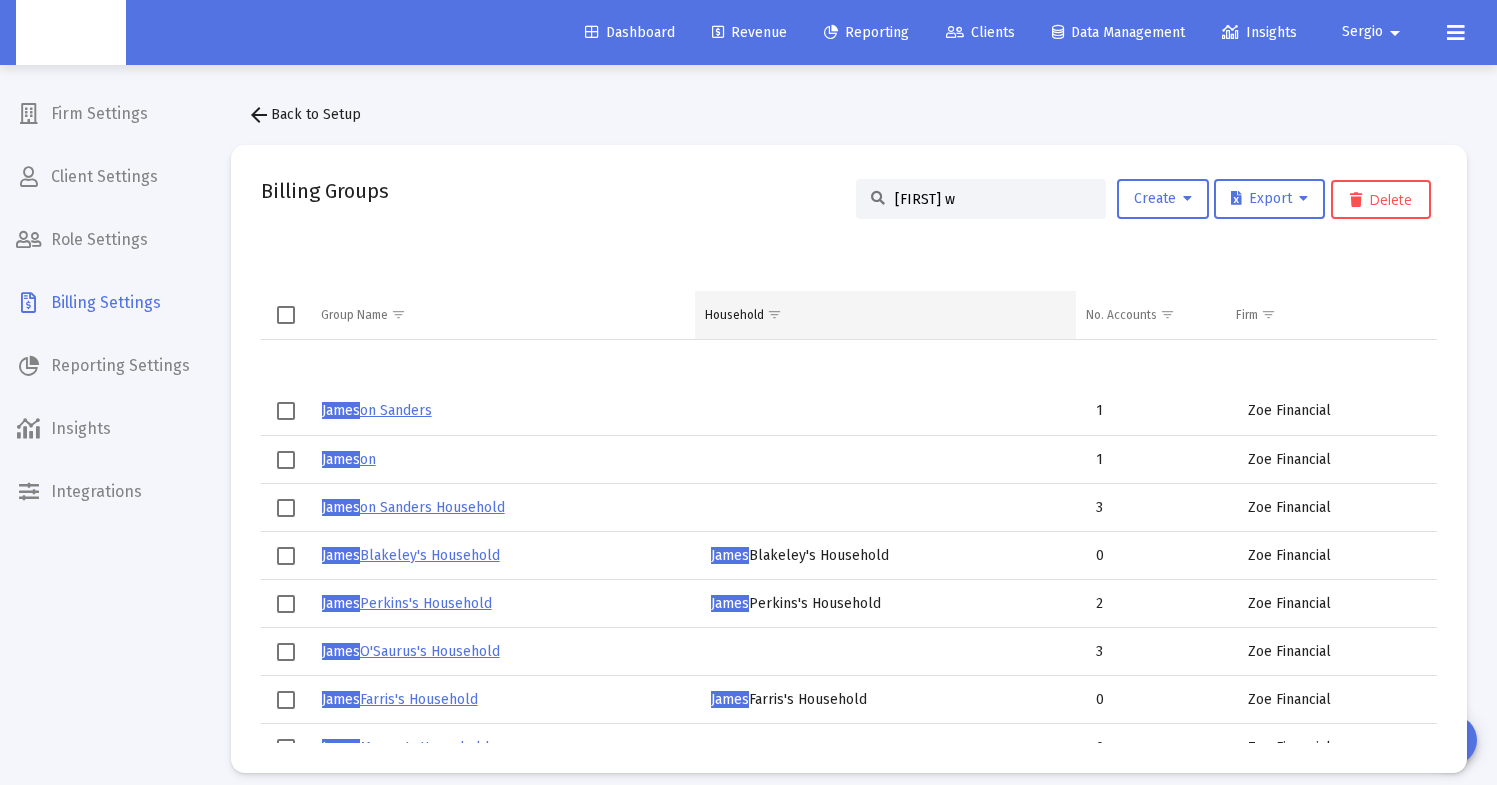 scroll, scrollTop: 0, scrollLeft: 0, axis: both 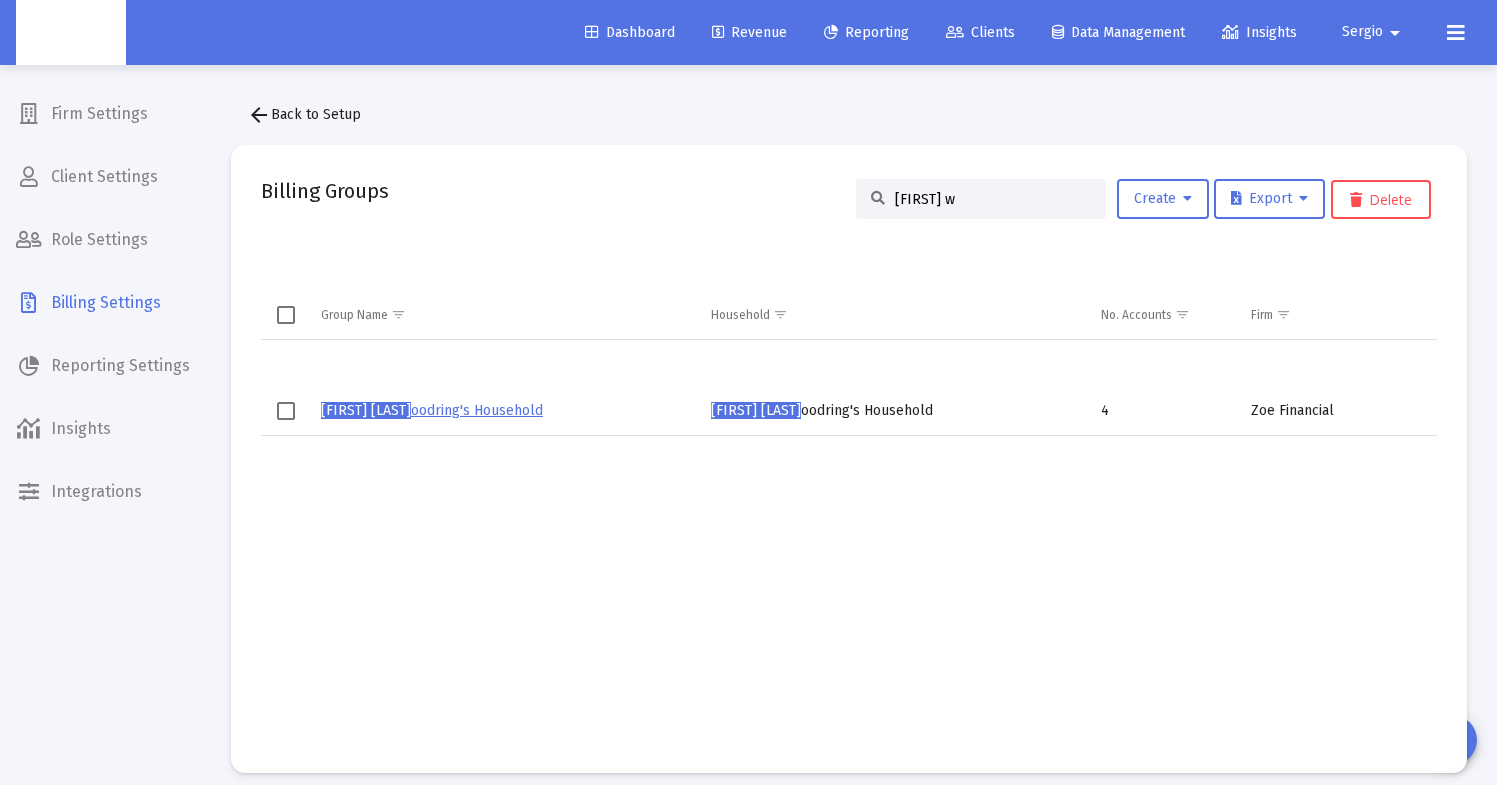 type on "[FIRST] w" 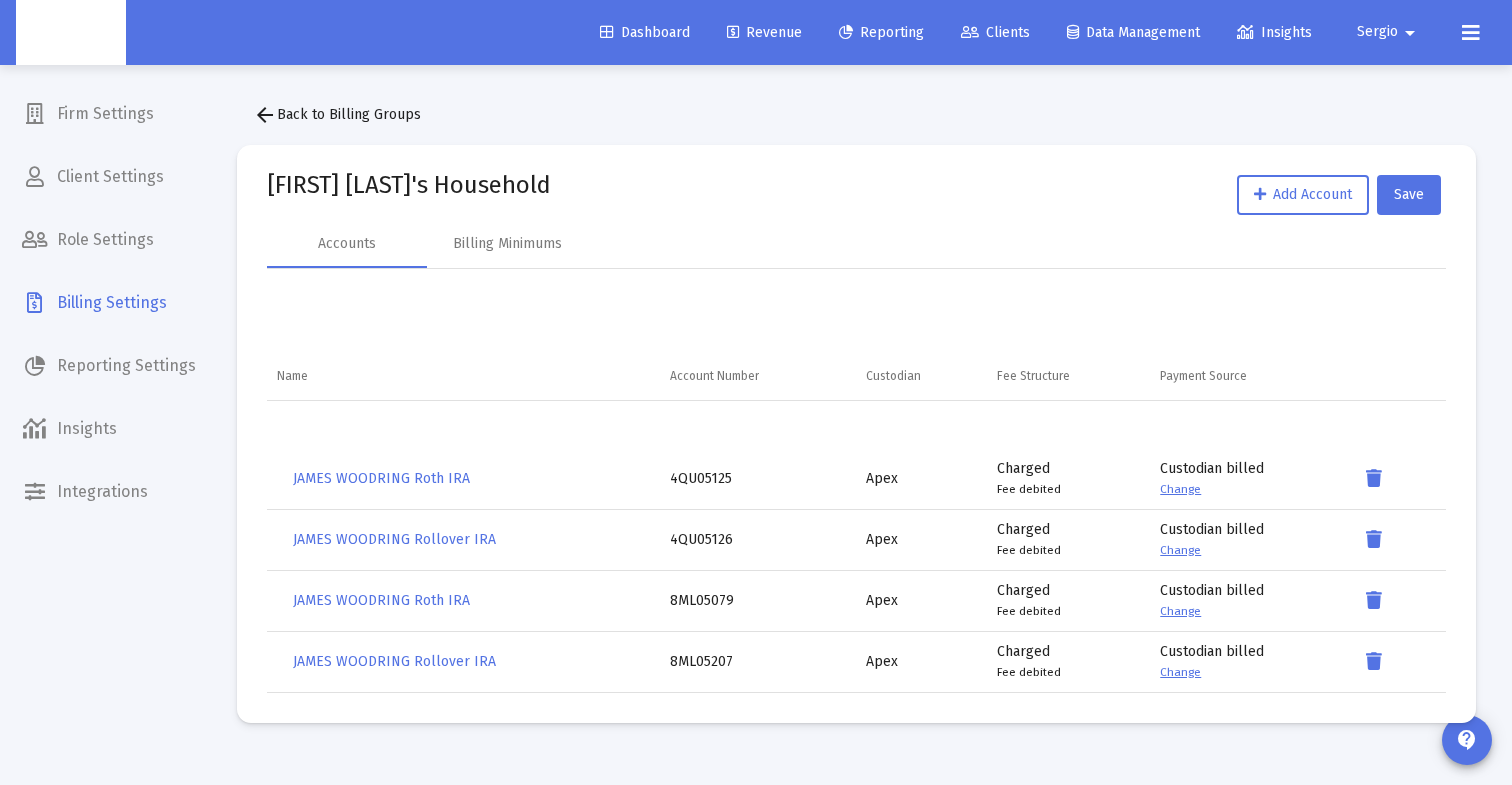 click on "Revenue" 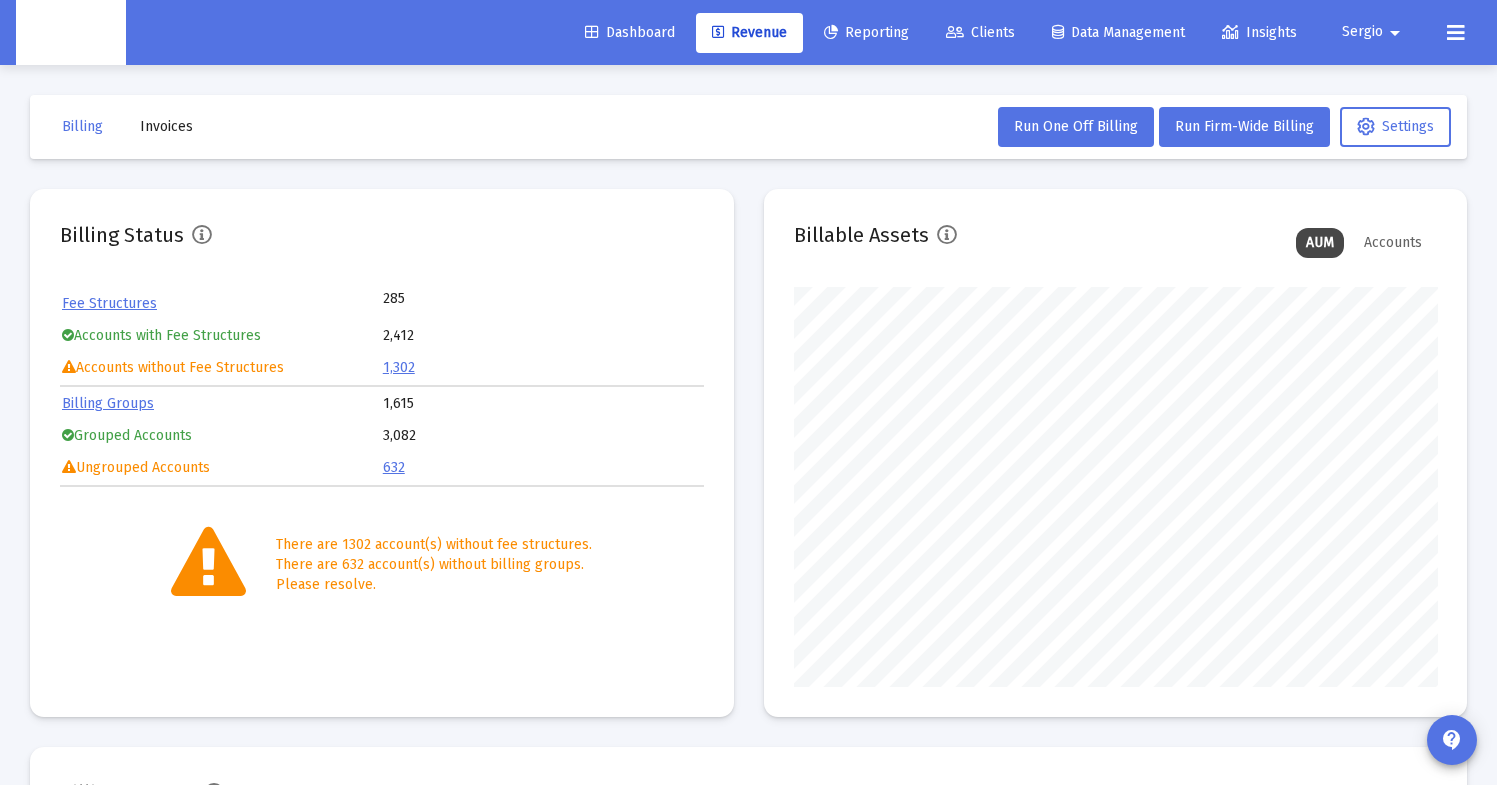 scroll, scrollTop: 999600, scrollLeft: 999356, axis: both 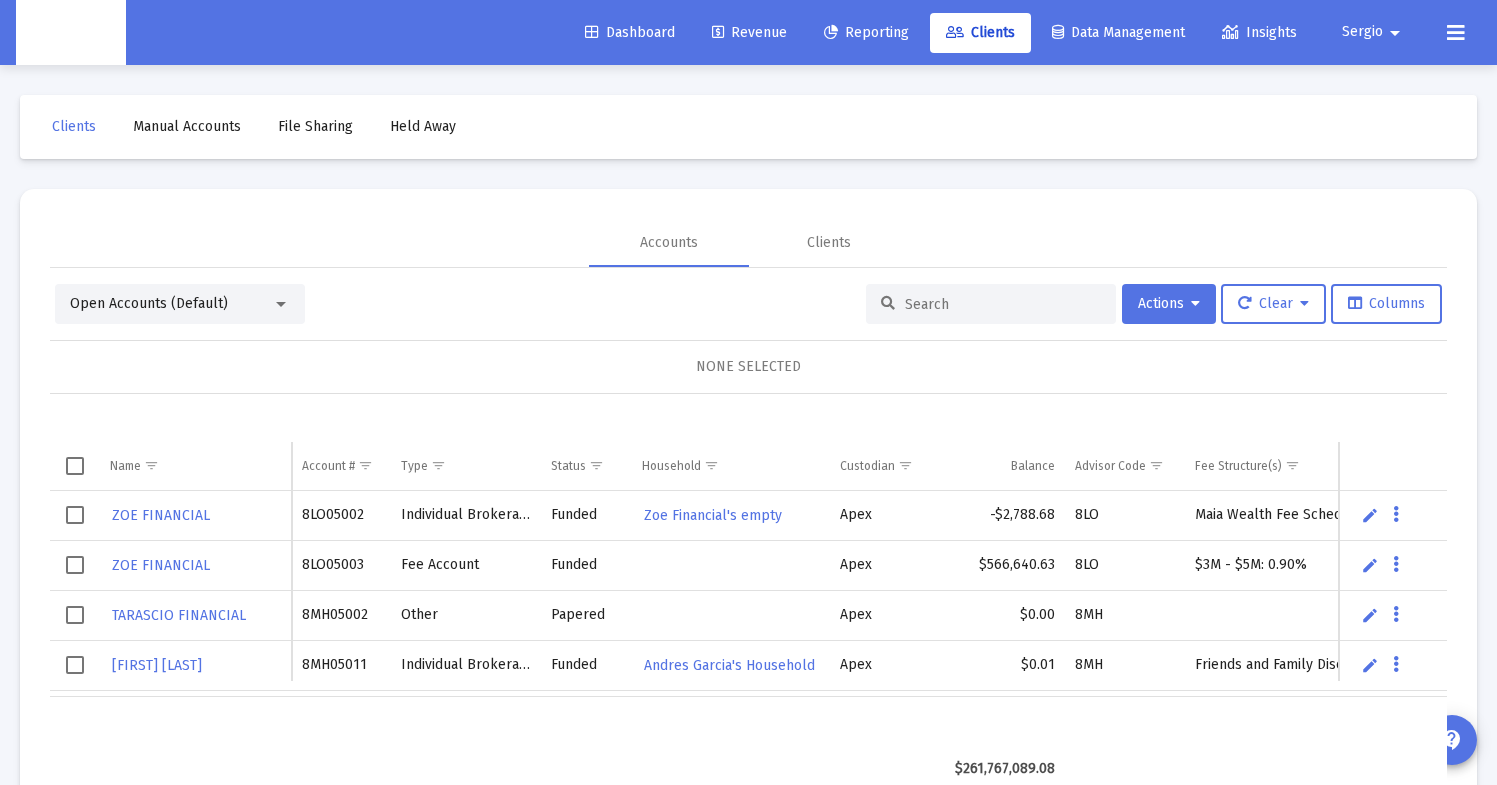 click at bounding box center [1003, 304] 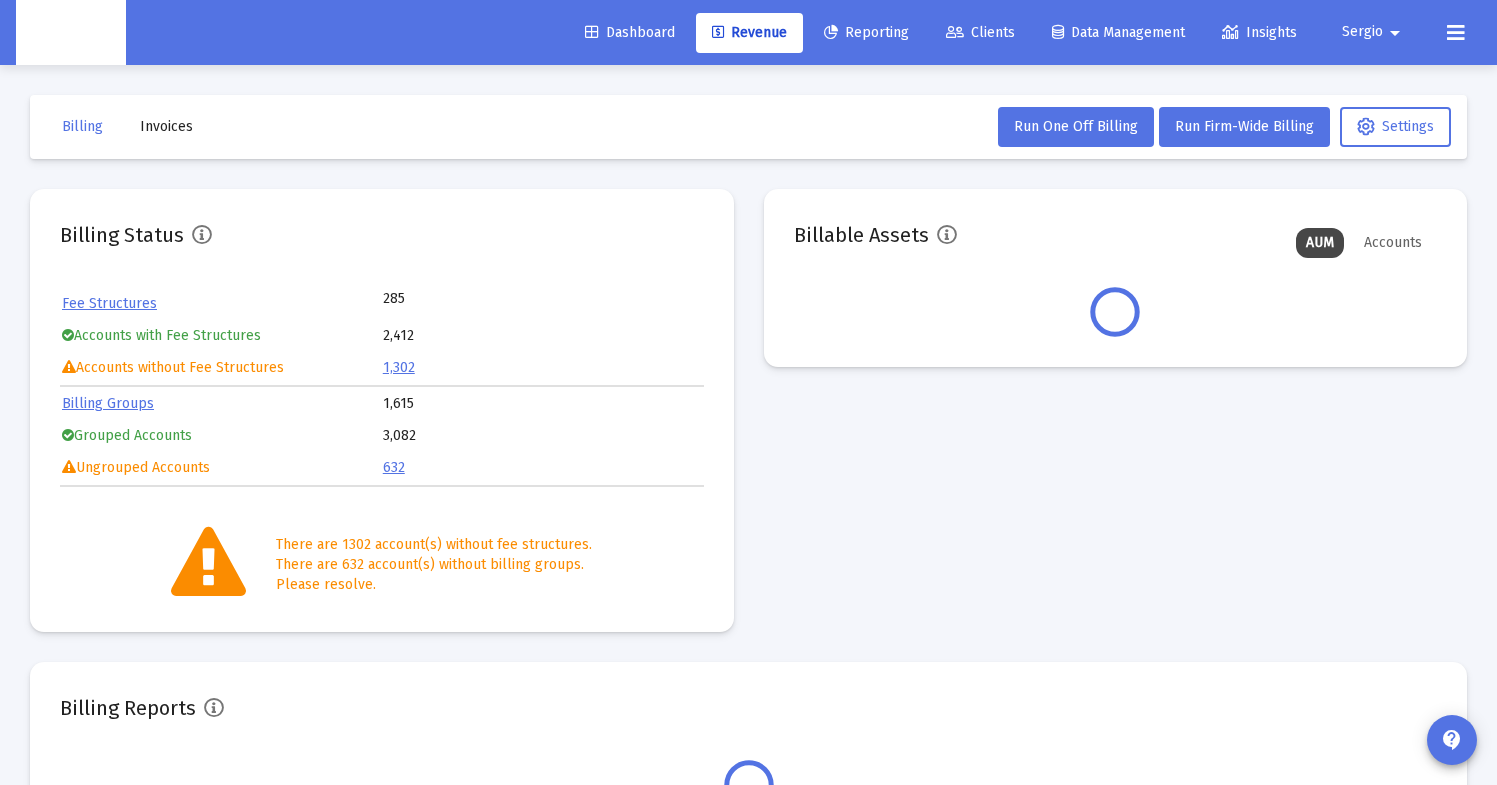 click on "Clients" 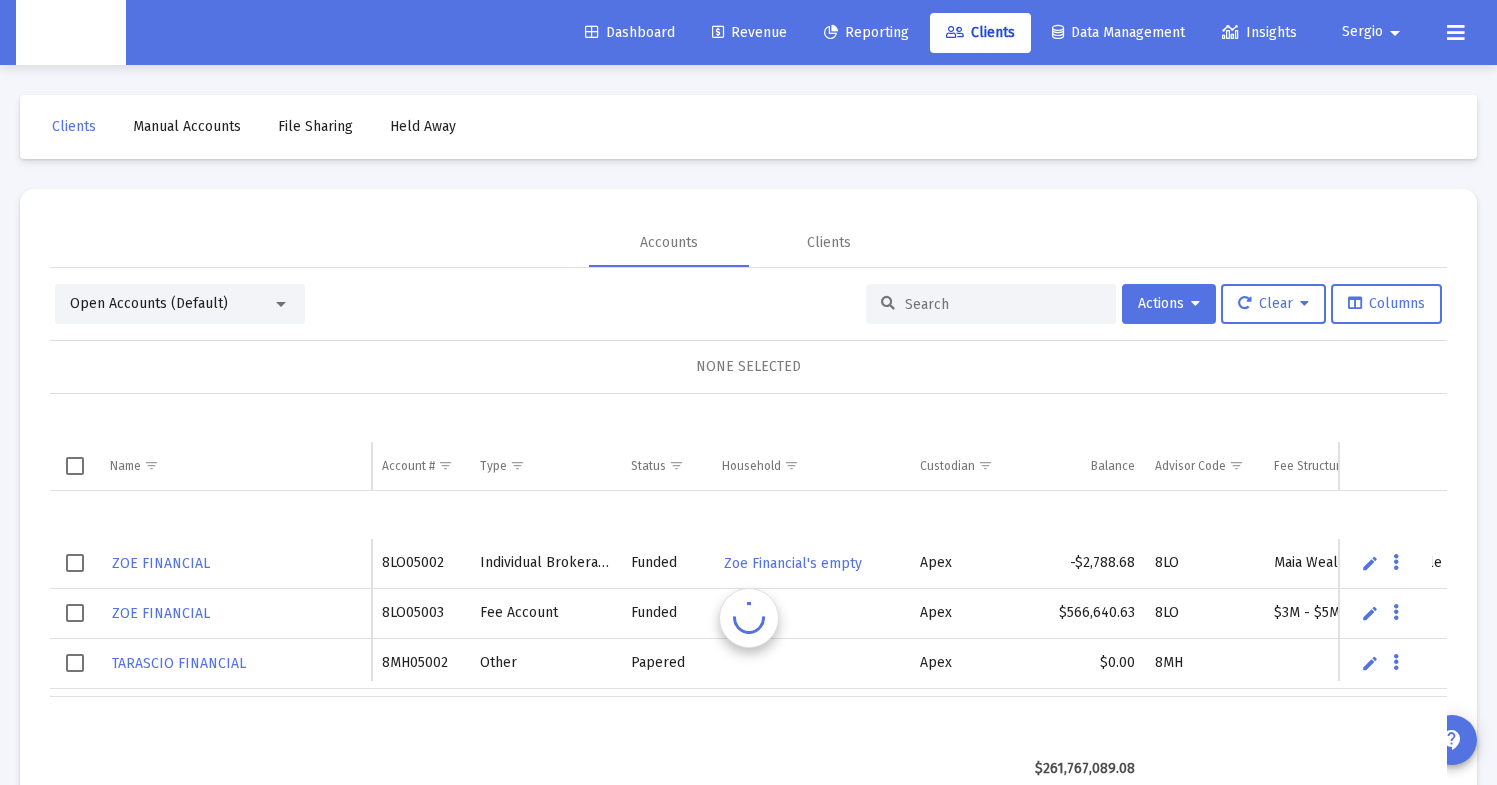 scroll, scrollTop: 48, scrollLeft: 0, axis: vertical 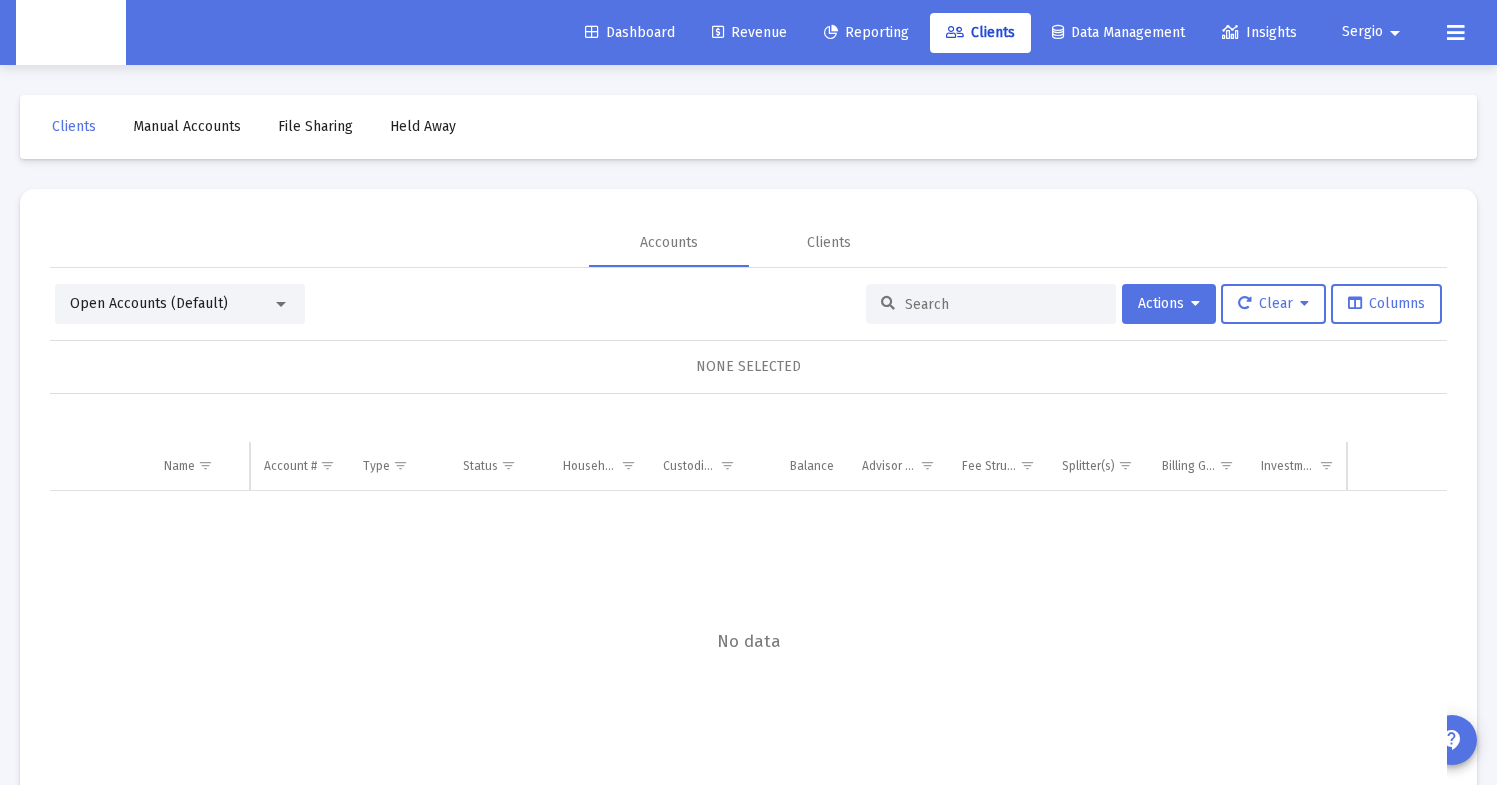 click at bounding box center (1003, 304) 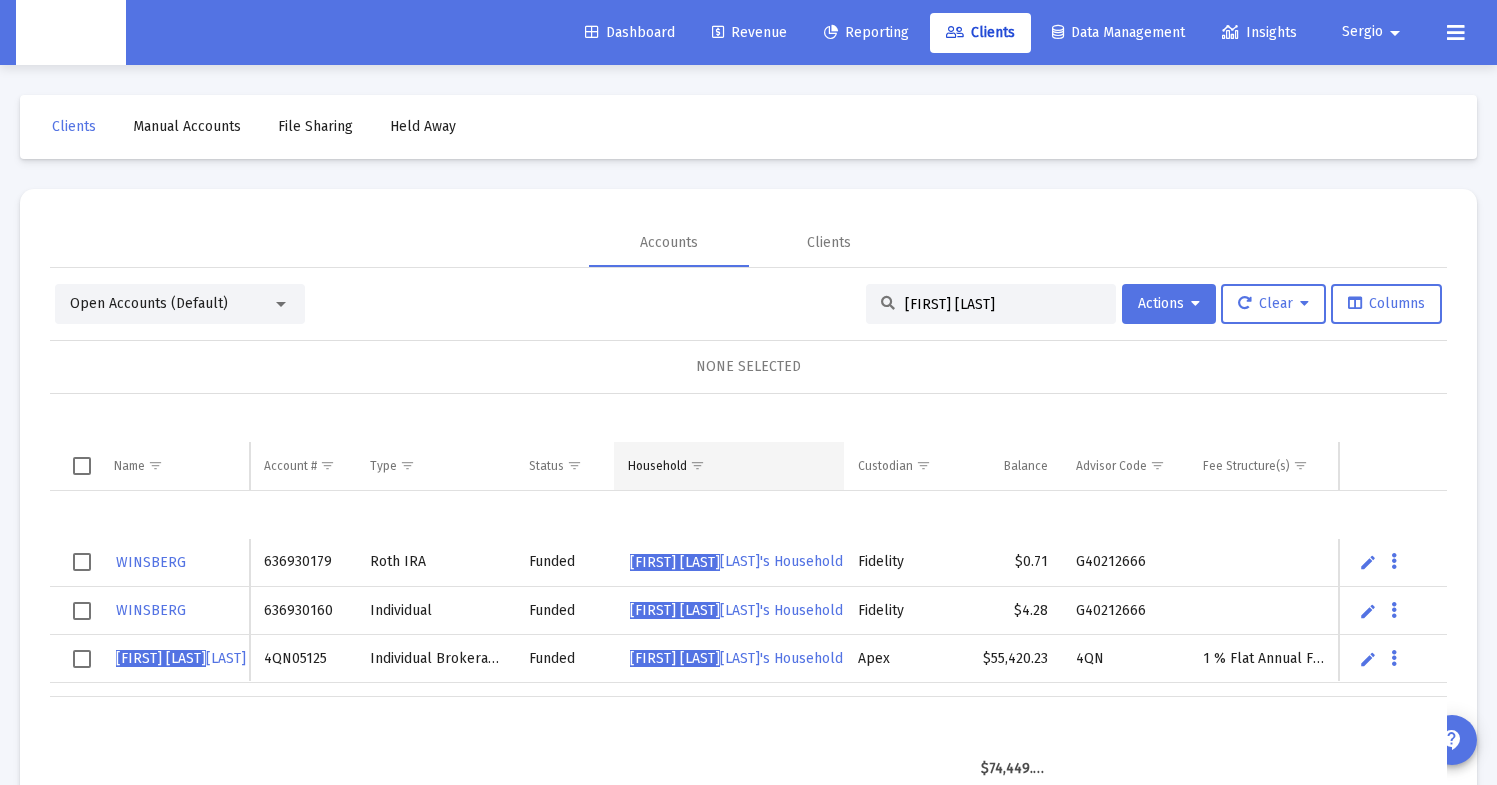 scroll, scrollTop: 0, scrollLeft: 0, axis: both 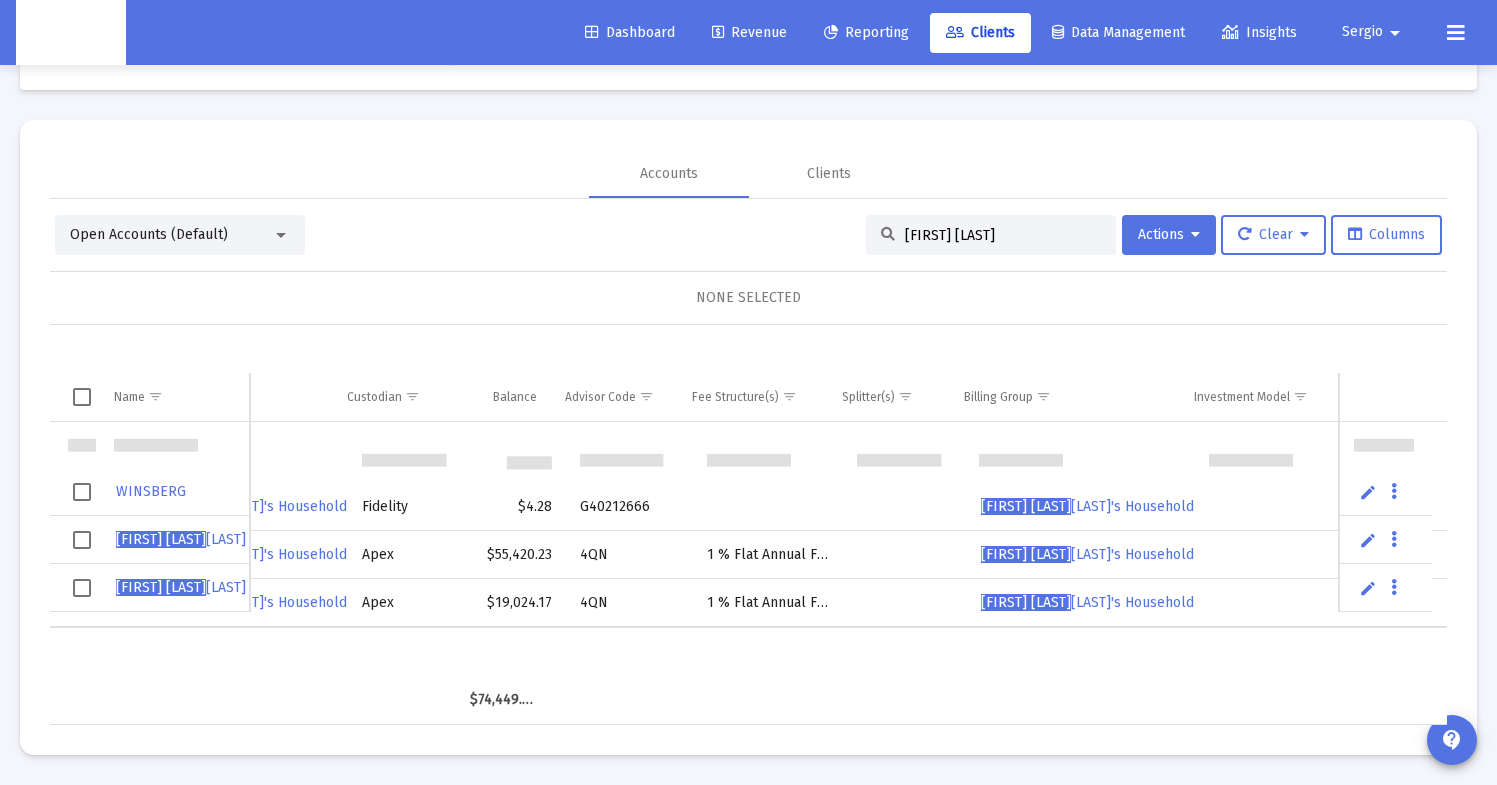 click on "[FIRST] [LAST]" at bounding box center [1003, 235] 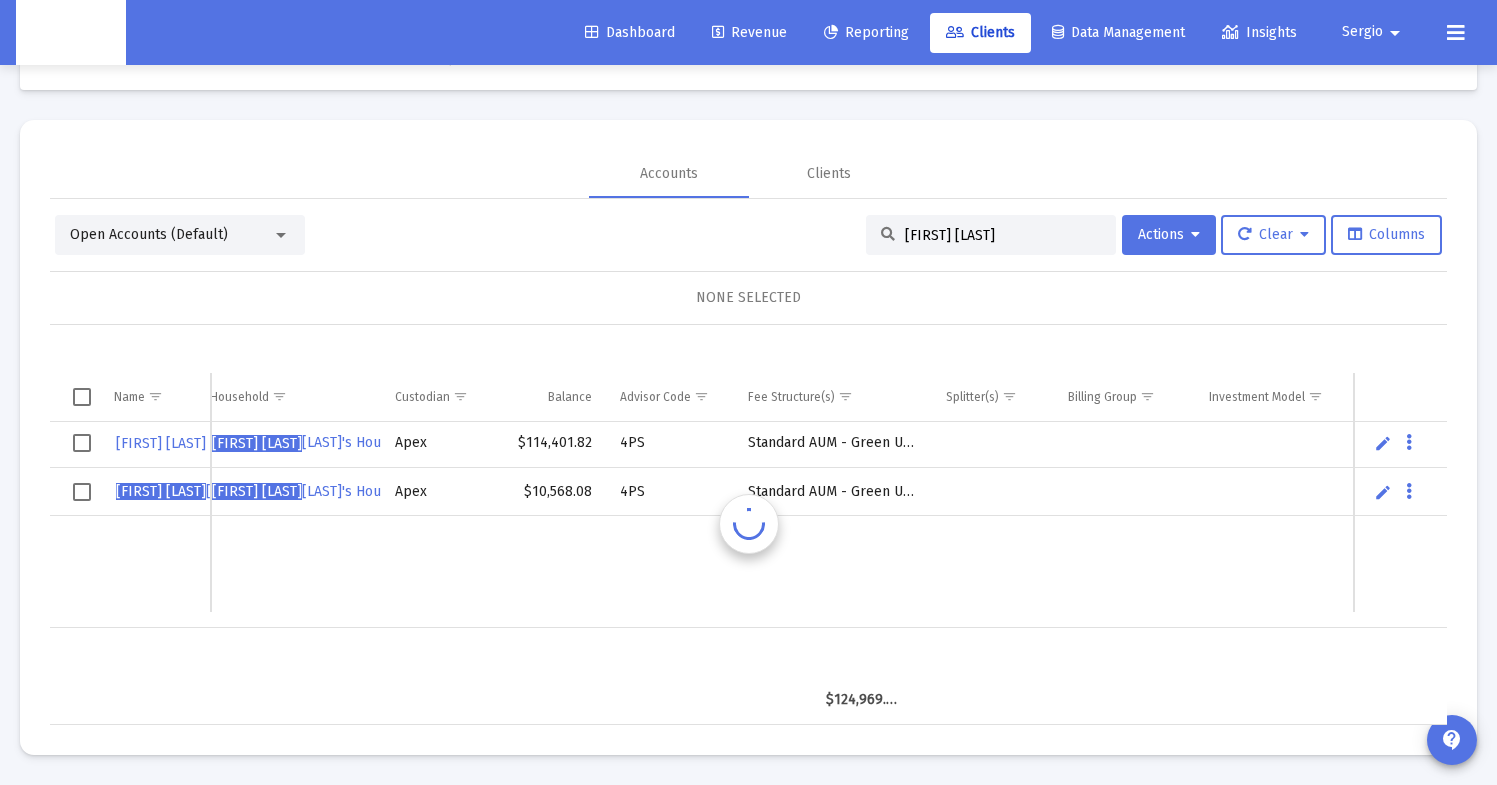 scroll, scrollTop: 0, scrollLeft: 0, axis: both 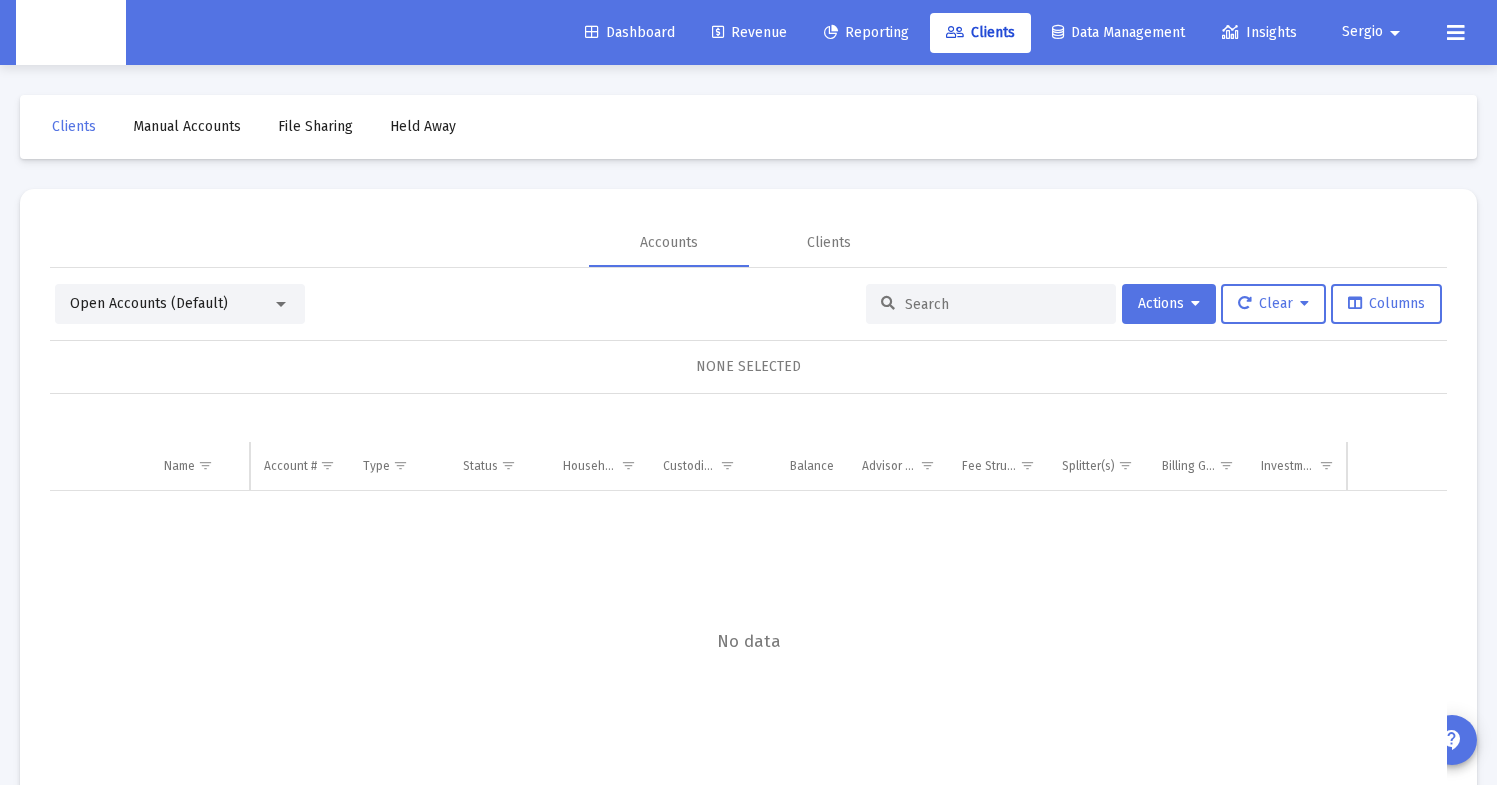 click at bounding box center [1003, 304] 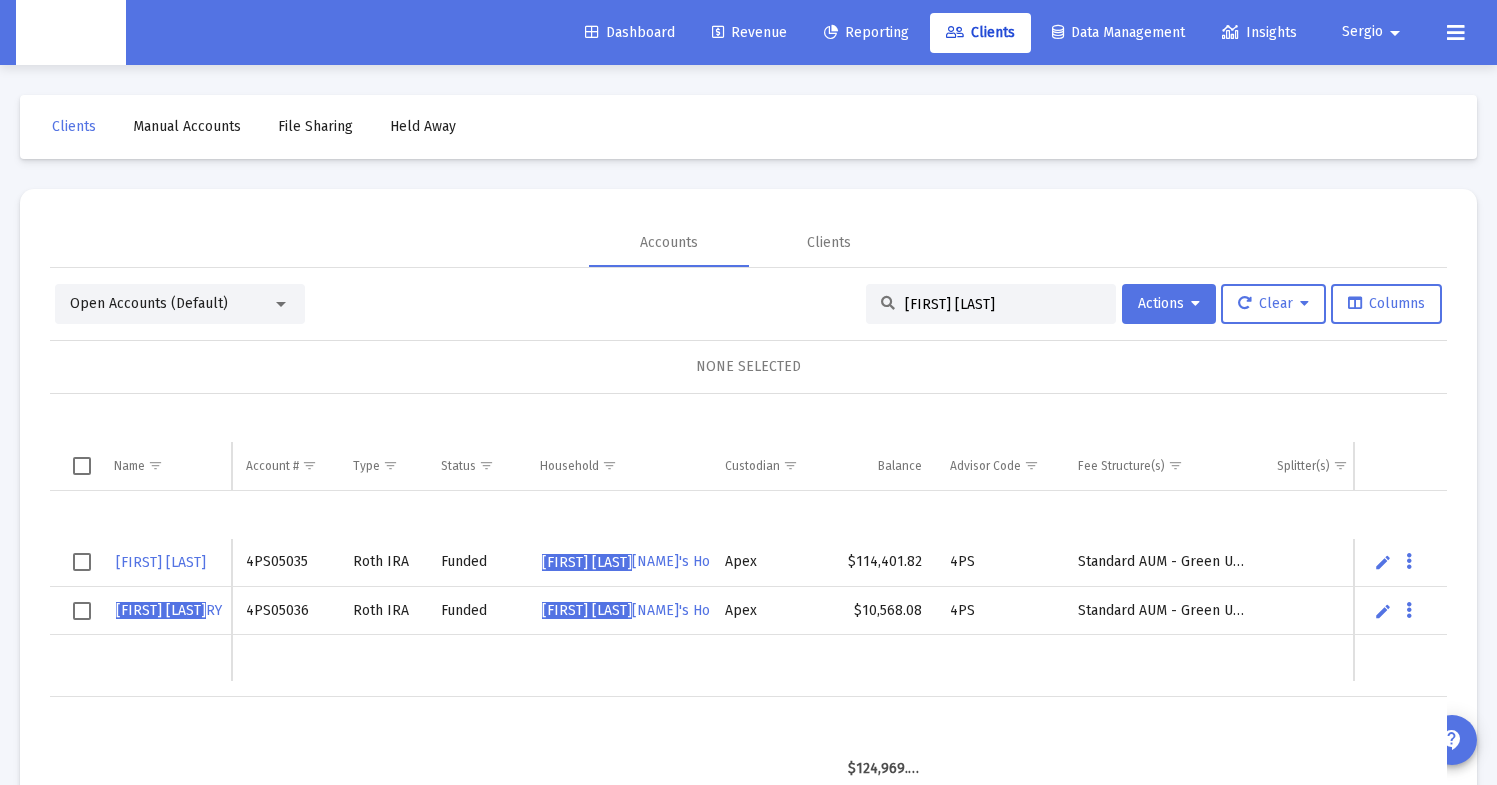 scroll, scrollTop: 0, scrollLeft: 0, axis: both 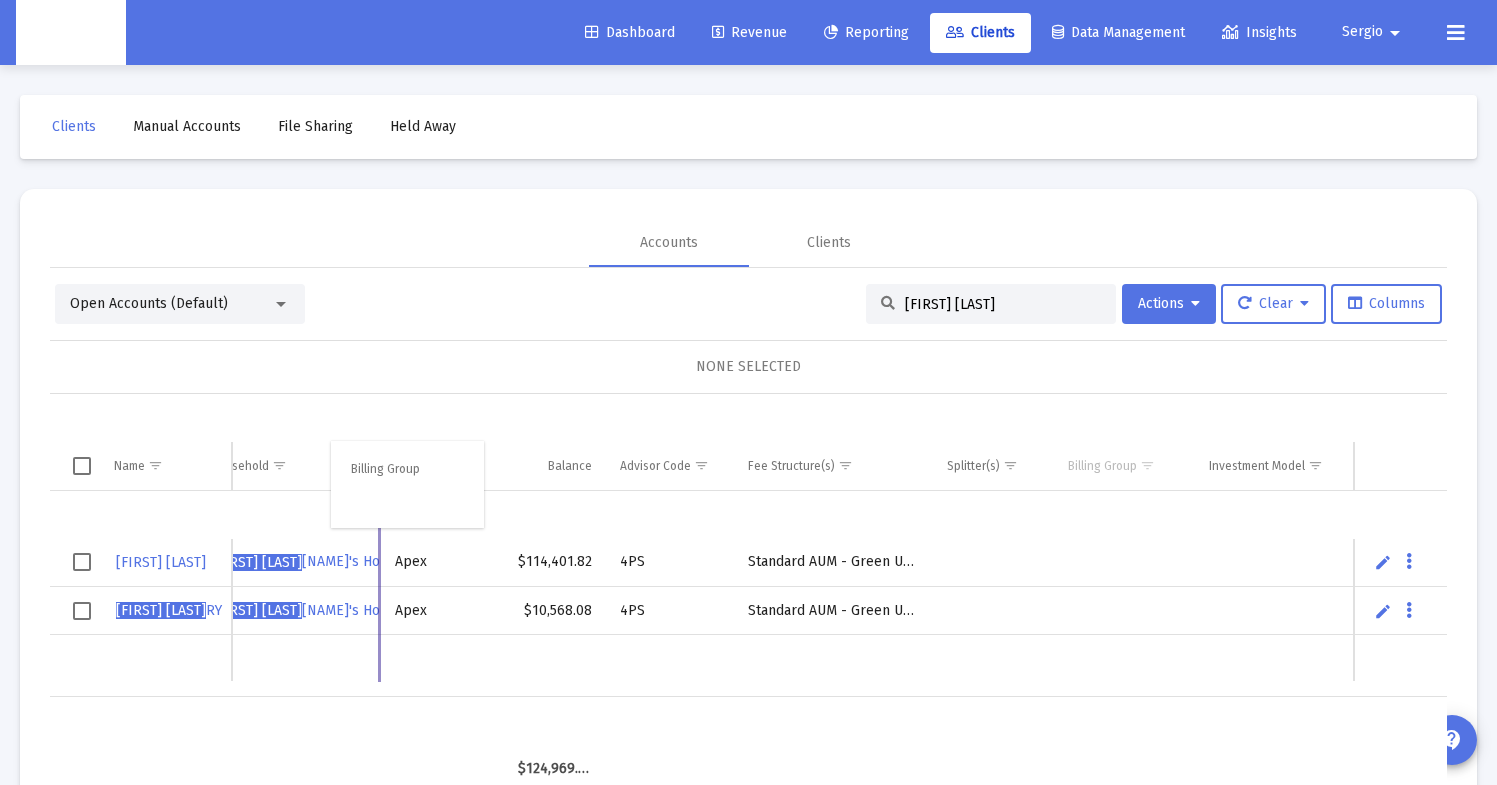 drag, startPoint x: 1111, startPoint y: 460, endPoint x: 396, endPoint y: 460, distance: 715 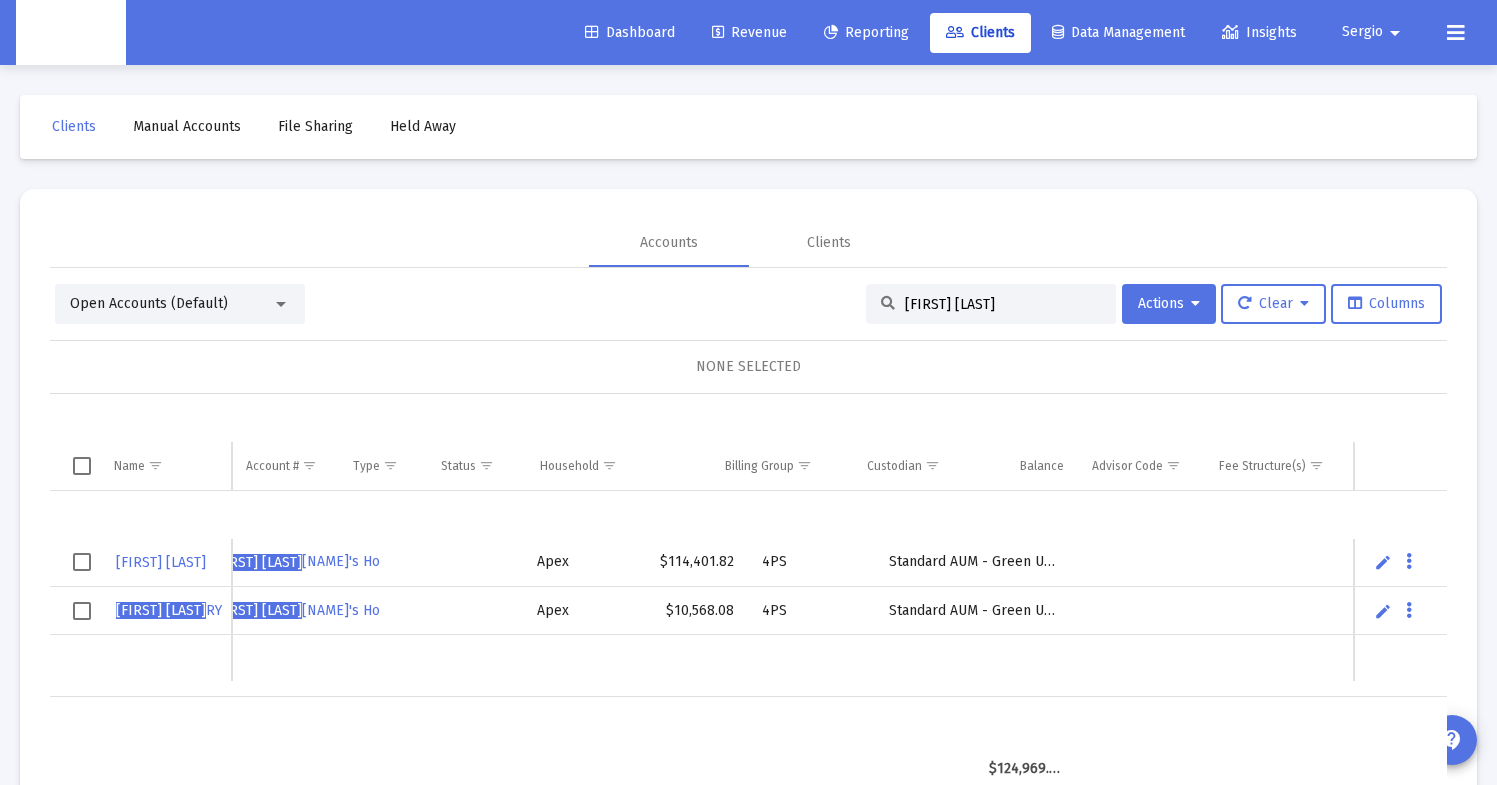 scroll, scrollTop: 0, scrollLeft: 330, axis: horizontal 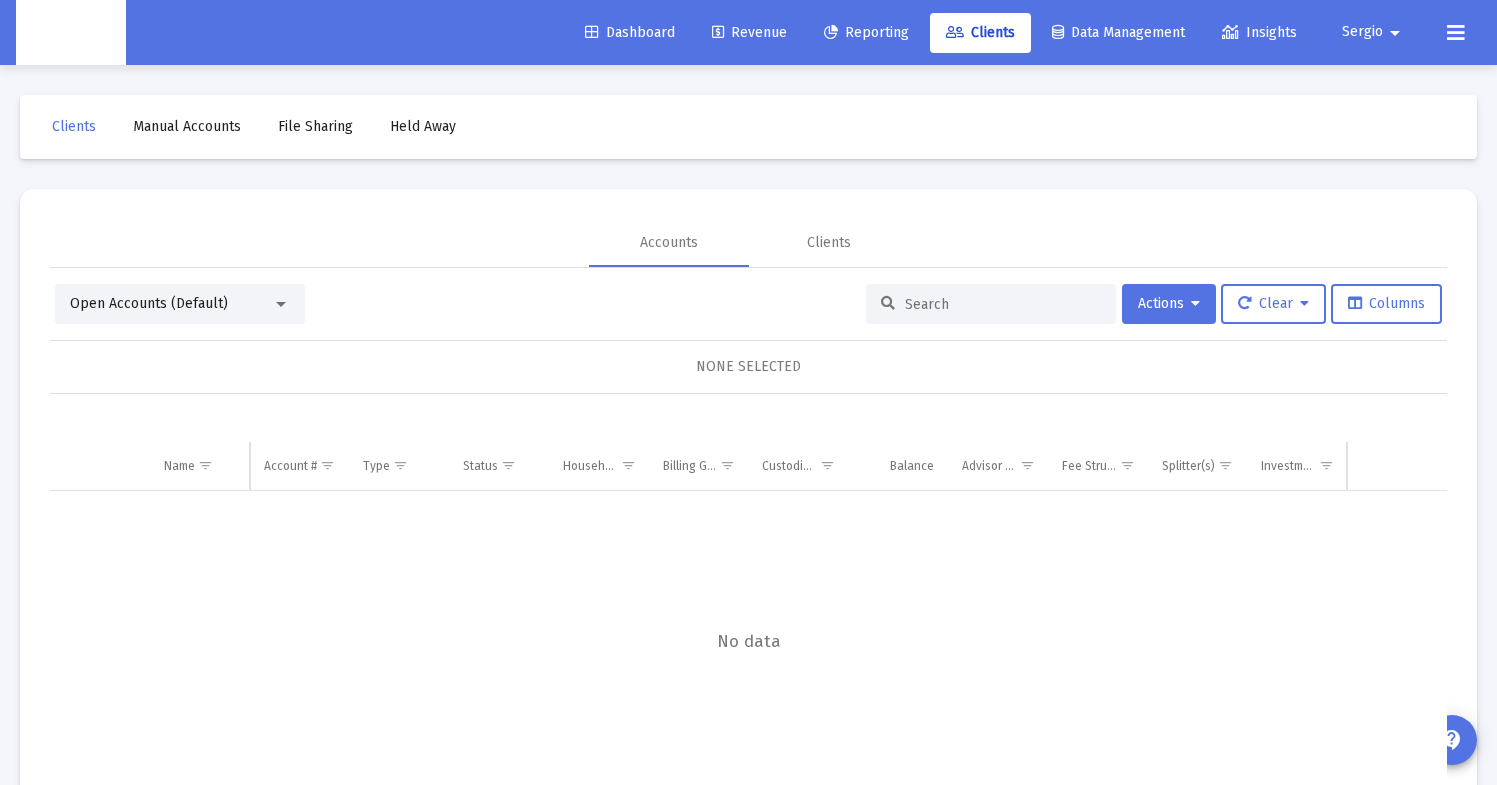 click at bounding box center [1003, 304] 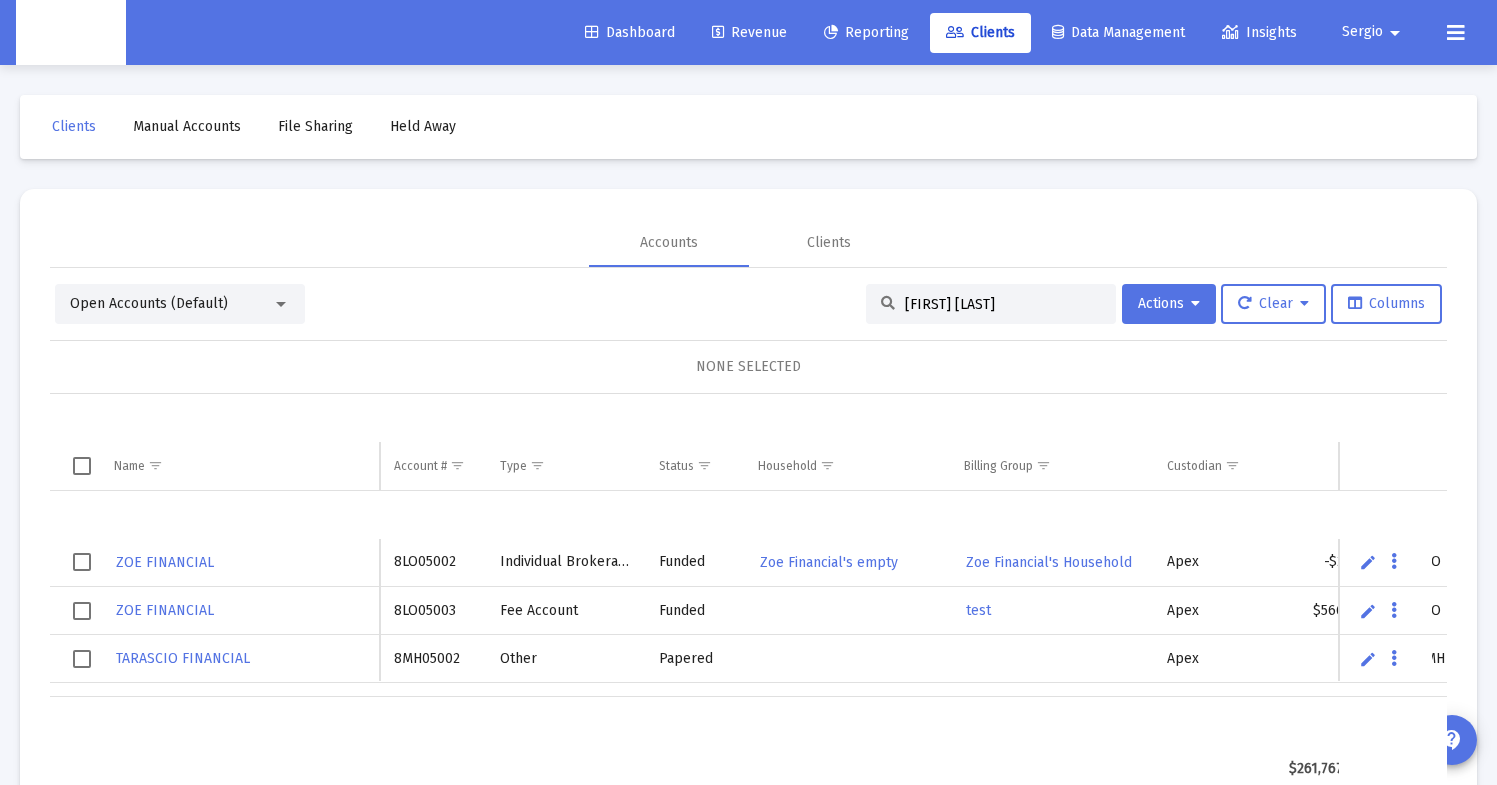 type on "[FIRST] [LAST]" 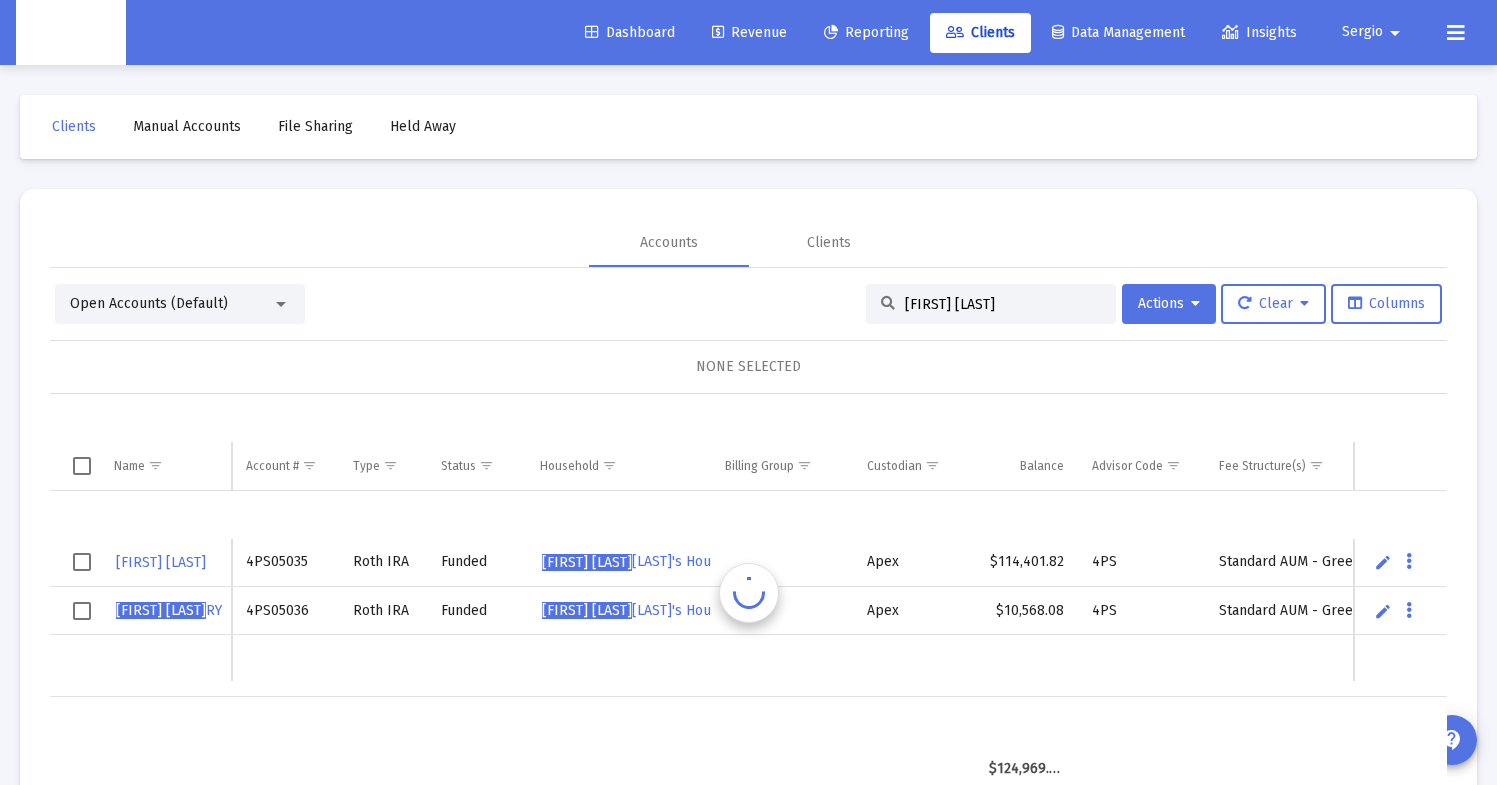 scroll, scrollTop: 0, scrollLeft: 0, axis: both 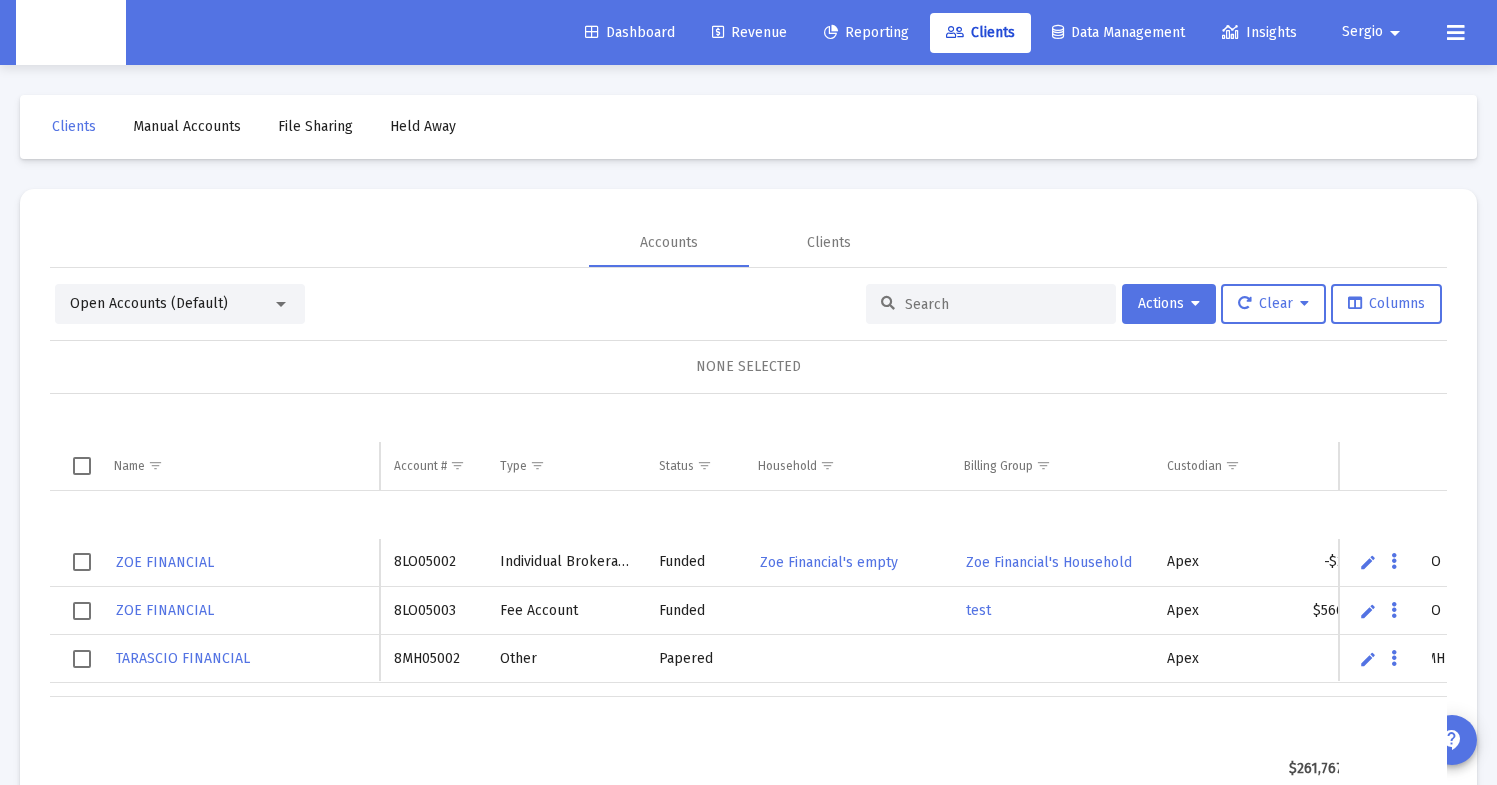 click at bounding box center (1003, 304) 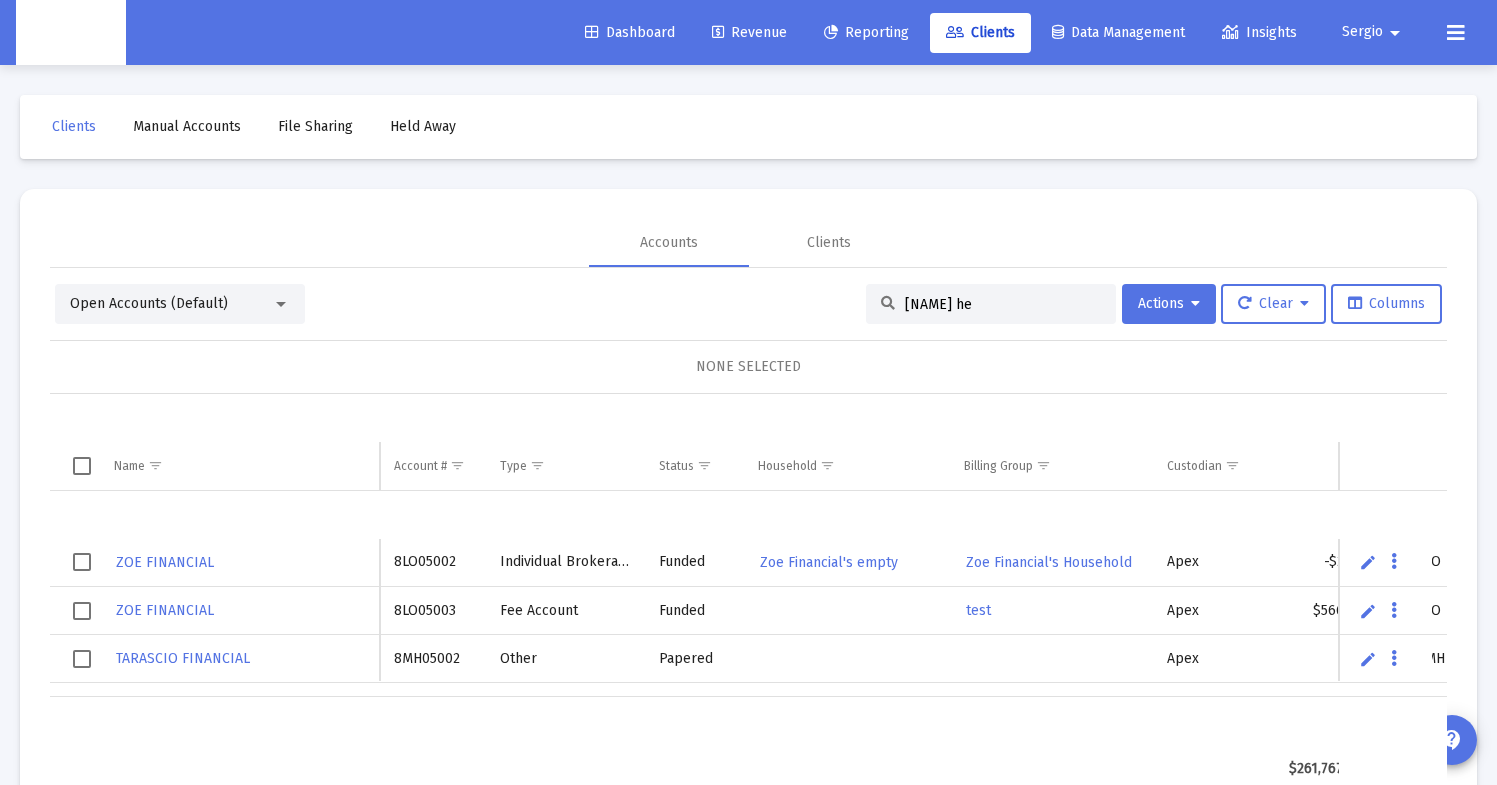 type on "[FIRST] [LAST]" 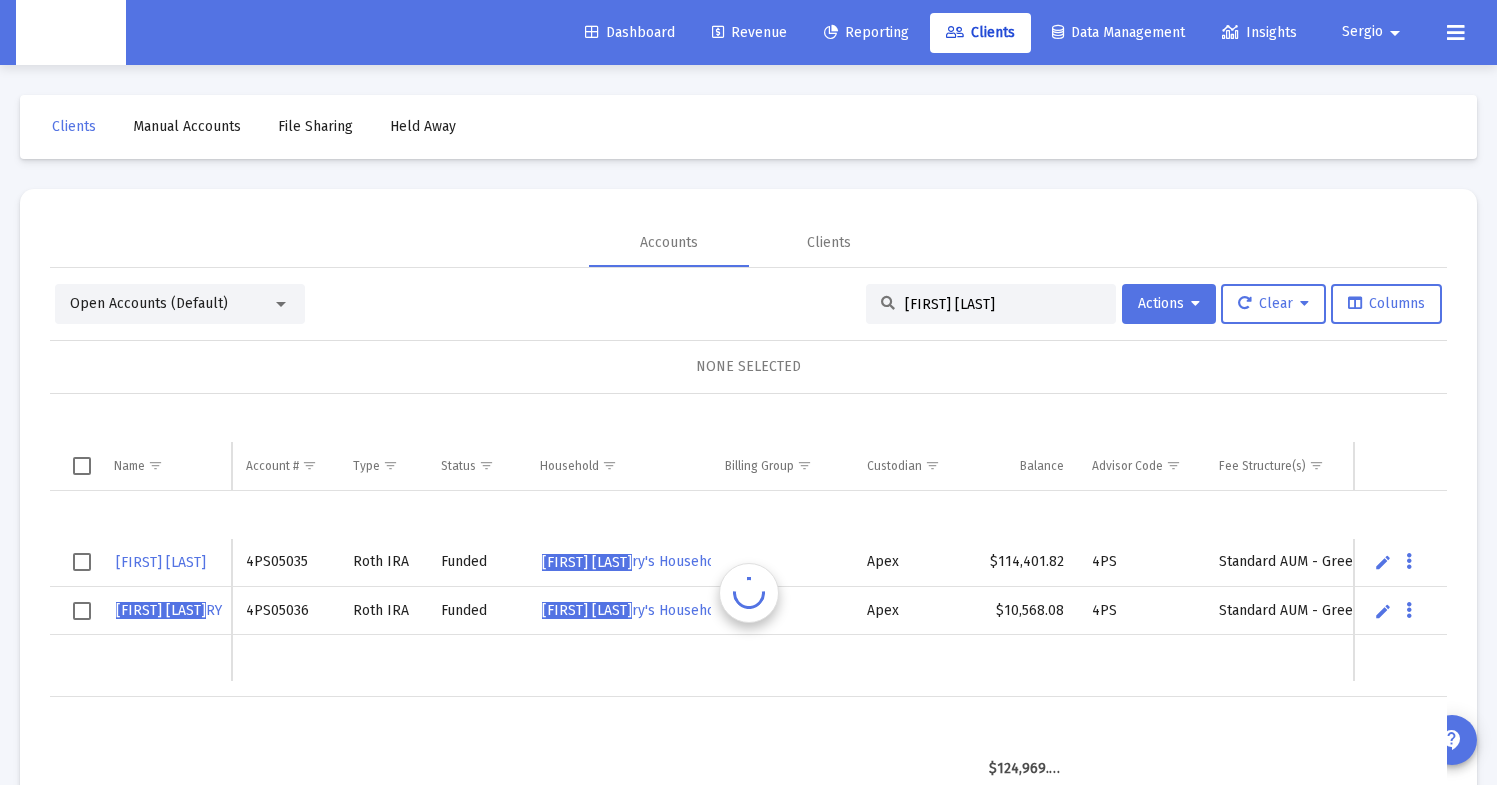 scroll, scrollTop: 0, scrollLeft: 0, axis: both 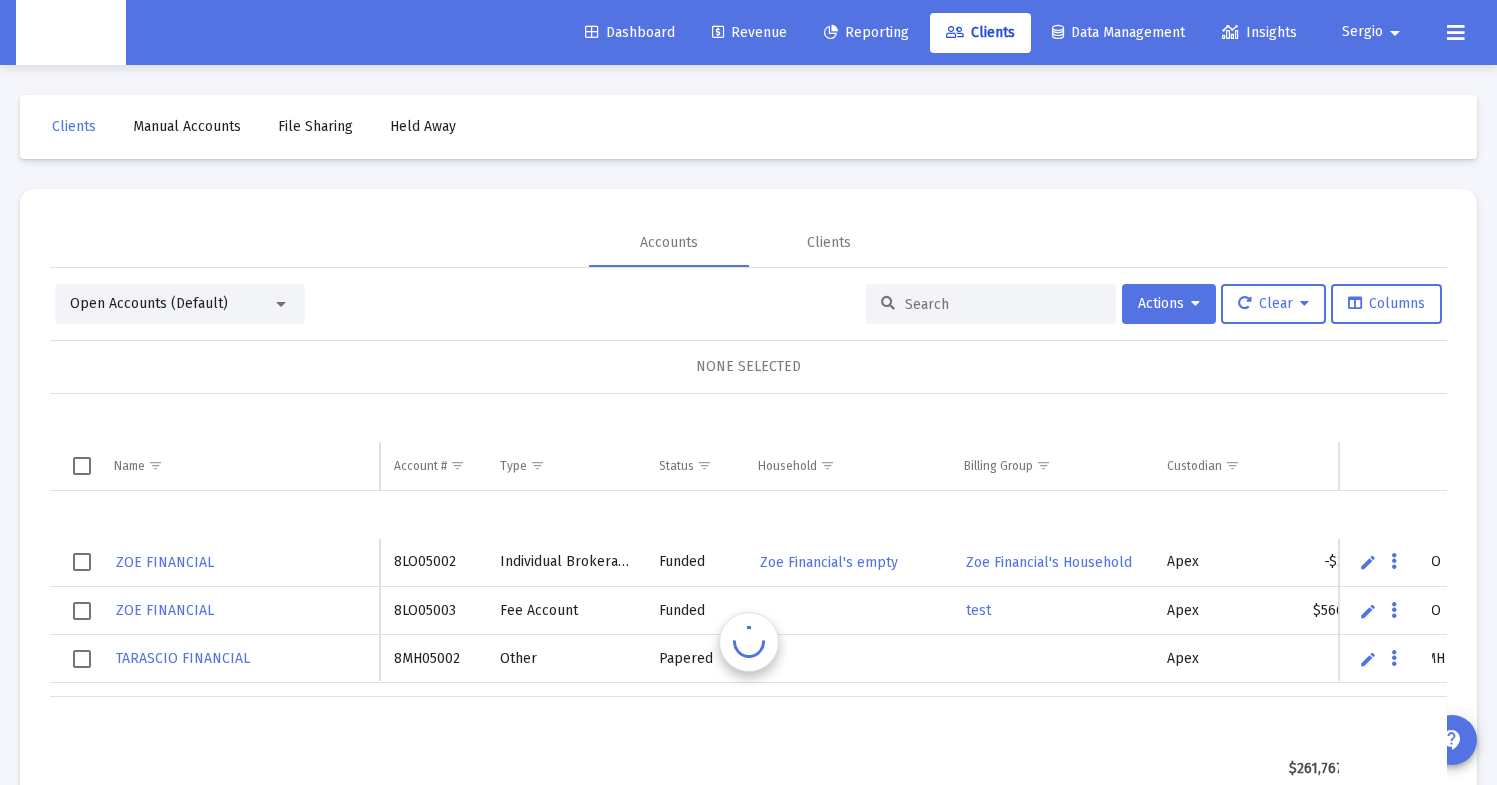click at bounding box center [1003, 304] 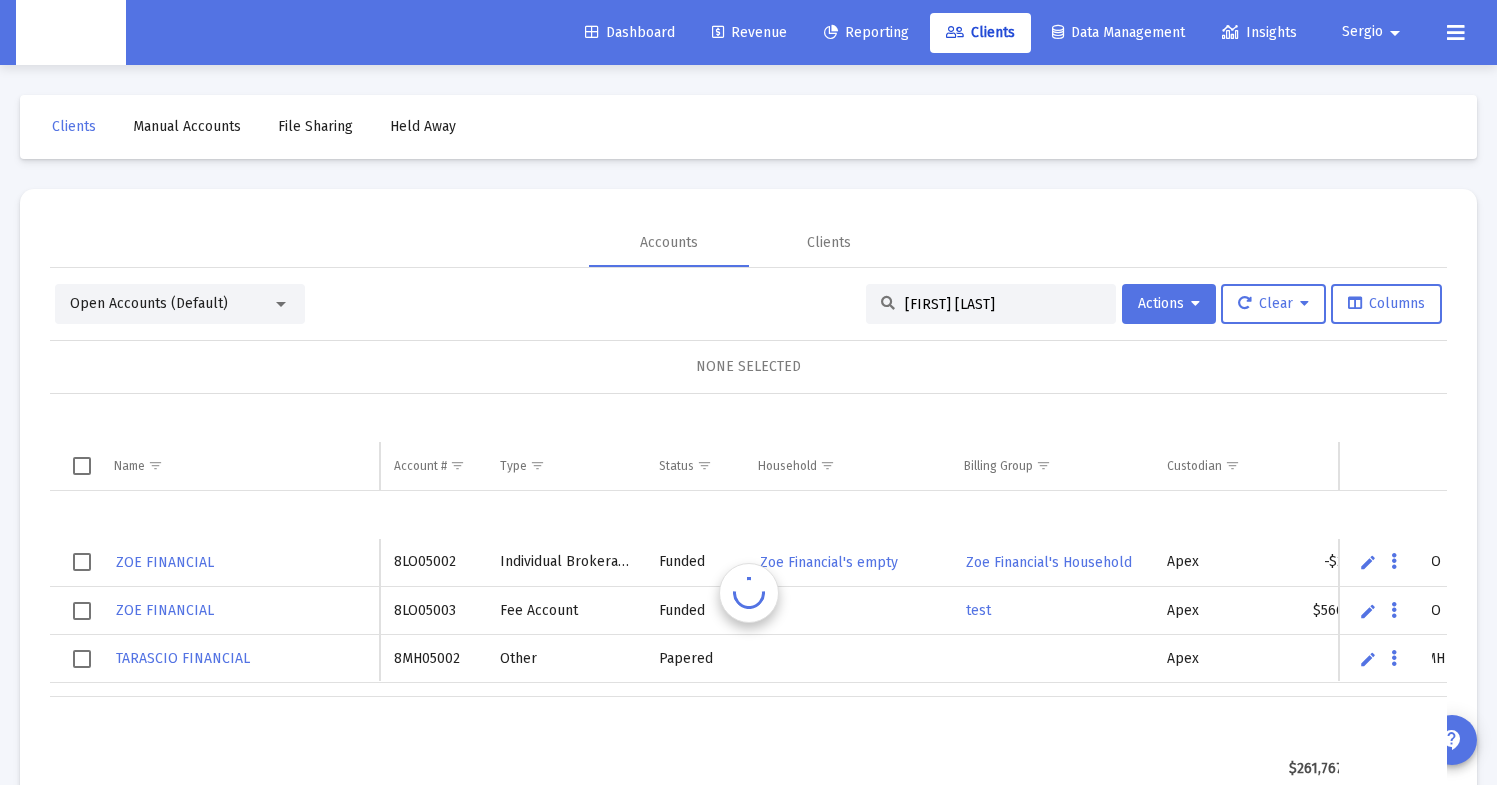 scroll, scrollTop: 0, scrollLeft: 0, axis: both 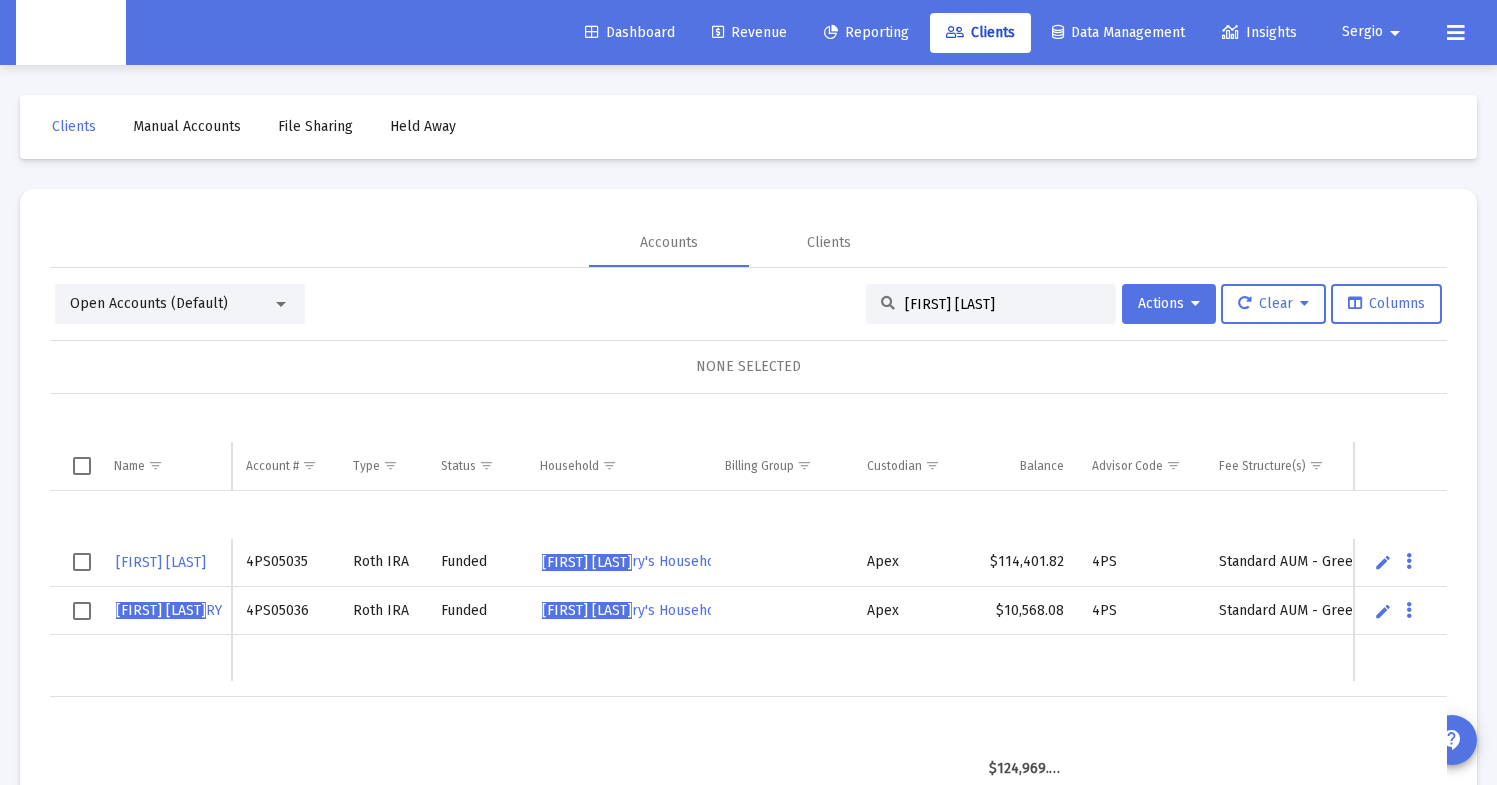 type on "[FIRST] [LAST]" 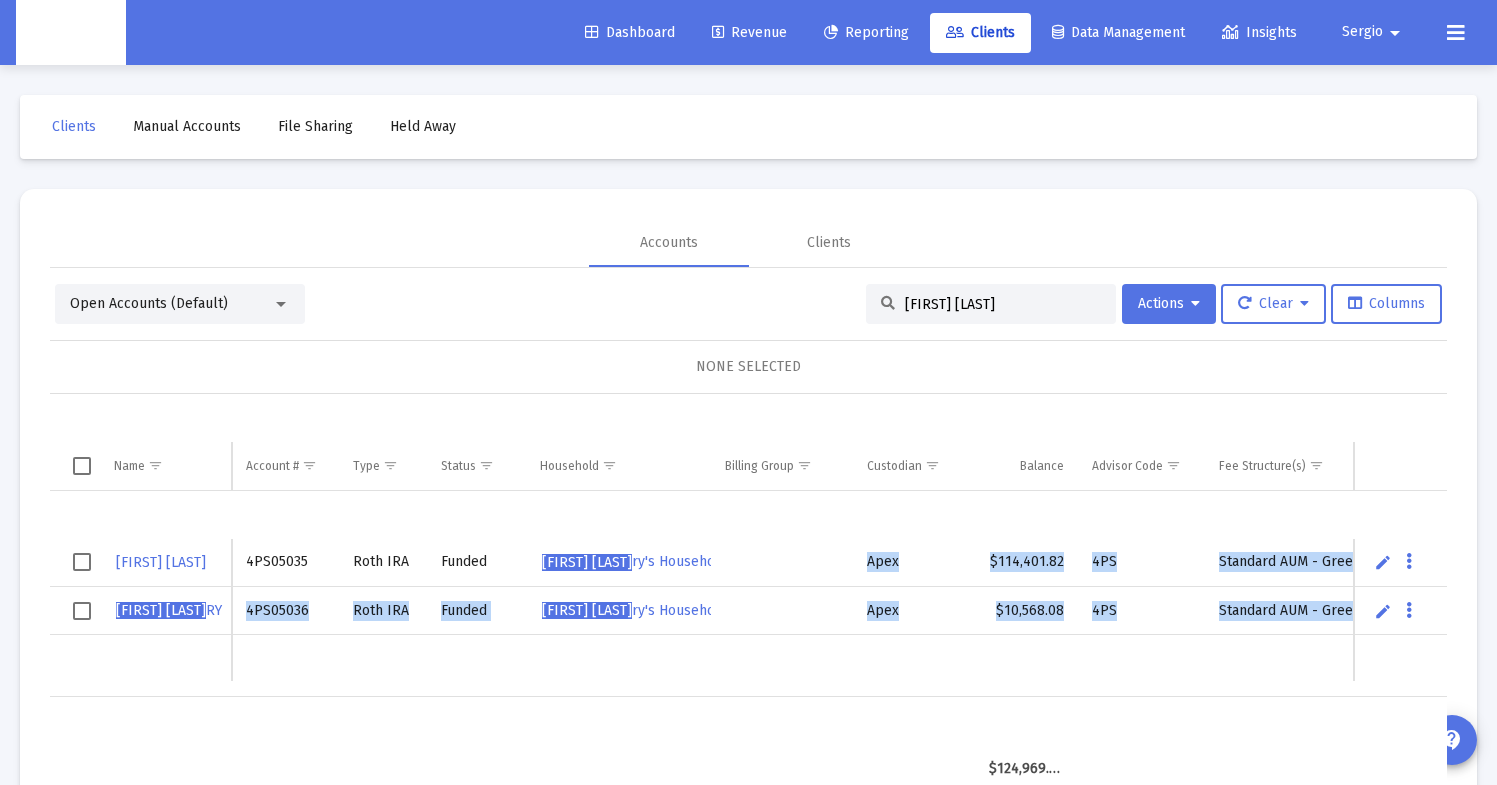 drag, startPoint x: 730, startPoint y: 577, endPoint x: 815, endPoint y: 659, distance: 118.10589 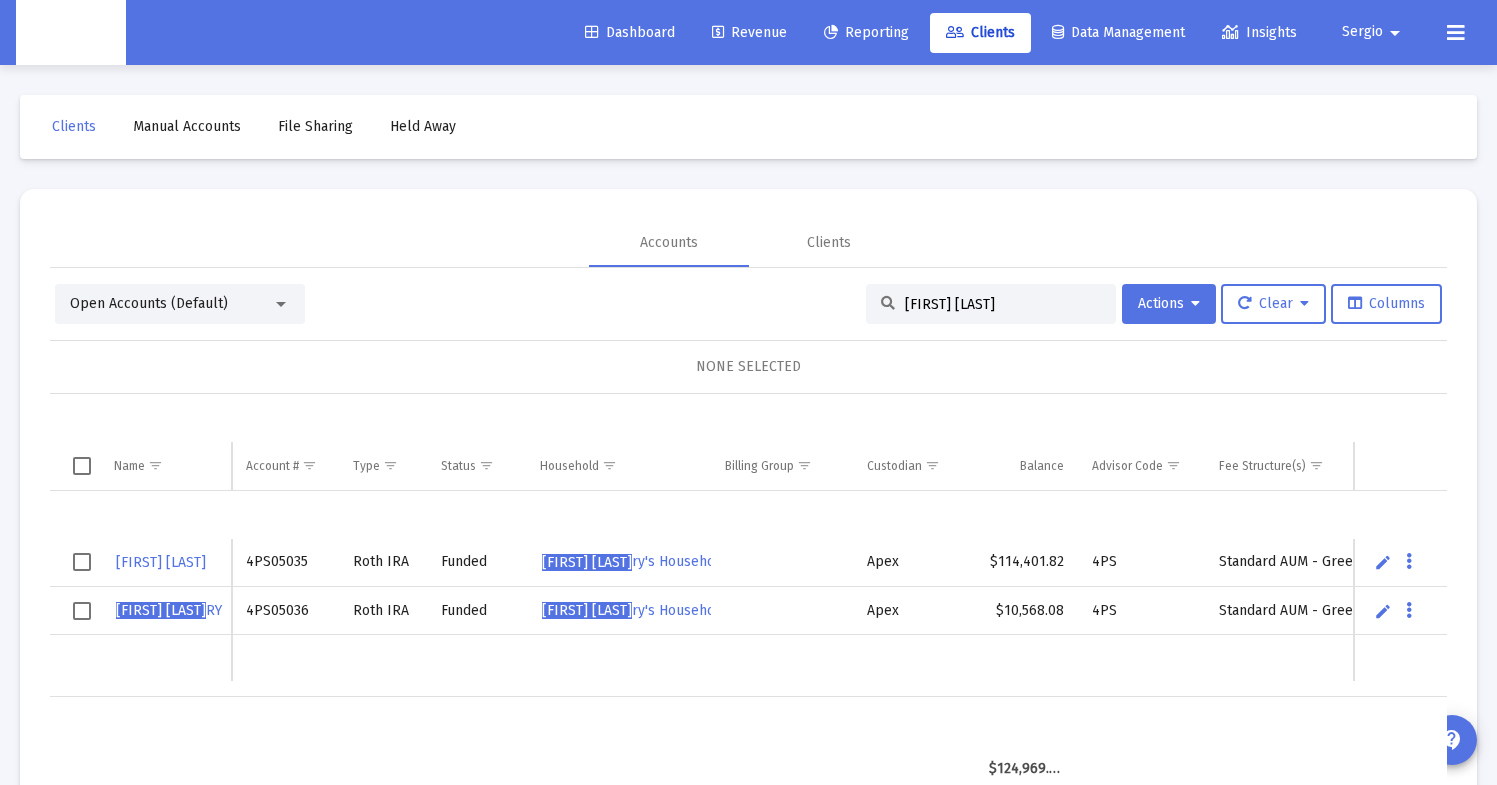 click at bounding box center [781, 611] 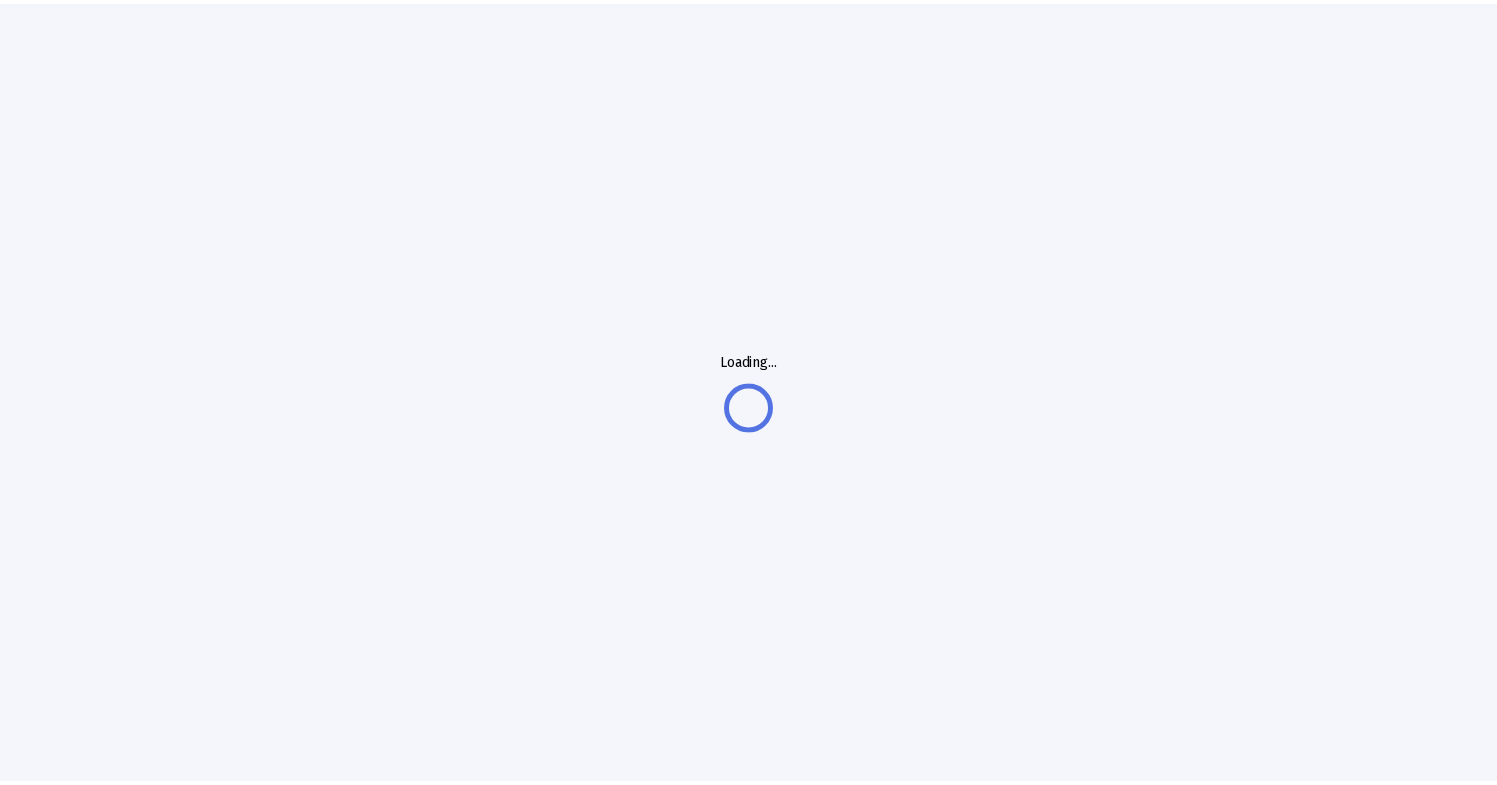 scroll, scrollTop: 0, scrollLeft: 0, axis: both 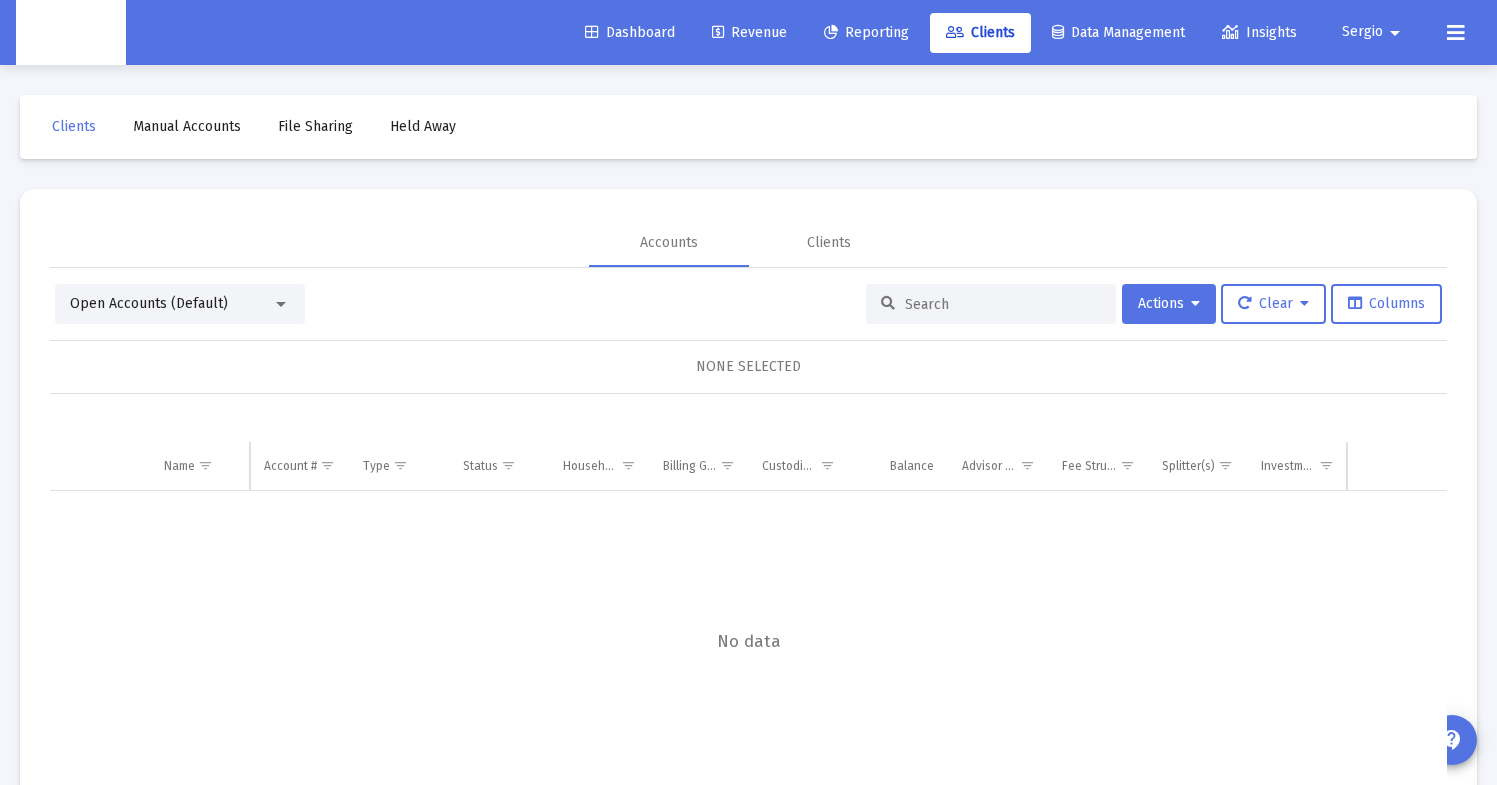 click at bounding box center (1003, 304) 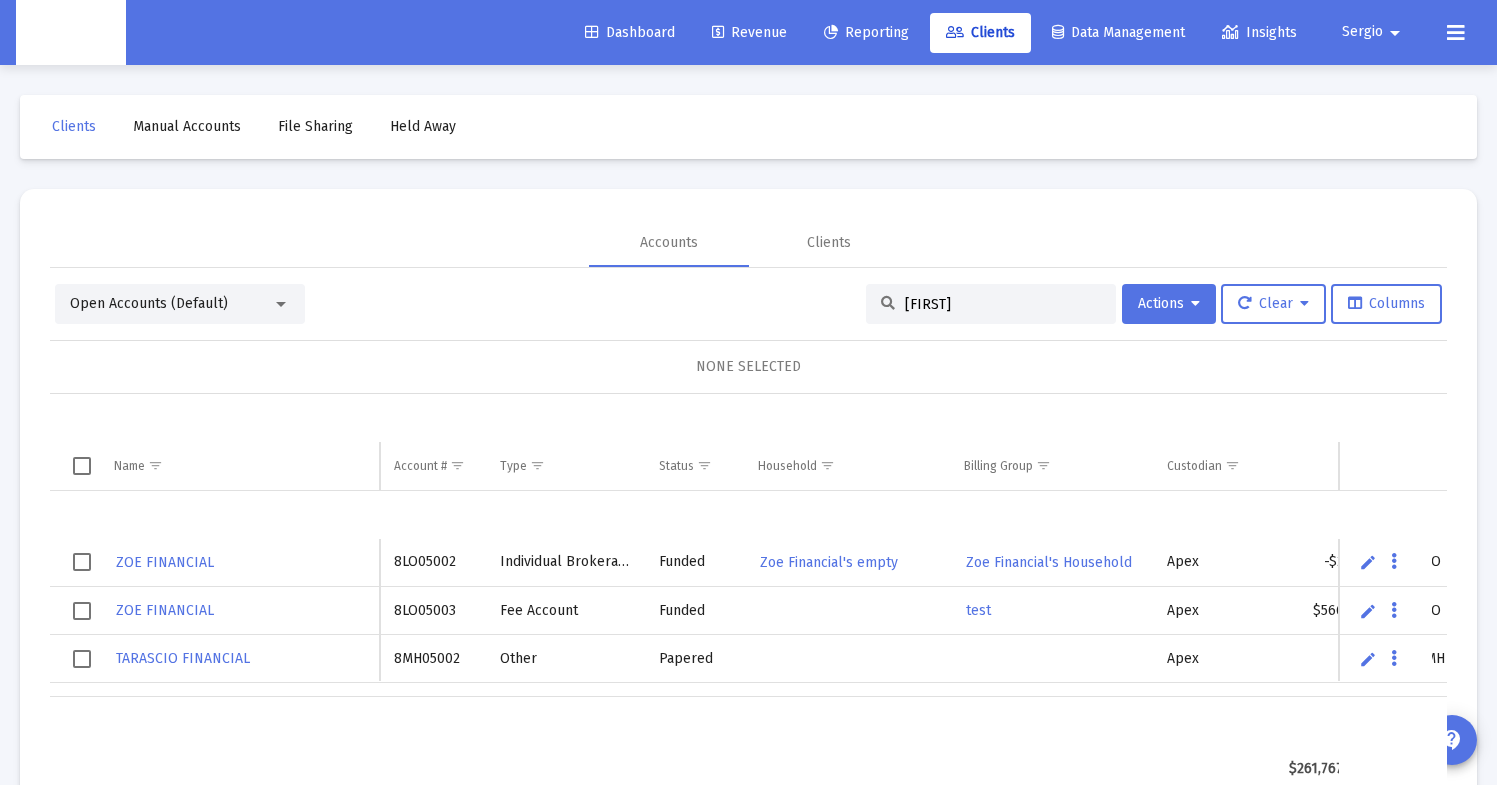 type on "[FIRST]" 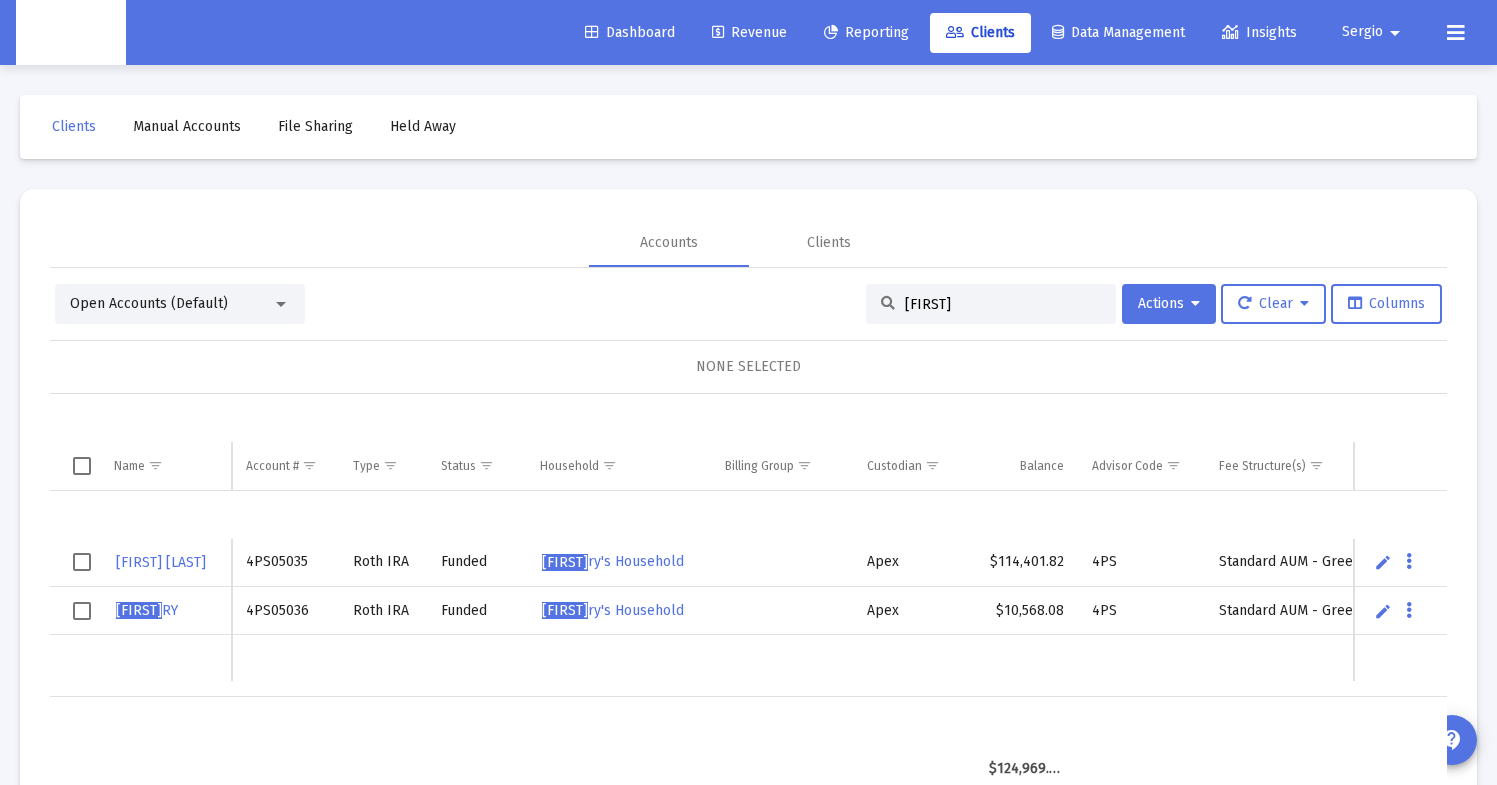 scroll, scrollTop: 0, scrollLeft: 0, axis: both 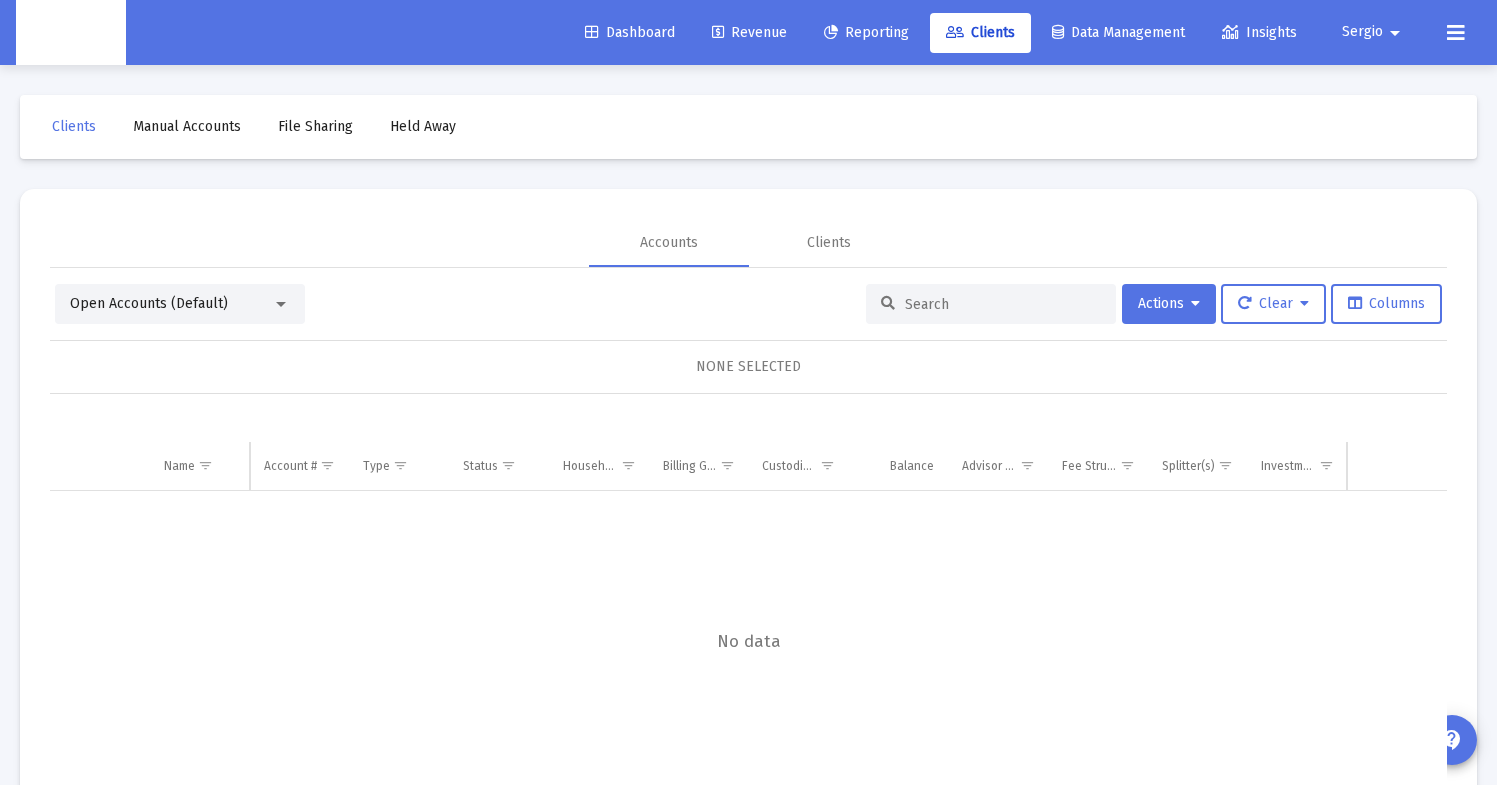 click at bounding box center (1003, 304) 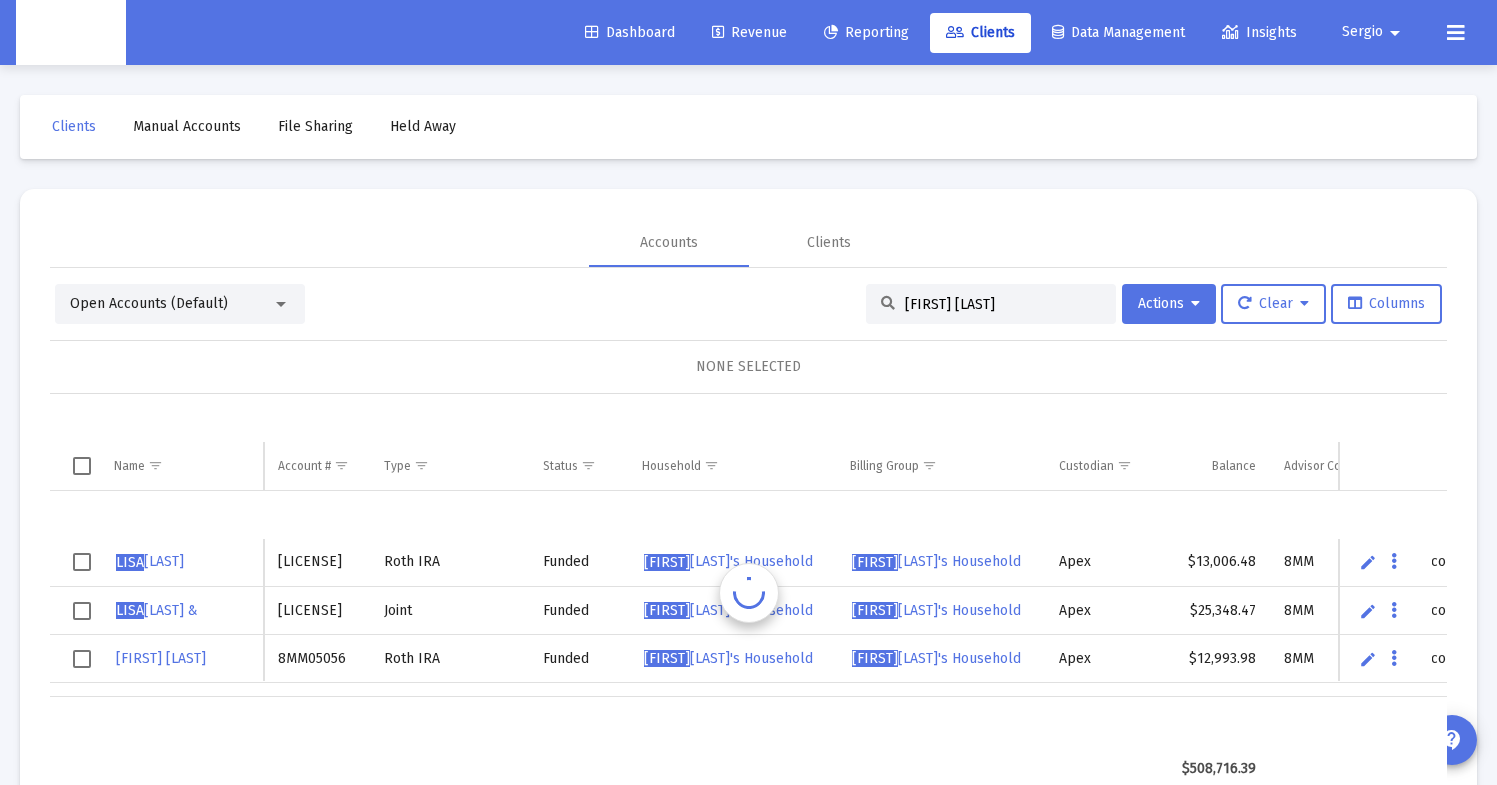 type on "[FIRST] [LAST]" 